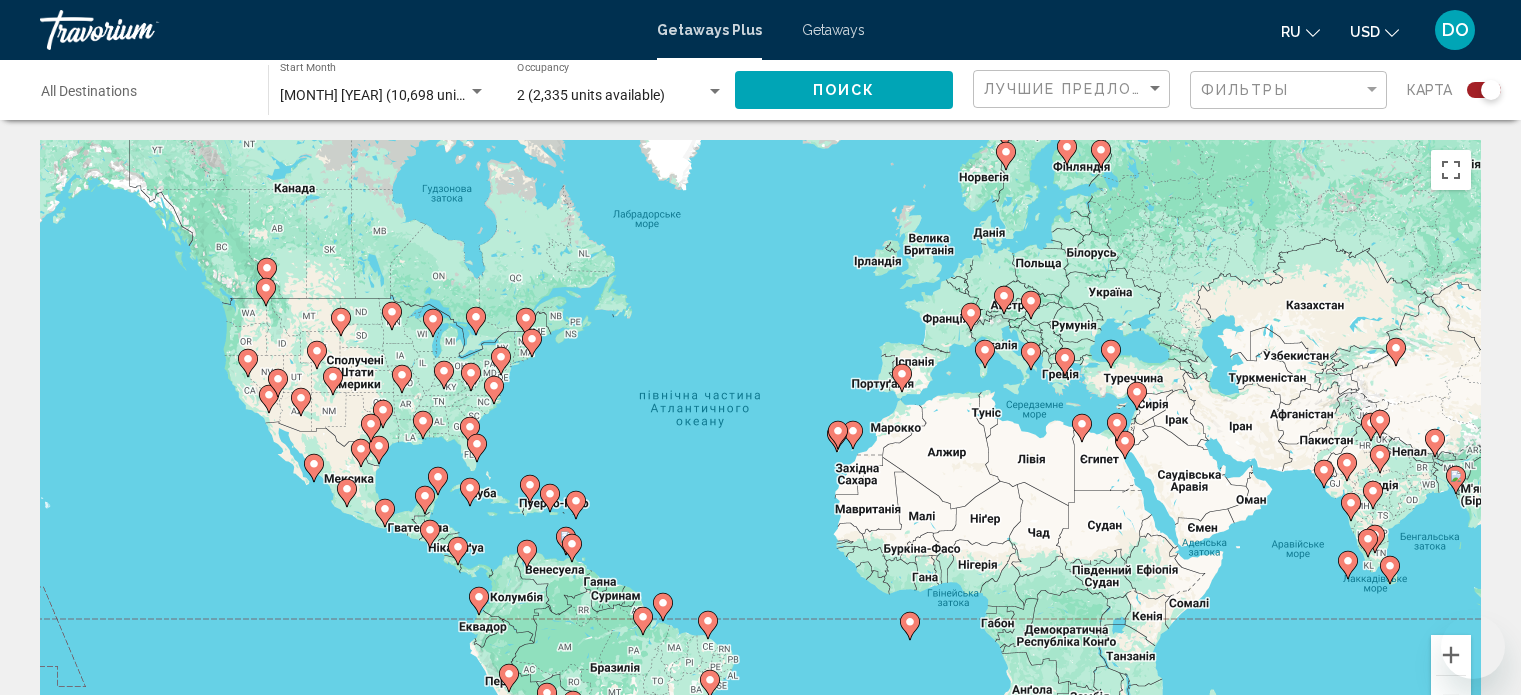 scroll, scrollTop: 2800, scrollLeft: 0, axis: vertical 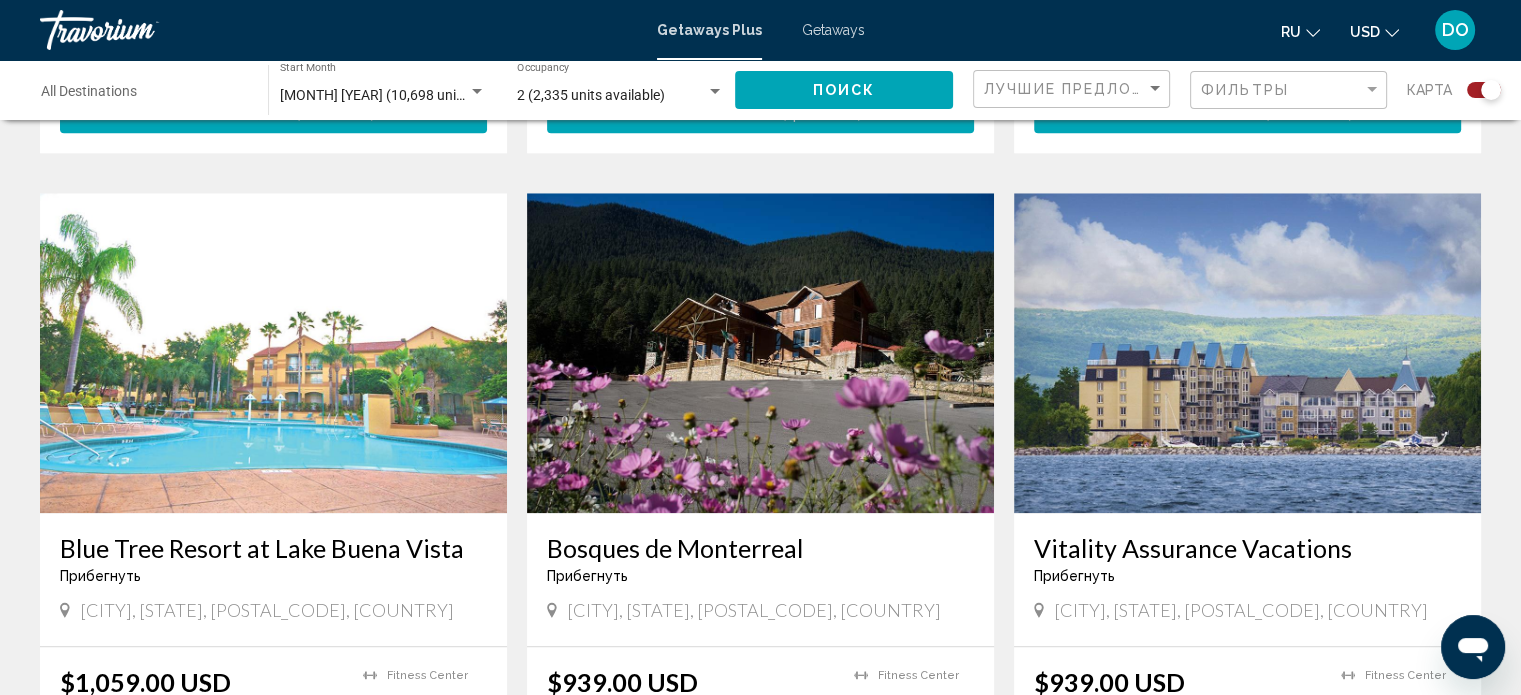 click at bounding box center [1247, 353] 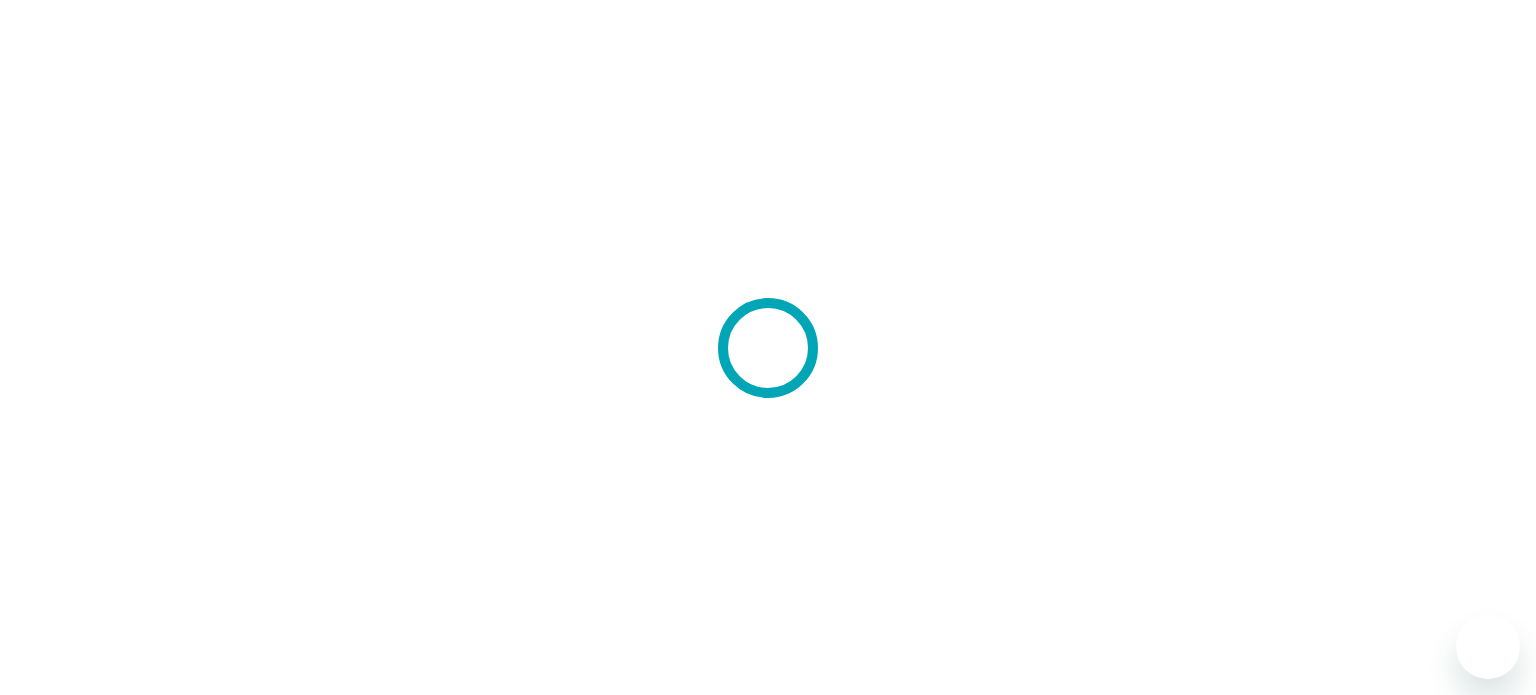 scroll, scrollTop: 0, scrollLeft: 0, axis: both 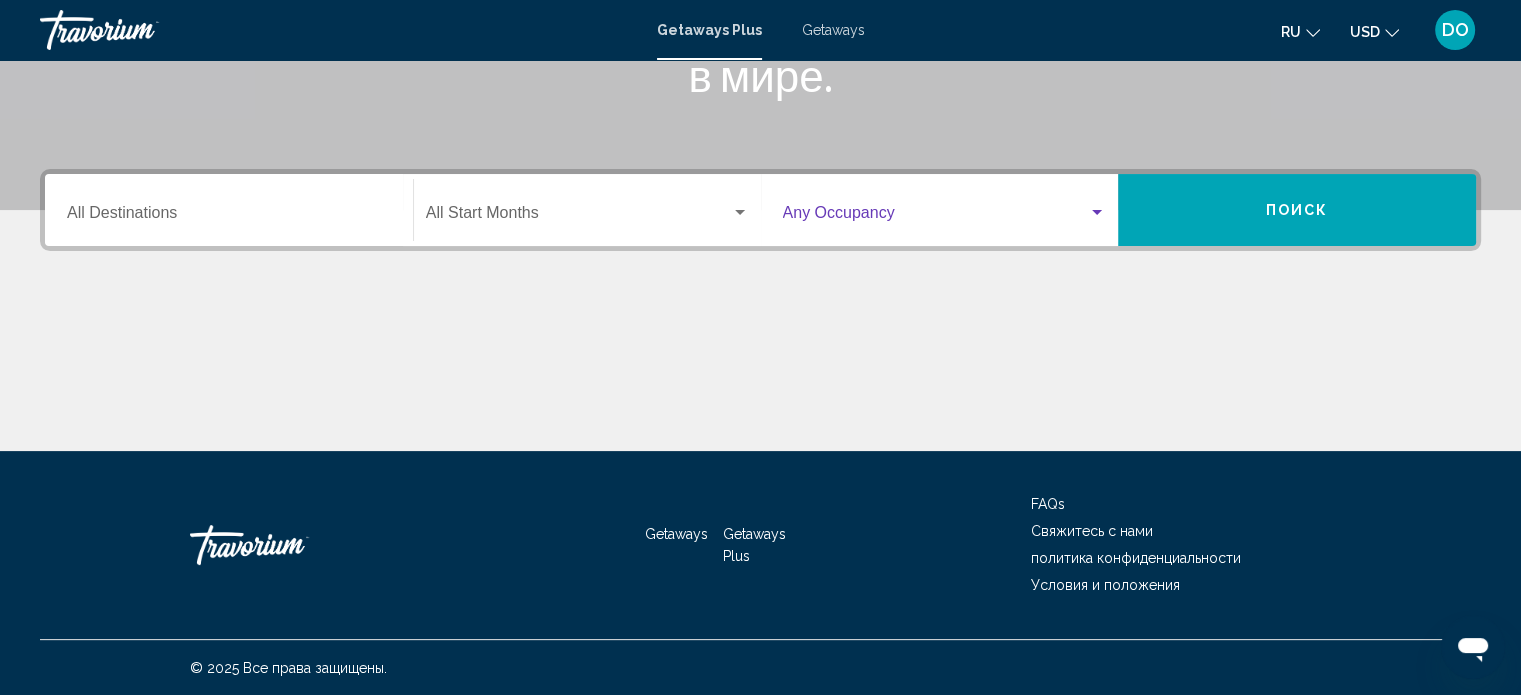 click at bounding box center (1097, 213) 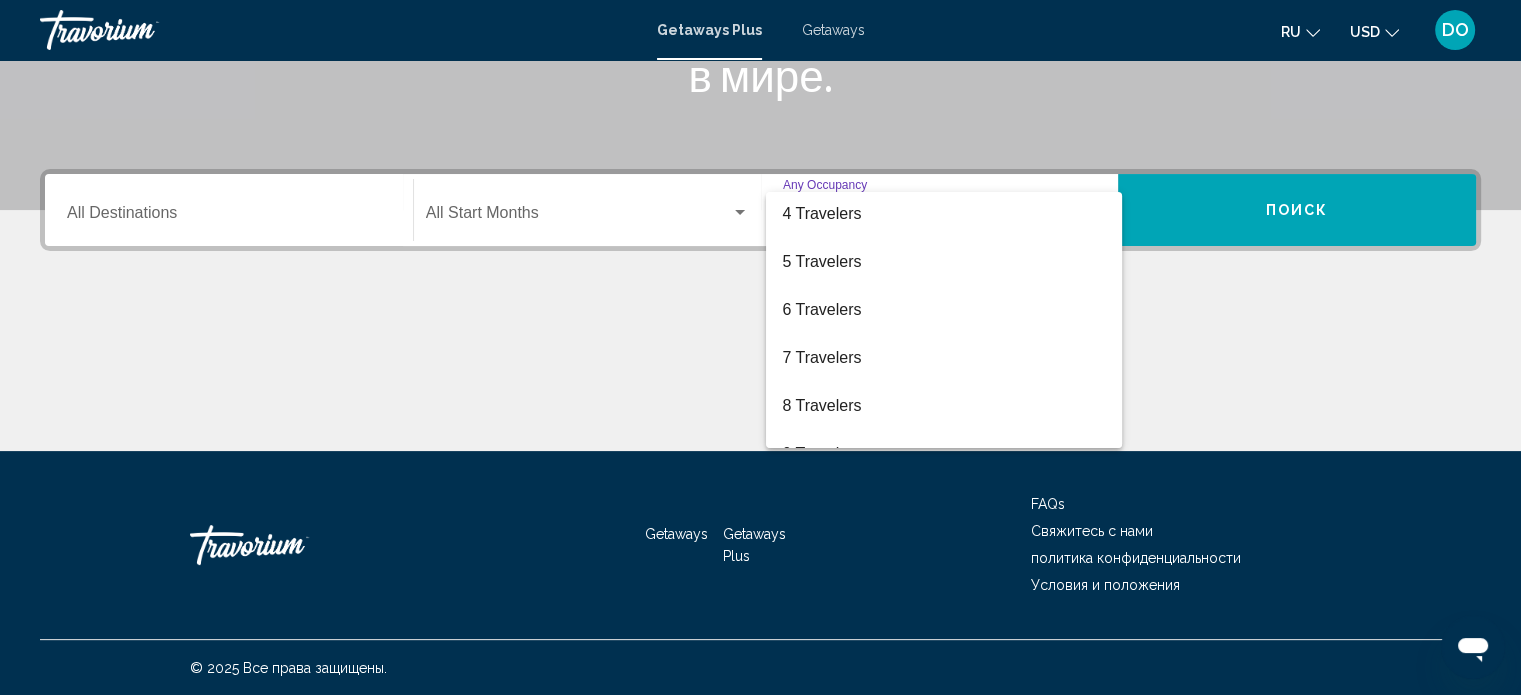 scroll, scrollTop: 160, scrollLeft: 0, axis: vertical 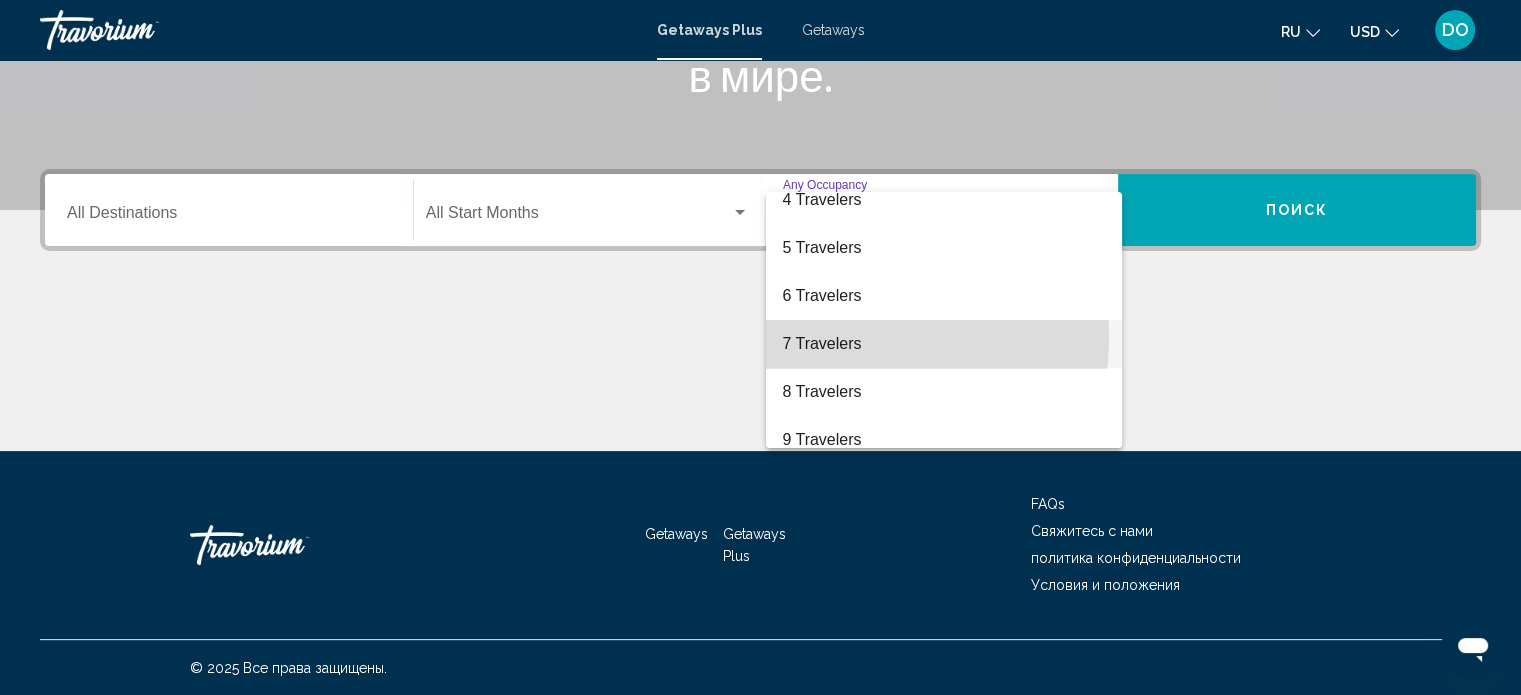 click on "7 Travelers" at bounding box center [944, 344] 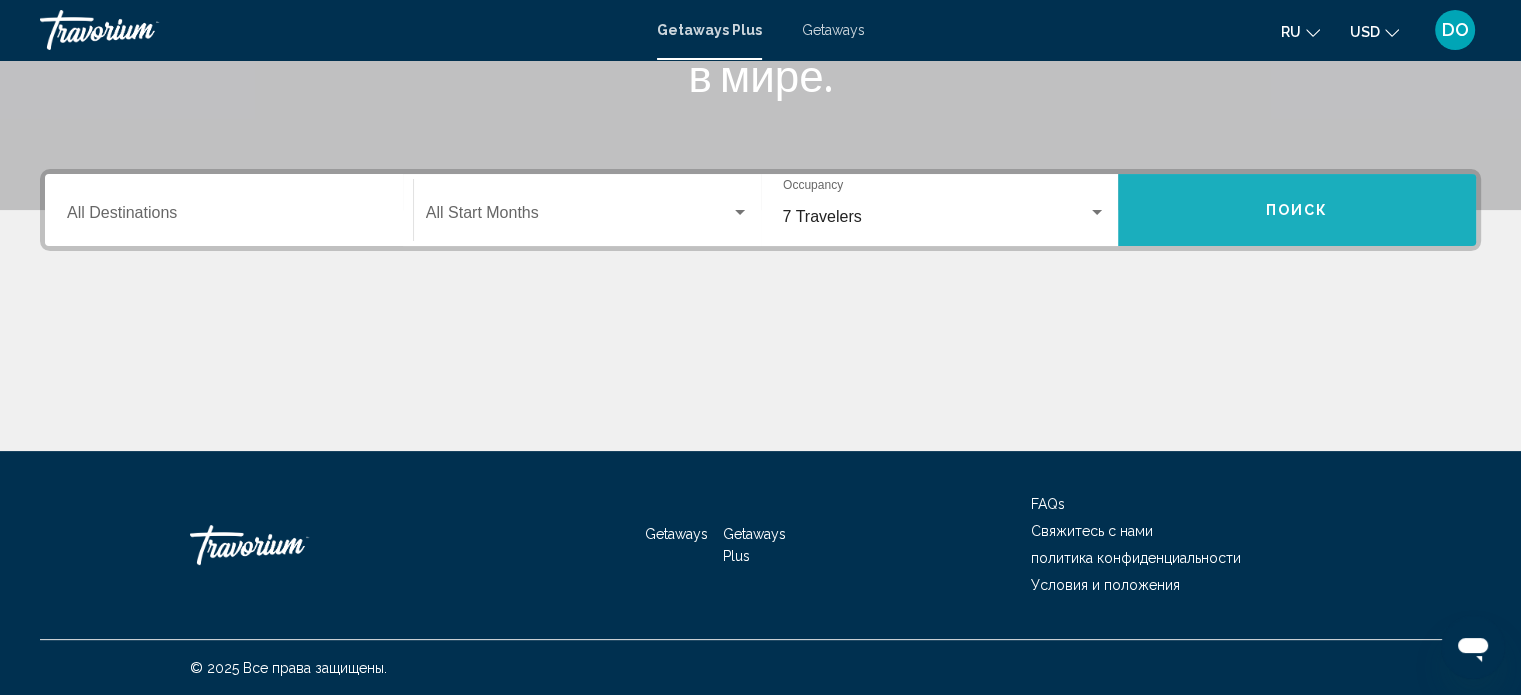 click on "Поиск" at bounding box center (1297, 211) 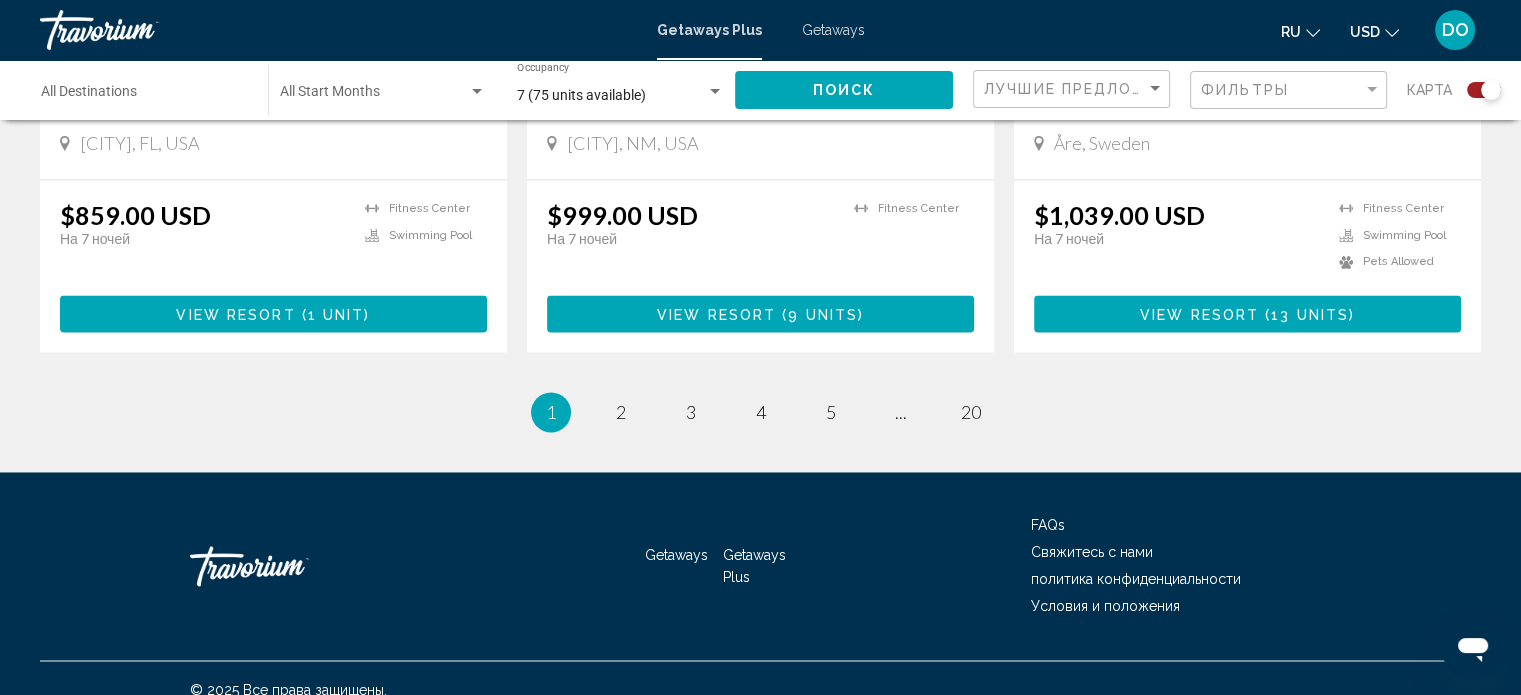 scroll, scrollTop: 3152, scrollLeft: 0, axis: vertical 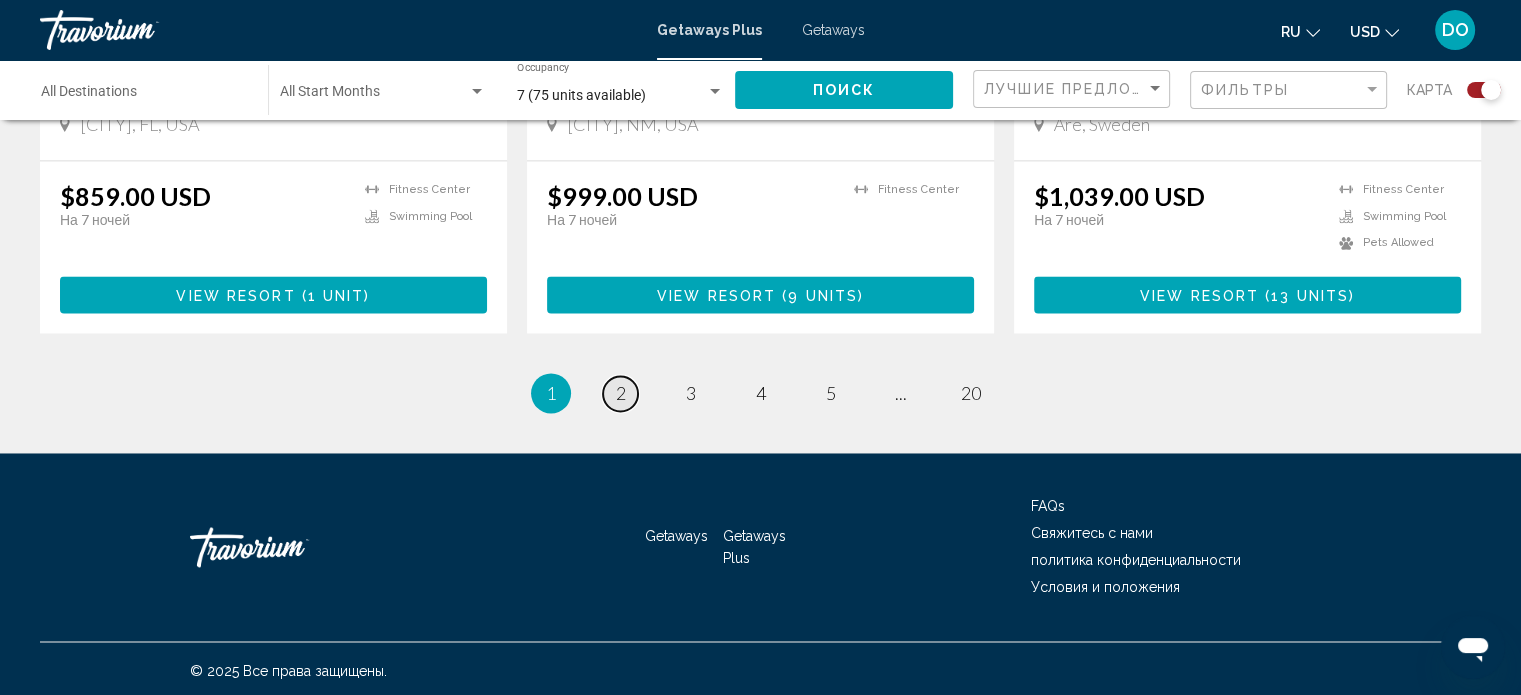 click on "2" at bounding box center (621, 393) 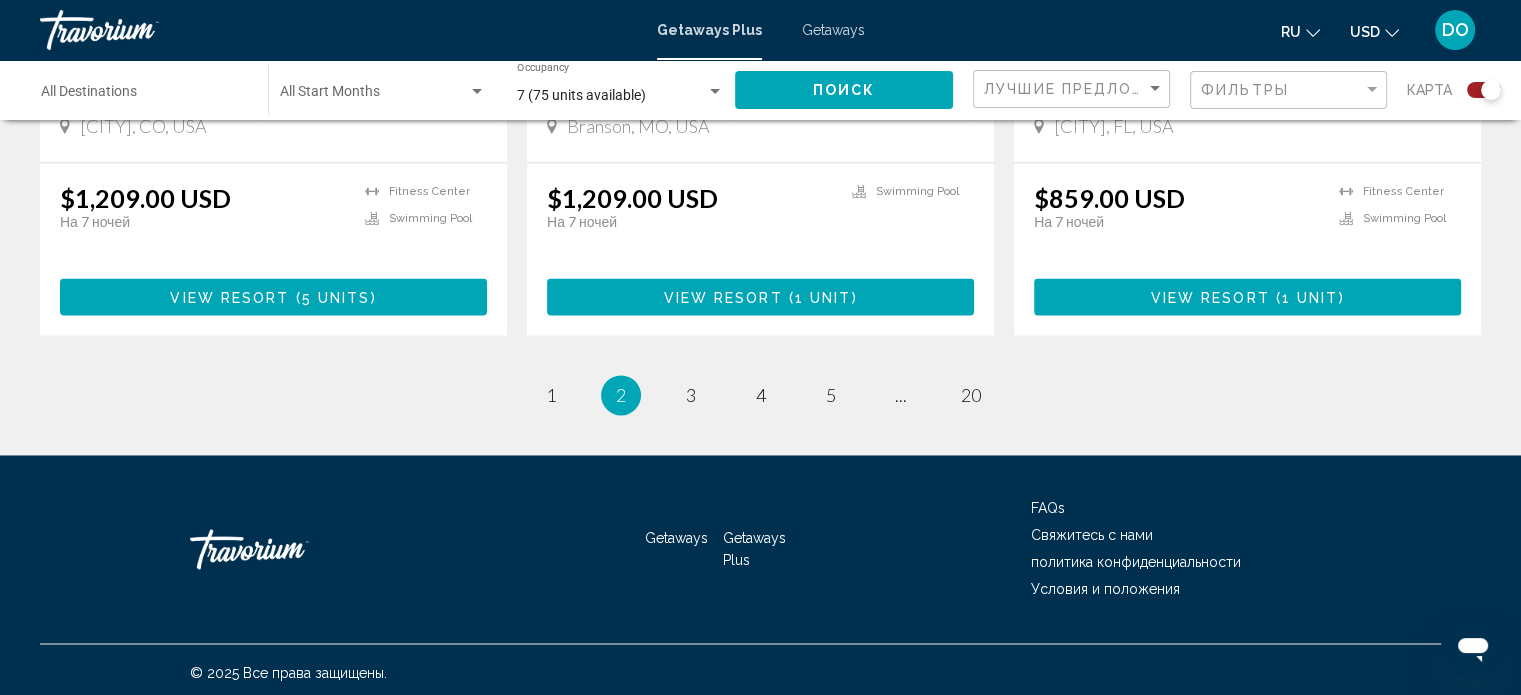 scroll, scrollTop: 3182, scrollLeft: 0, axis: vertical 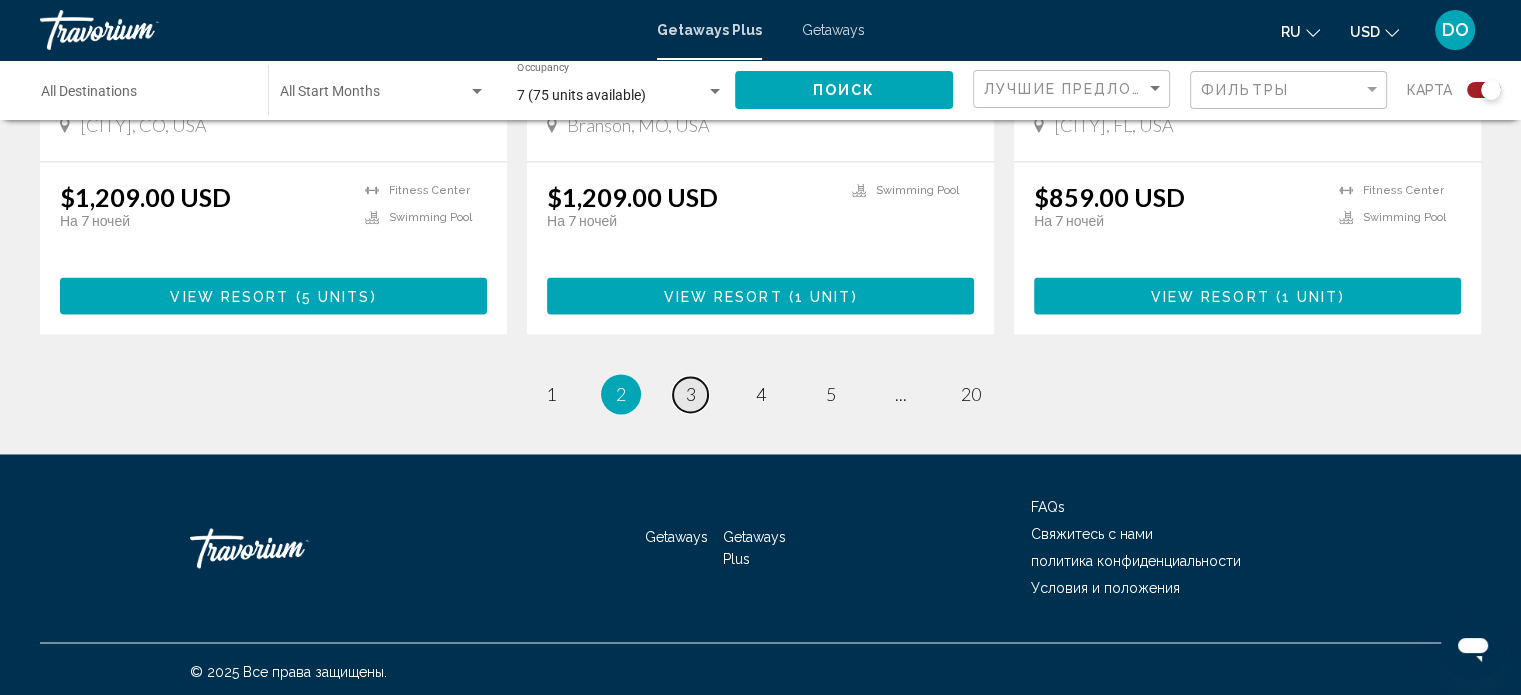 click on "3" at bounding box center [691, 394] 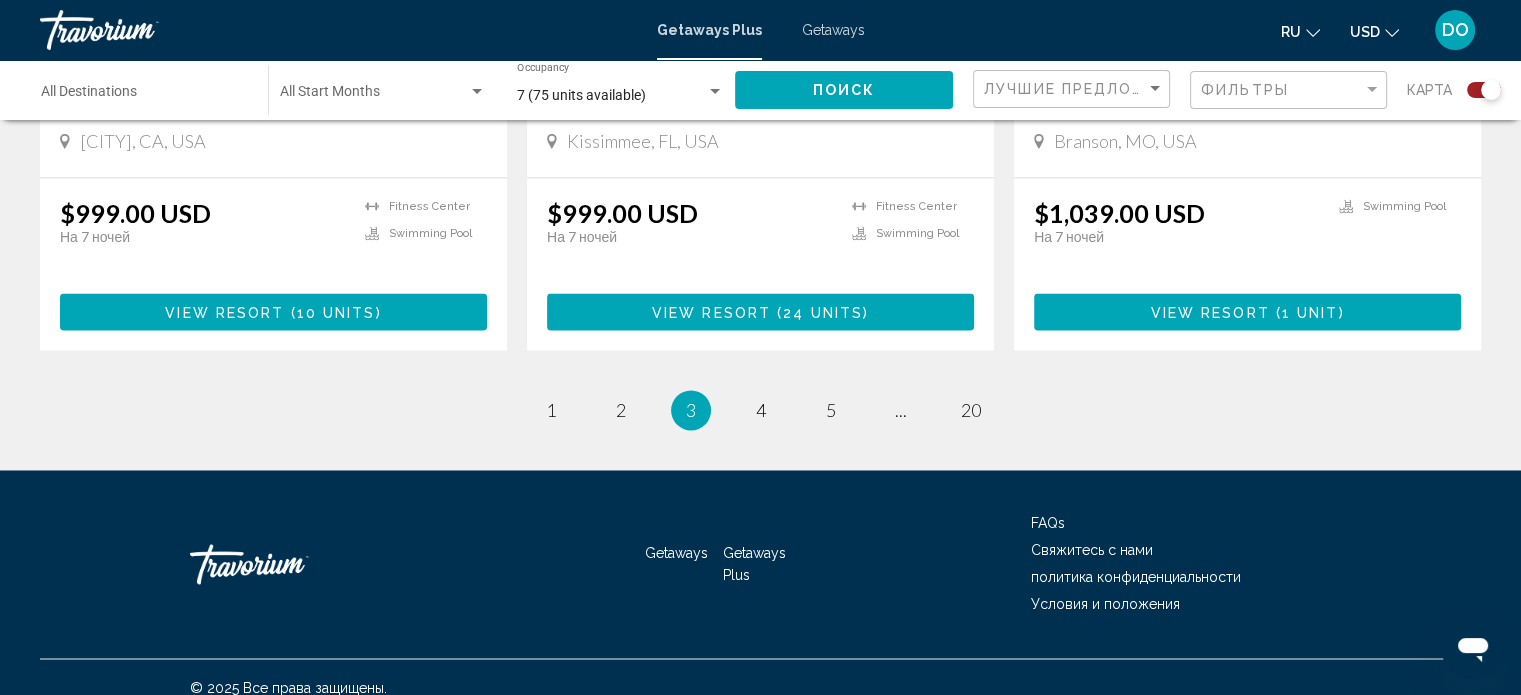 scroll, scrollTop: 3152, scrollLeft: 0, axis: vertical 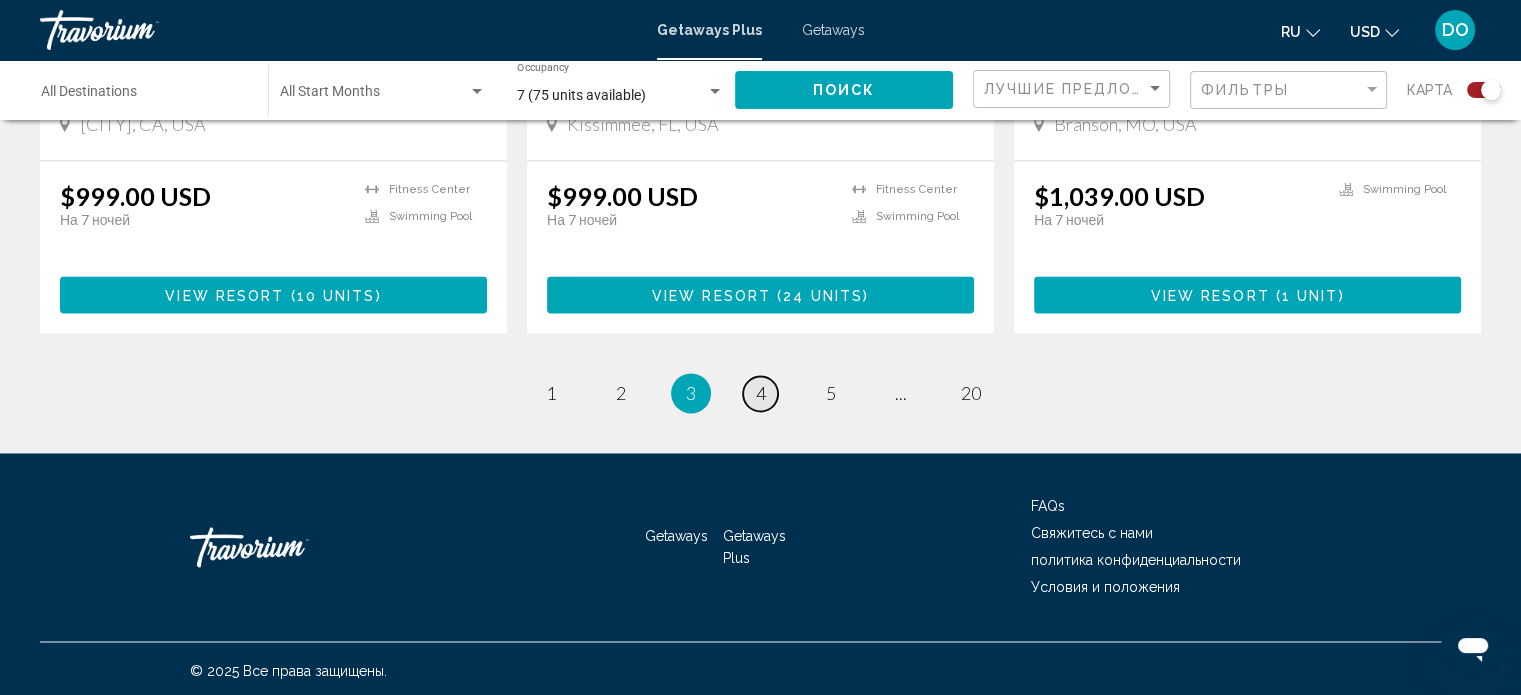 click on "page  4" at bounding box center (760, 393) 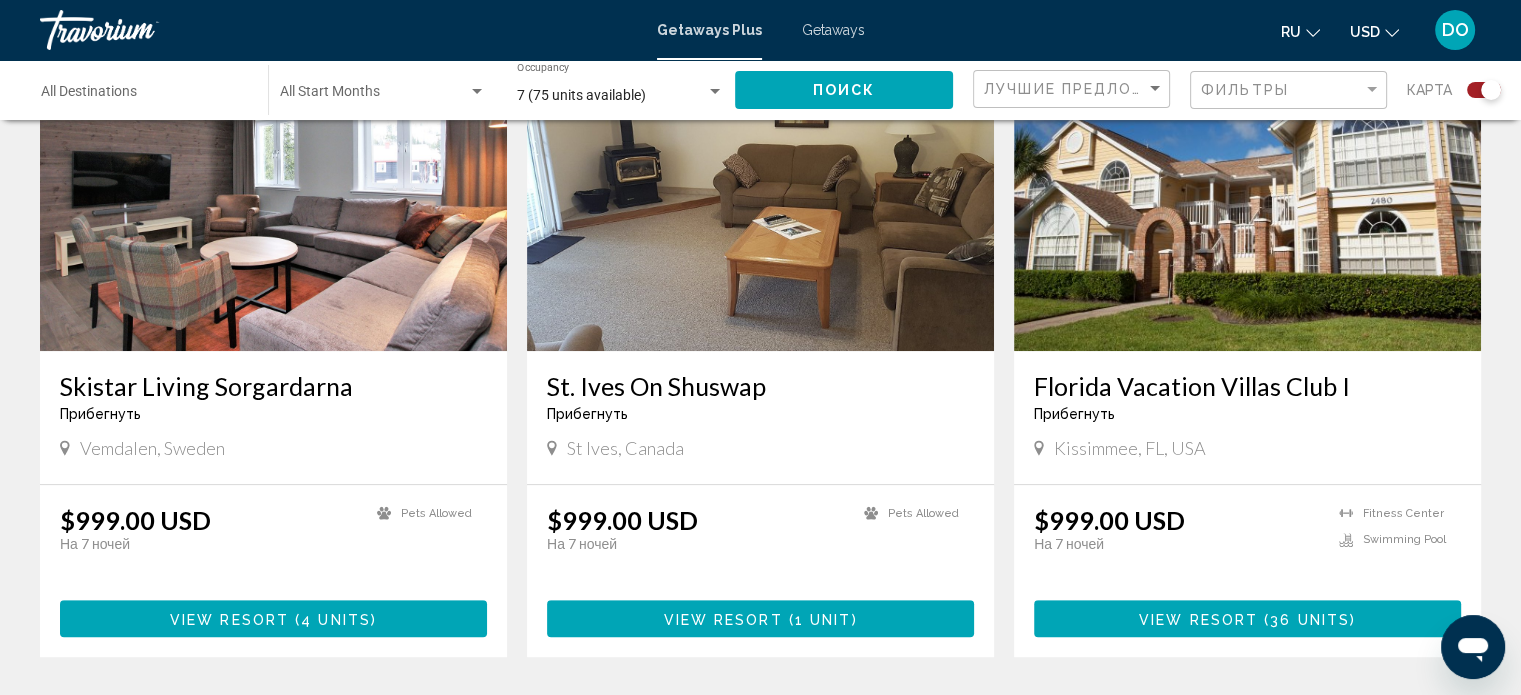 scroll, scrollTop: 800, scrollLeft: 0, axis: vertical 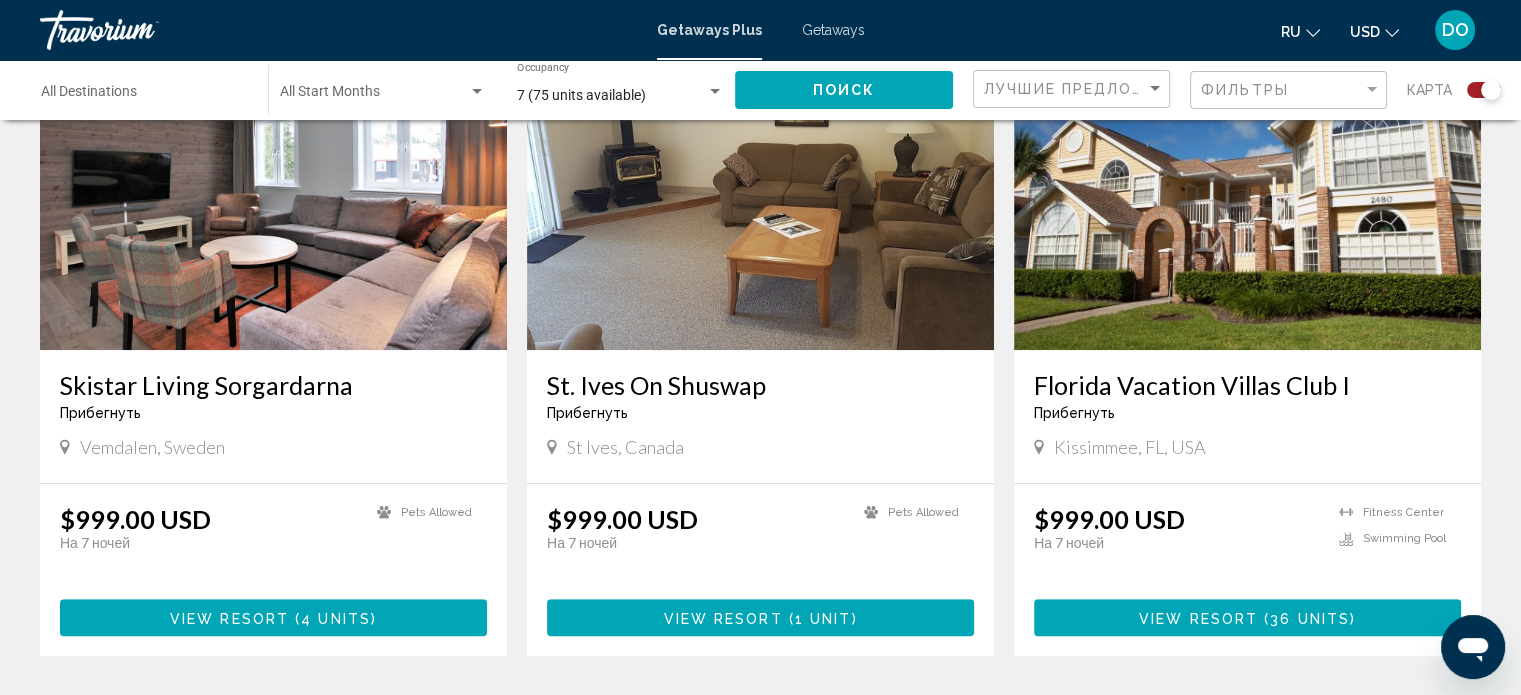 click at bounding box center (760, 190) 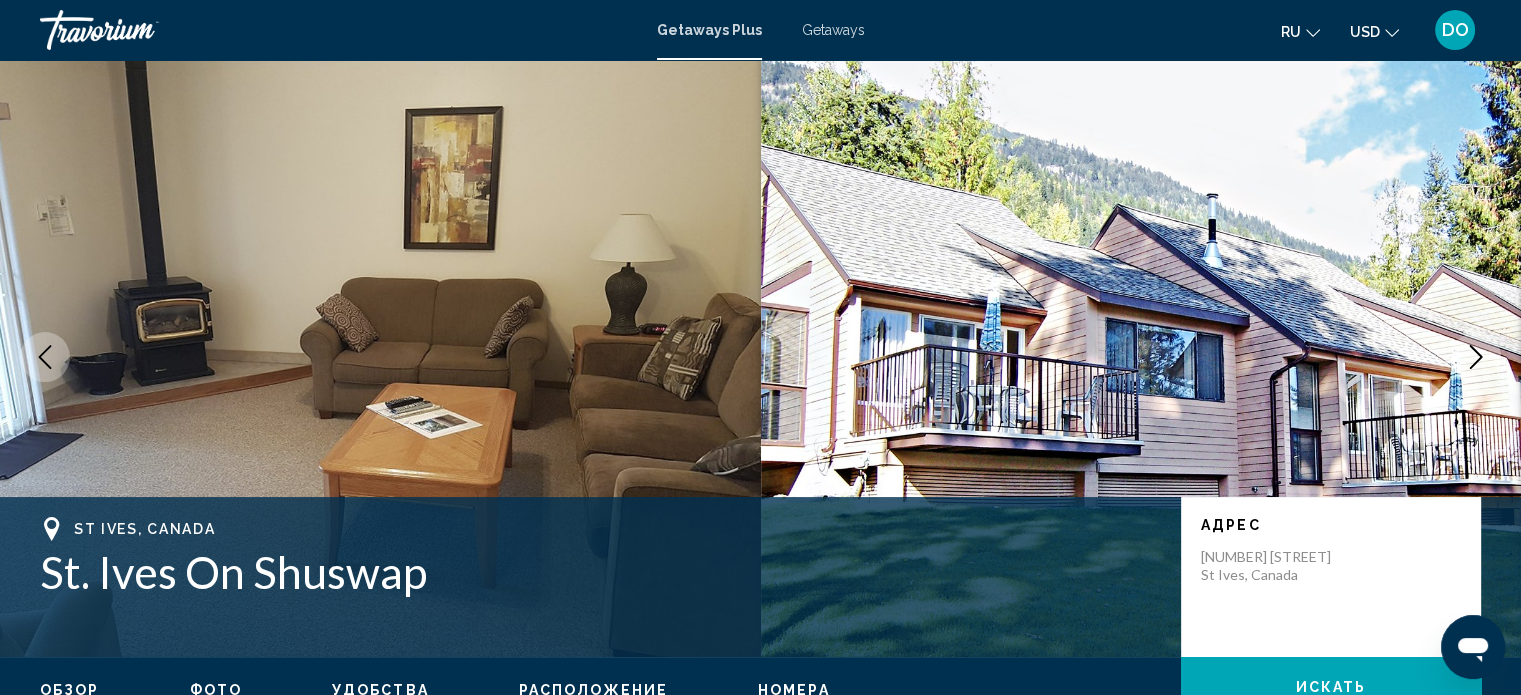 scroll, scrollTop: 0, scrollLeft: 0, axis: both 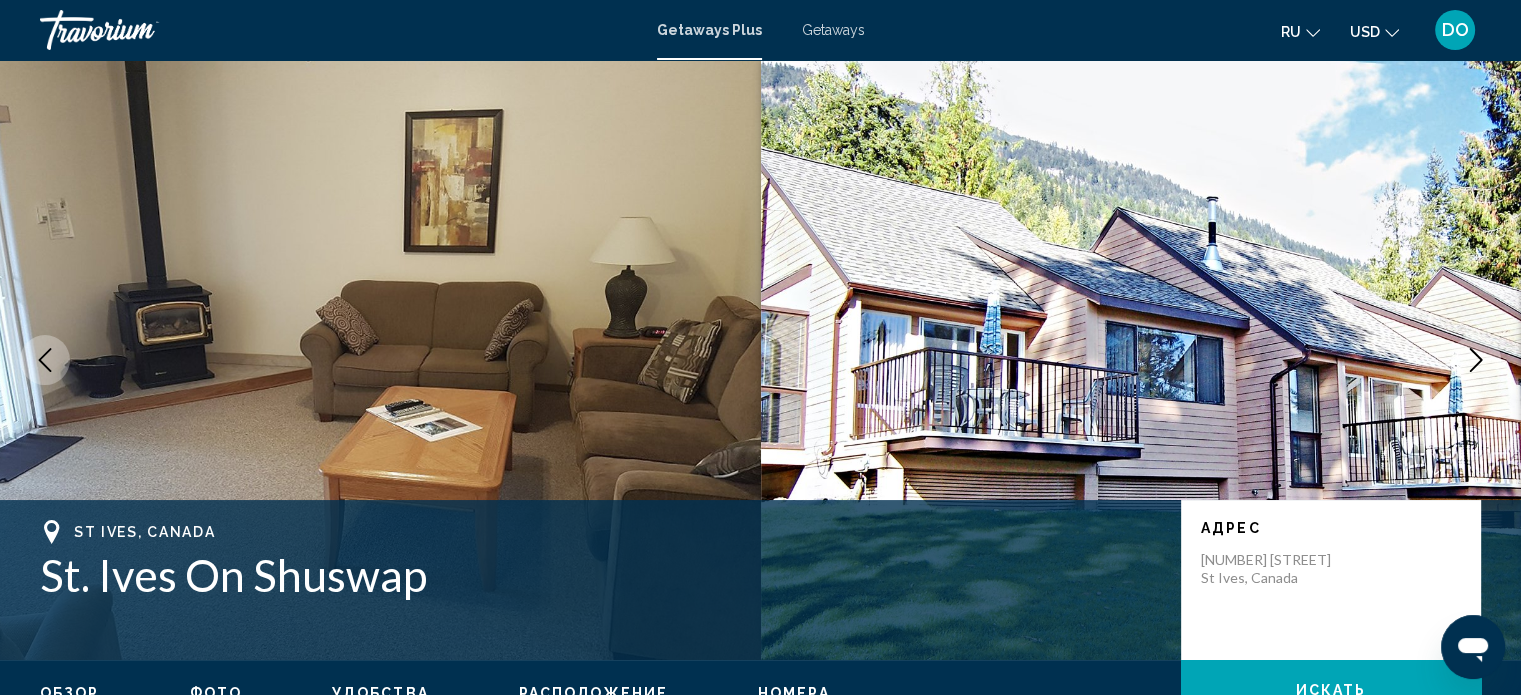 click at bounding box center [1476, 360] 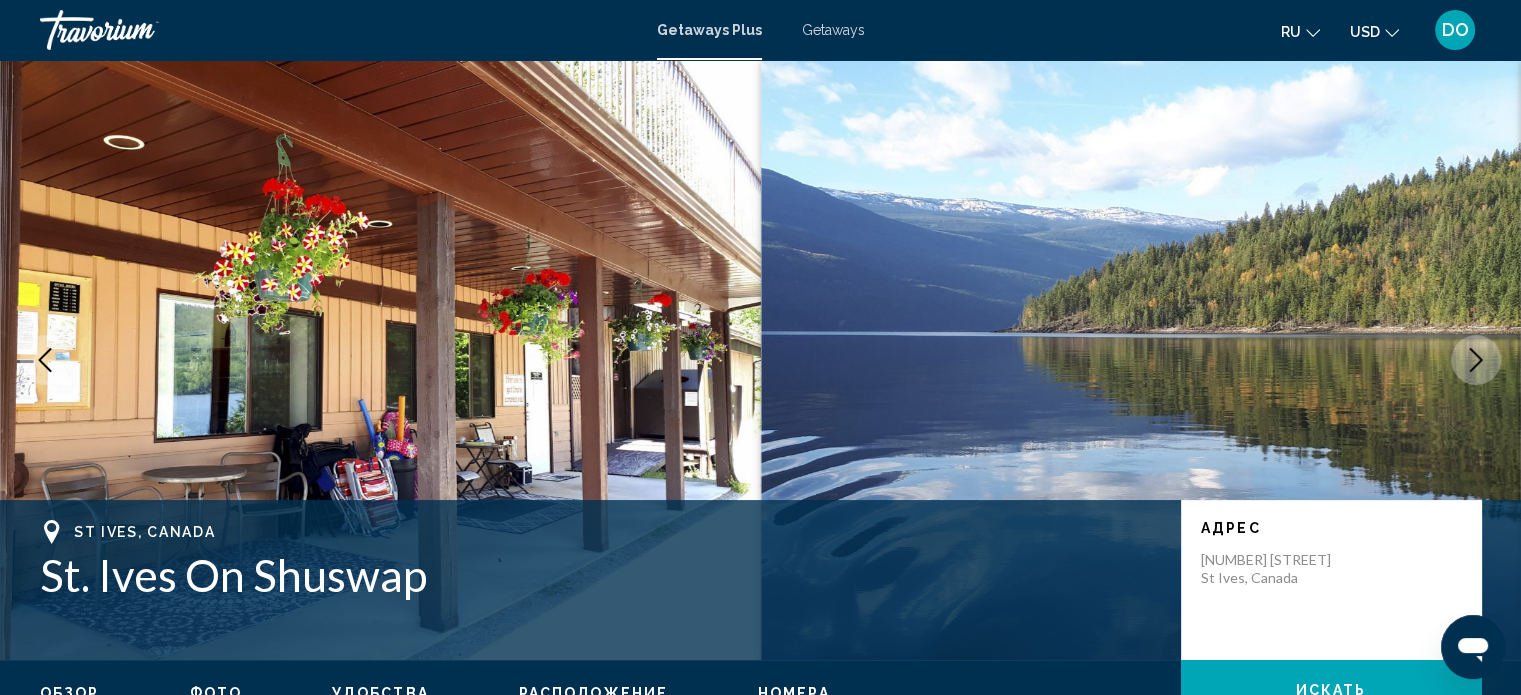 click 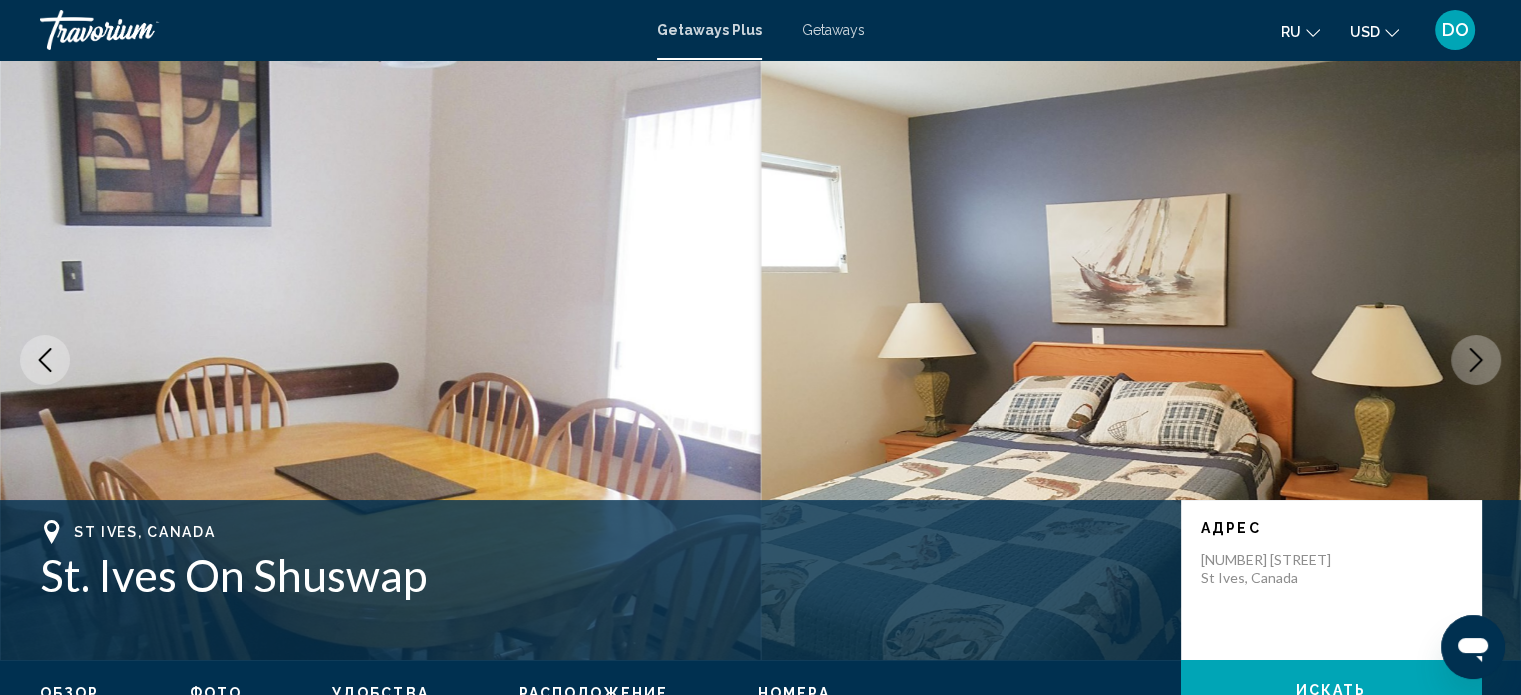 click at bounding box center [1141, 360] 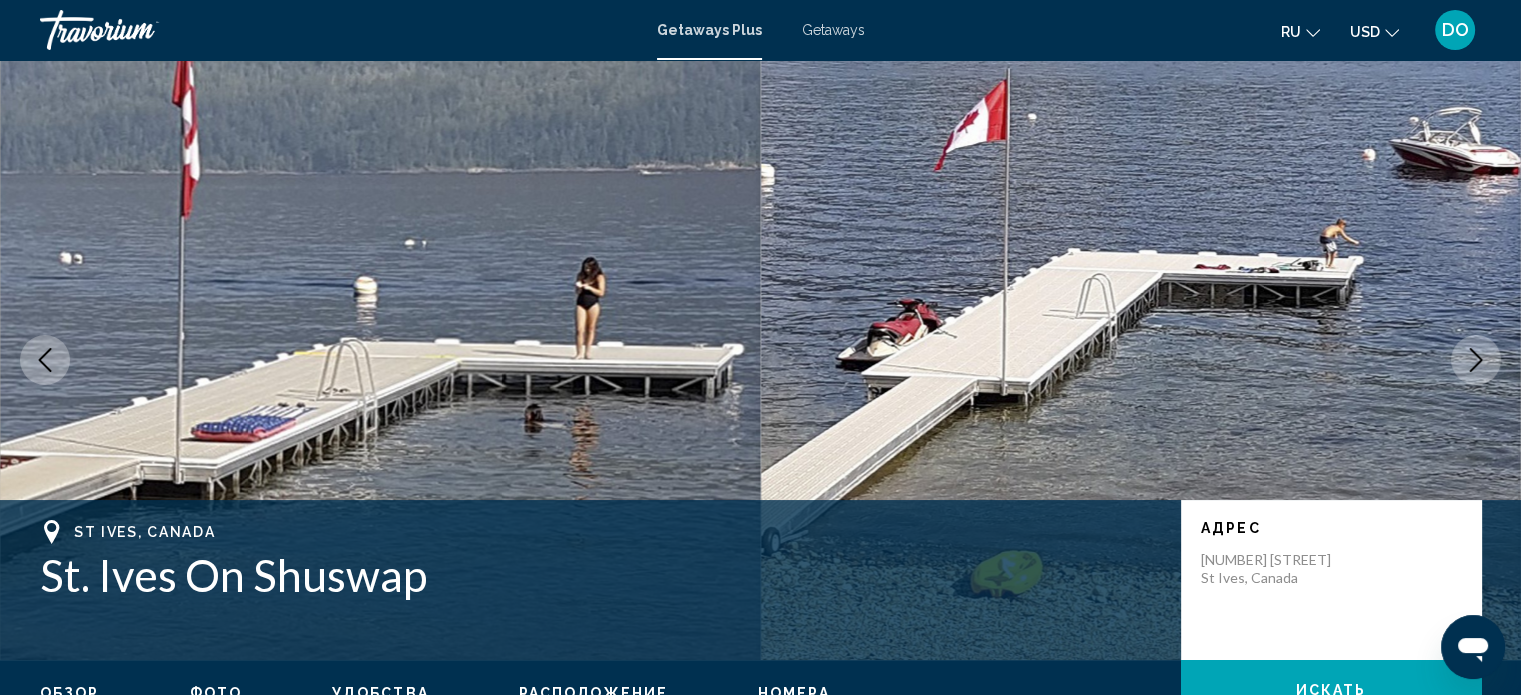 click 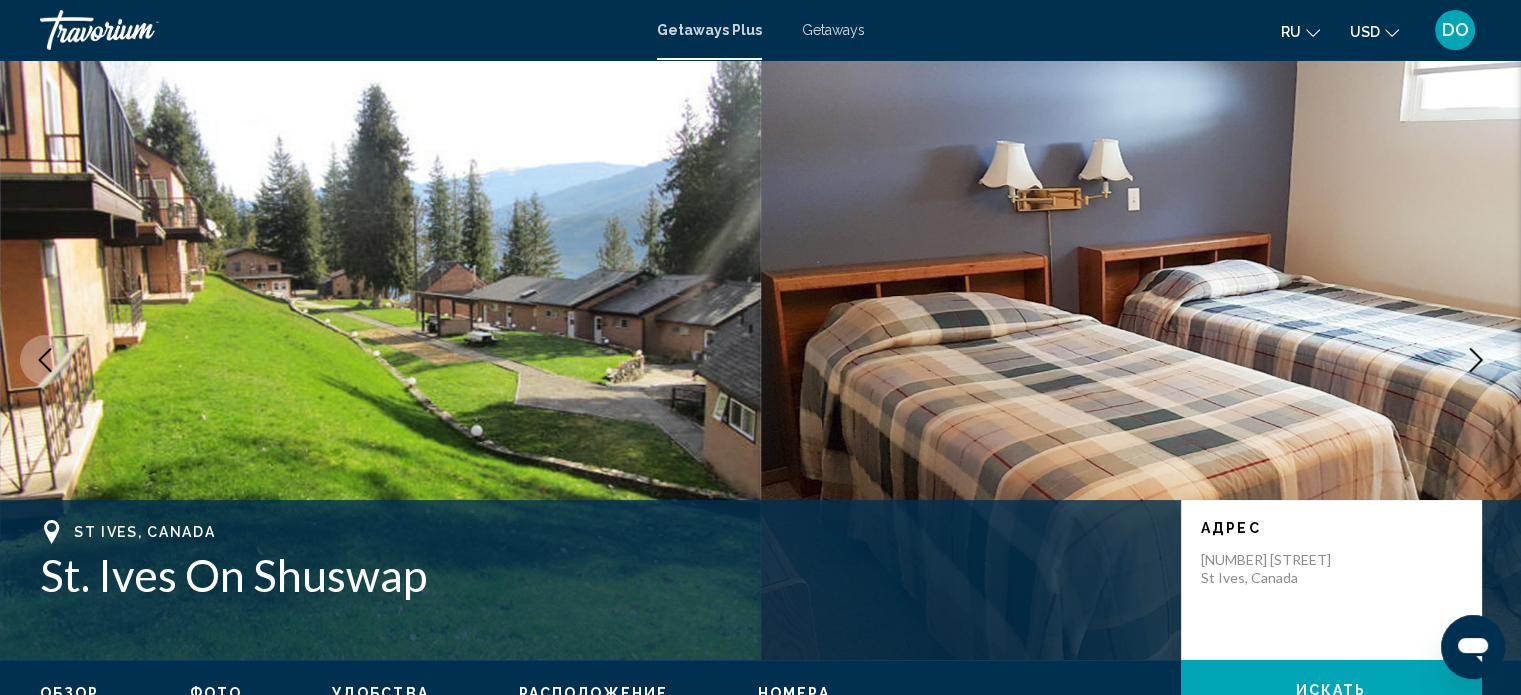 click 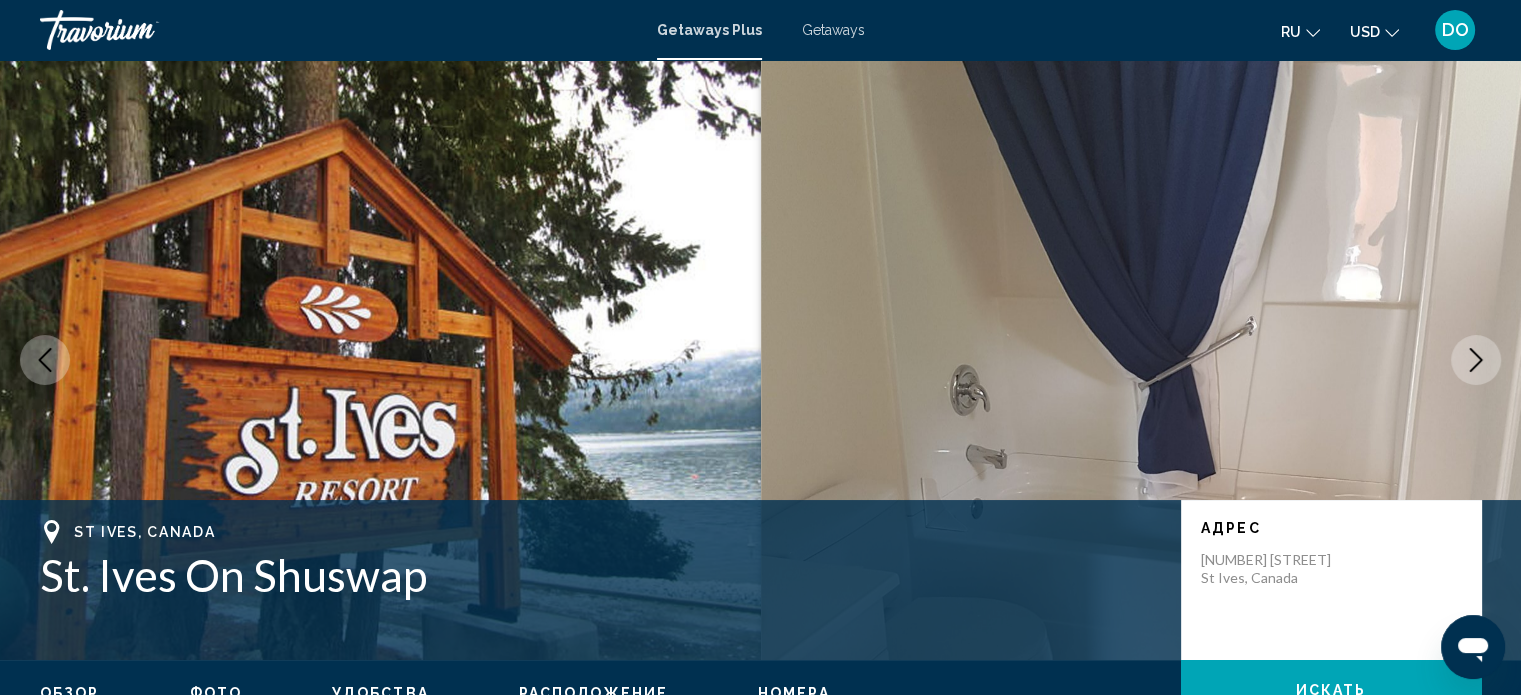 click 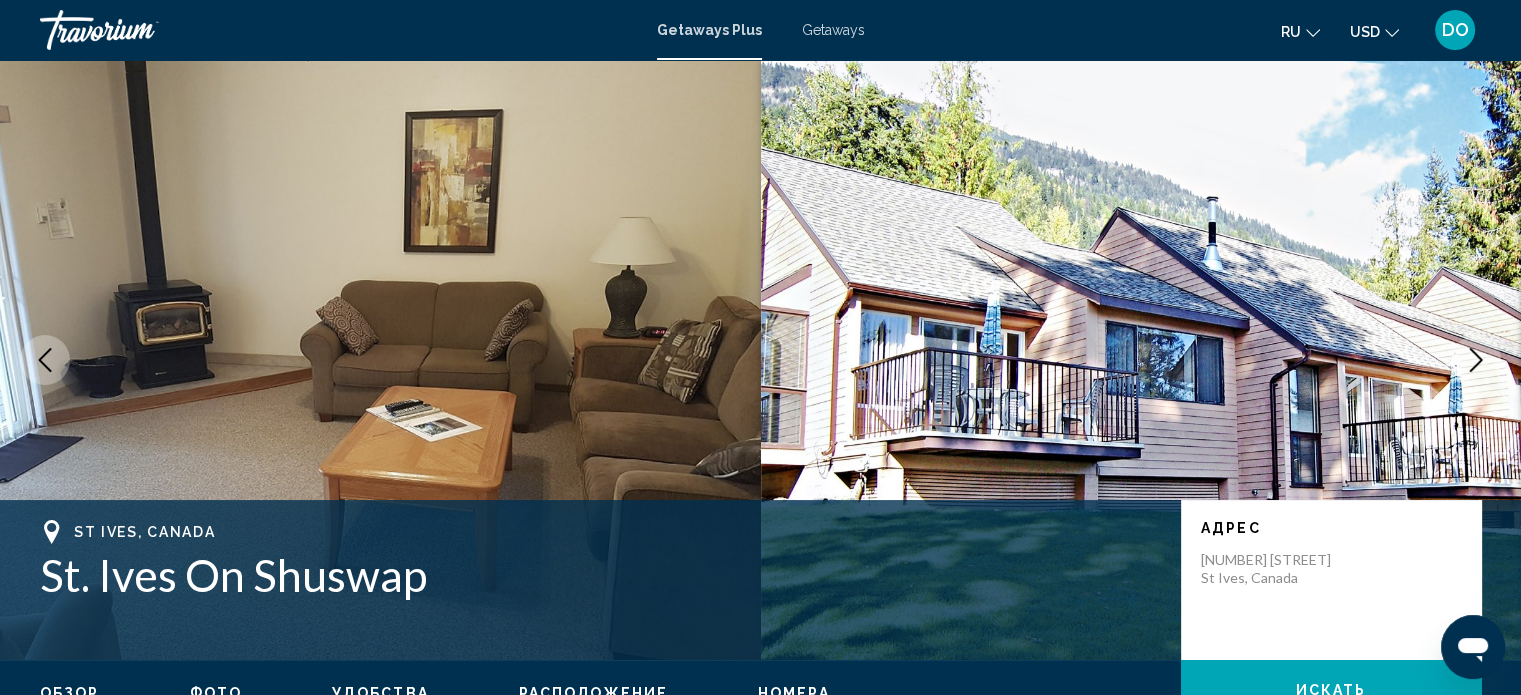 click 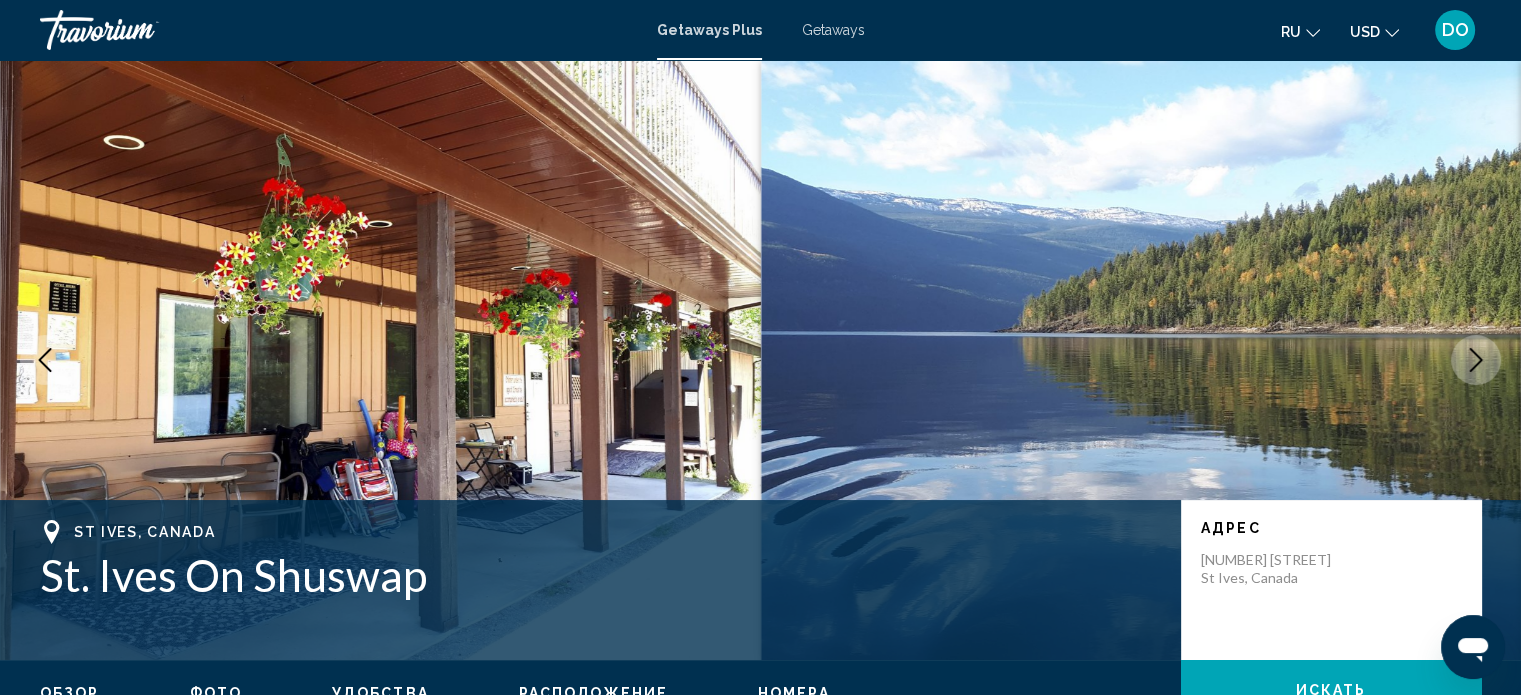 click 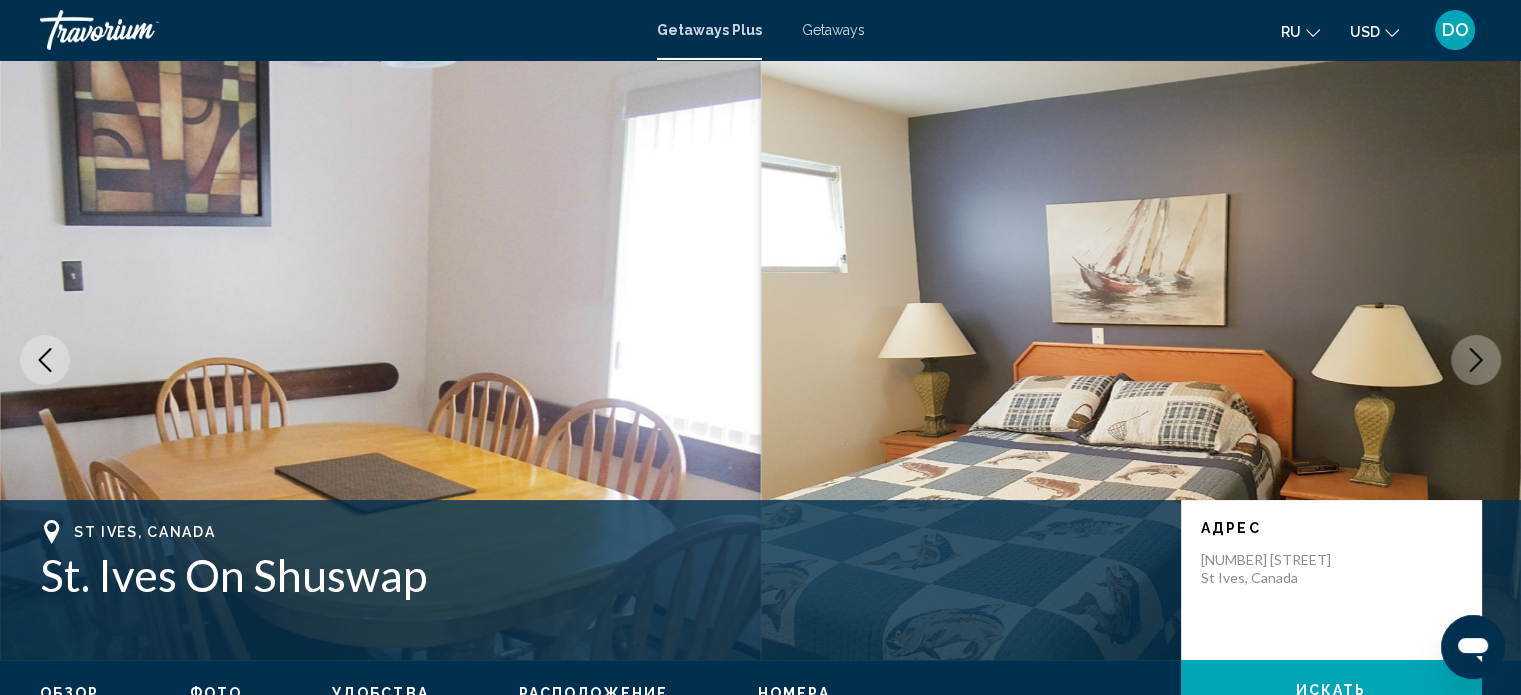 click 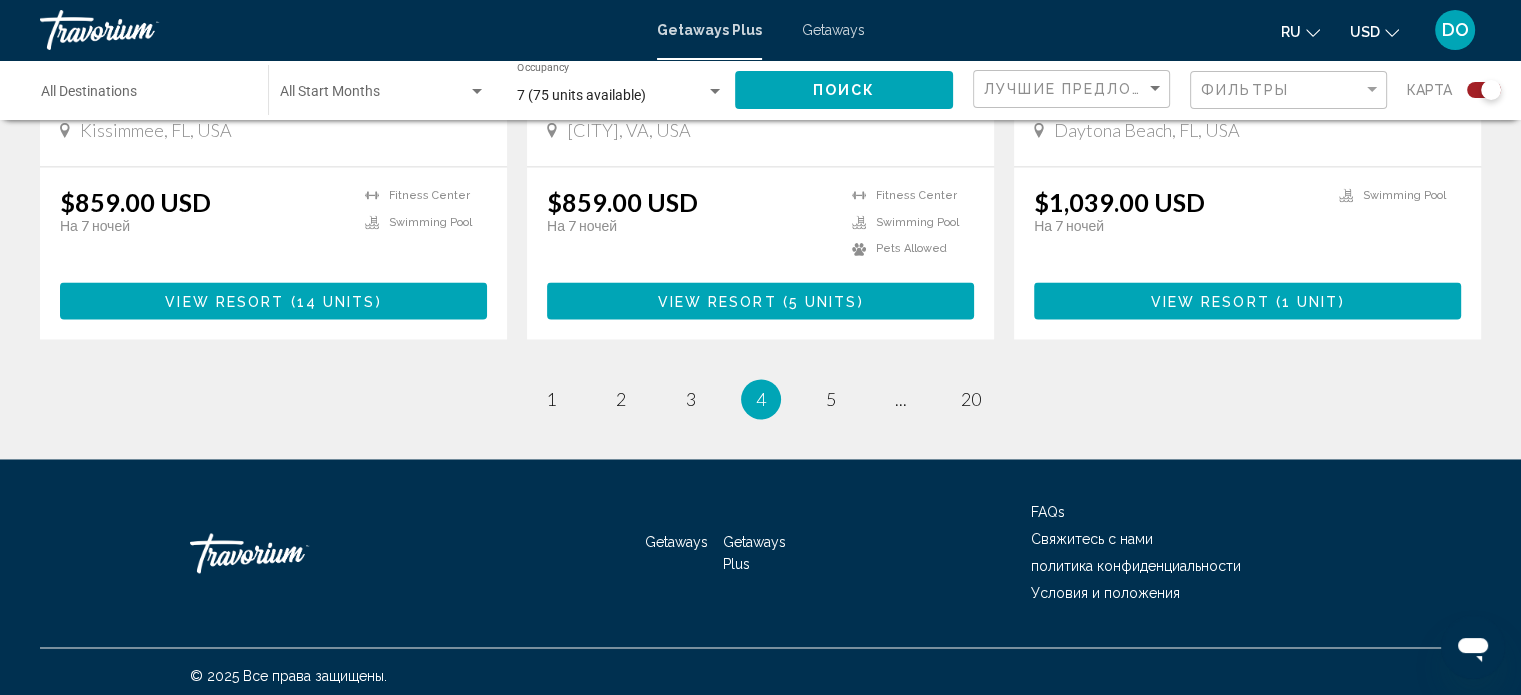 scroll, scrollTop: 3121, scrollLeft: 0, axis: vertical 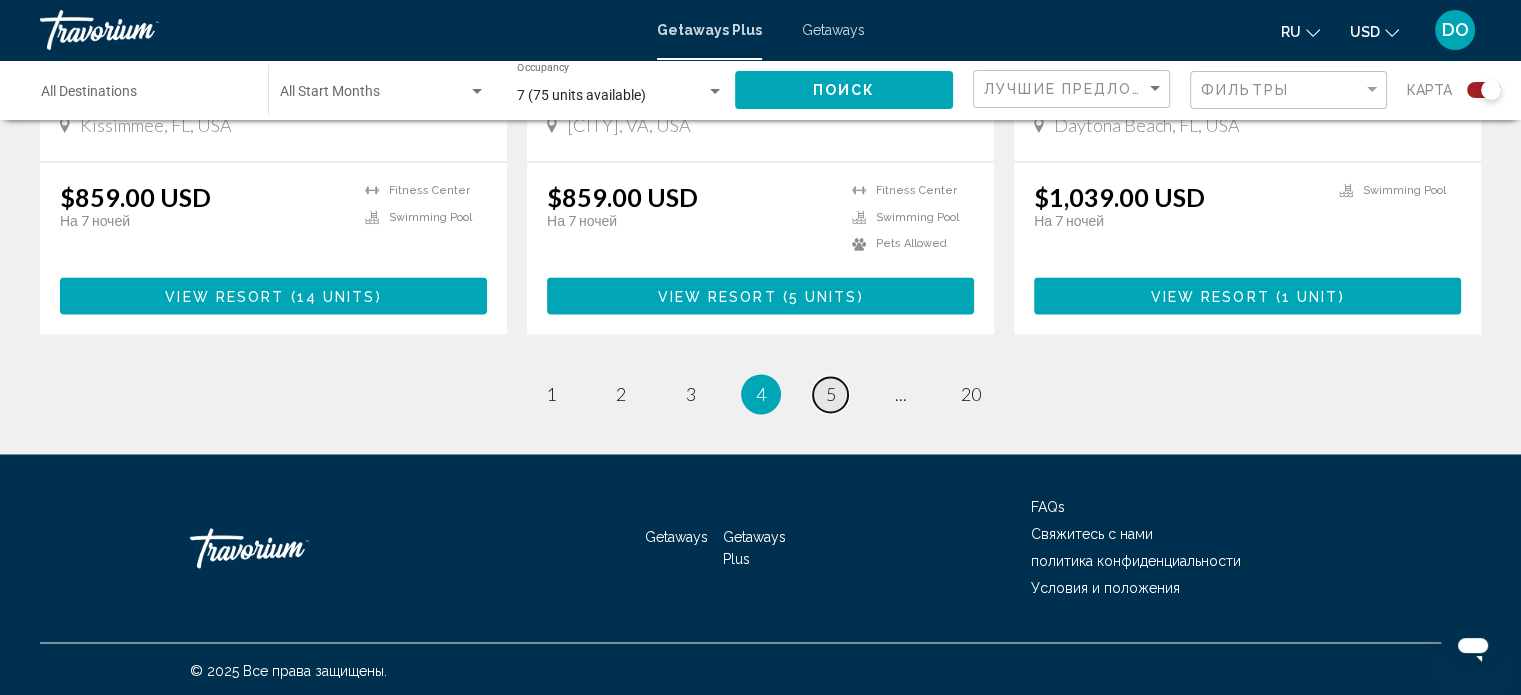 click on "5" at bounding box center [831, 394] 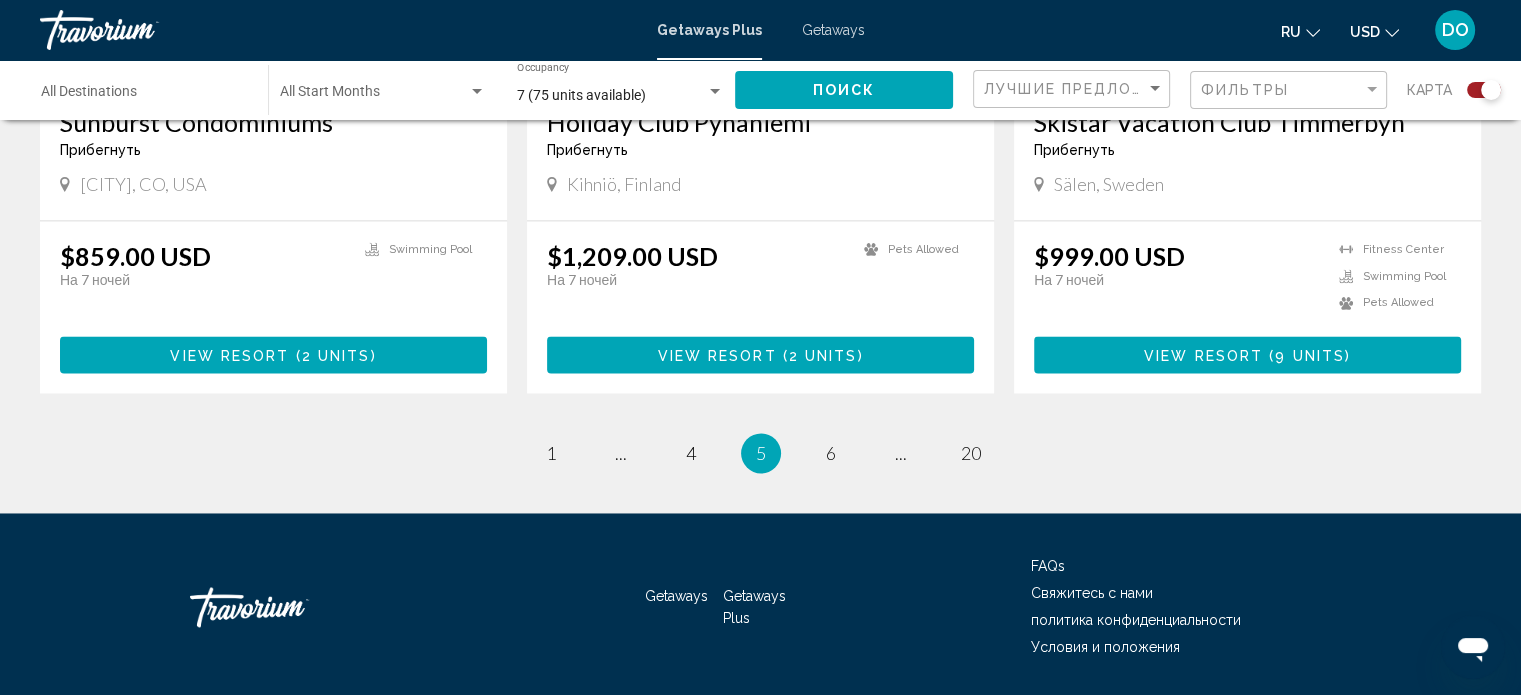 scroll, scrollTop: 3122, scrollLeft: 0, axis: vertical 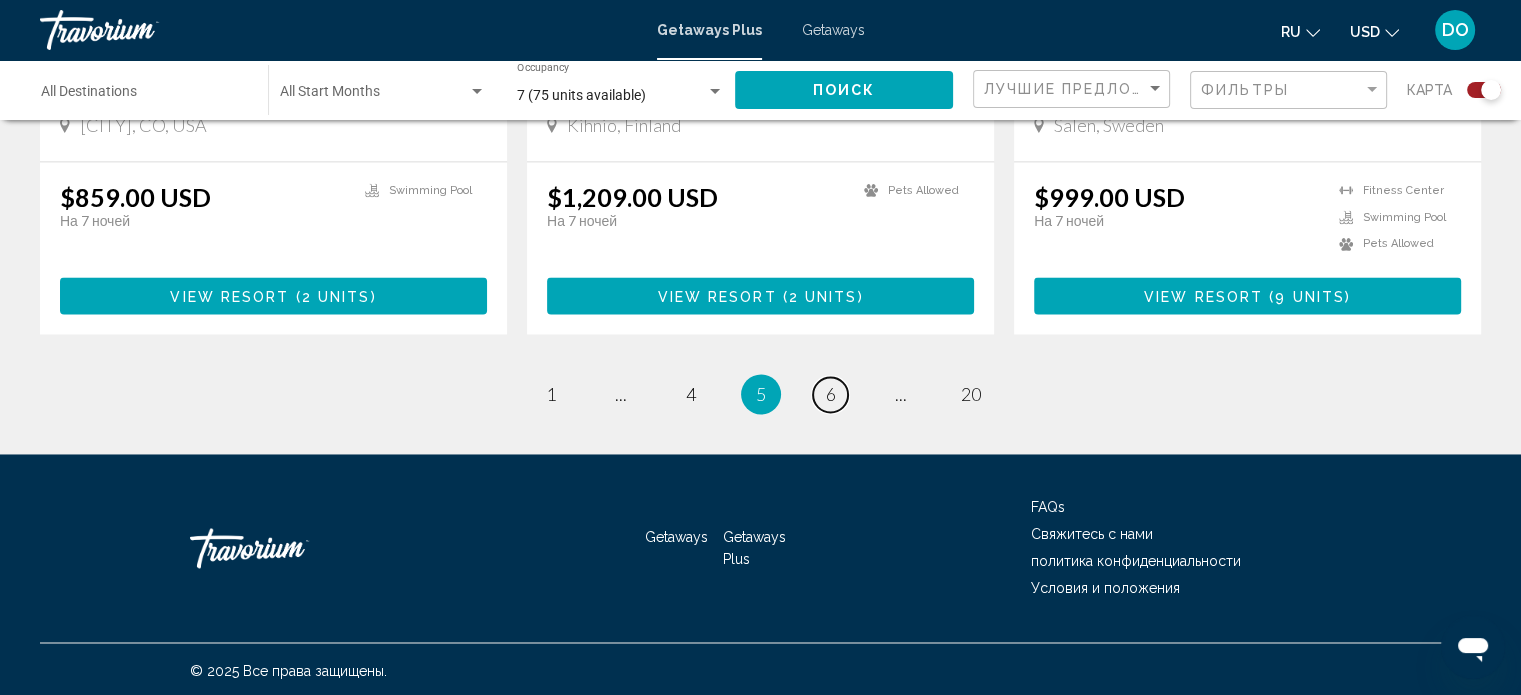 click on "6" at bounding box center [831, 394] 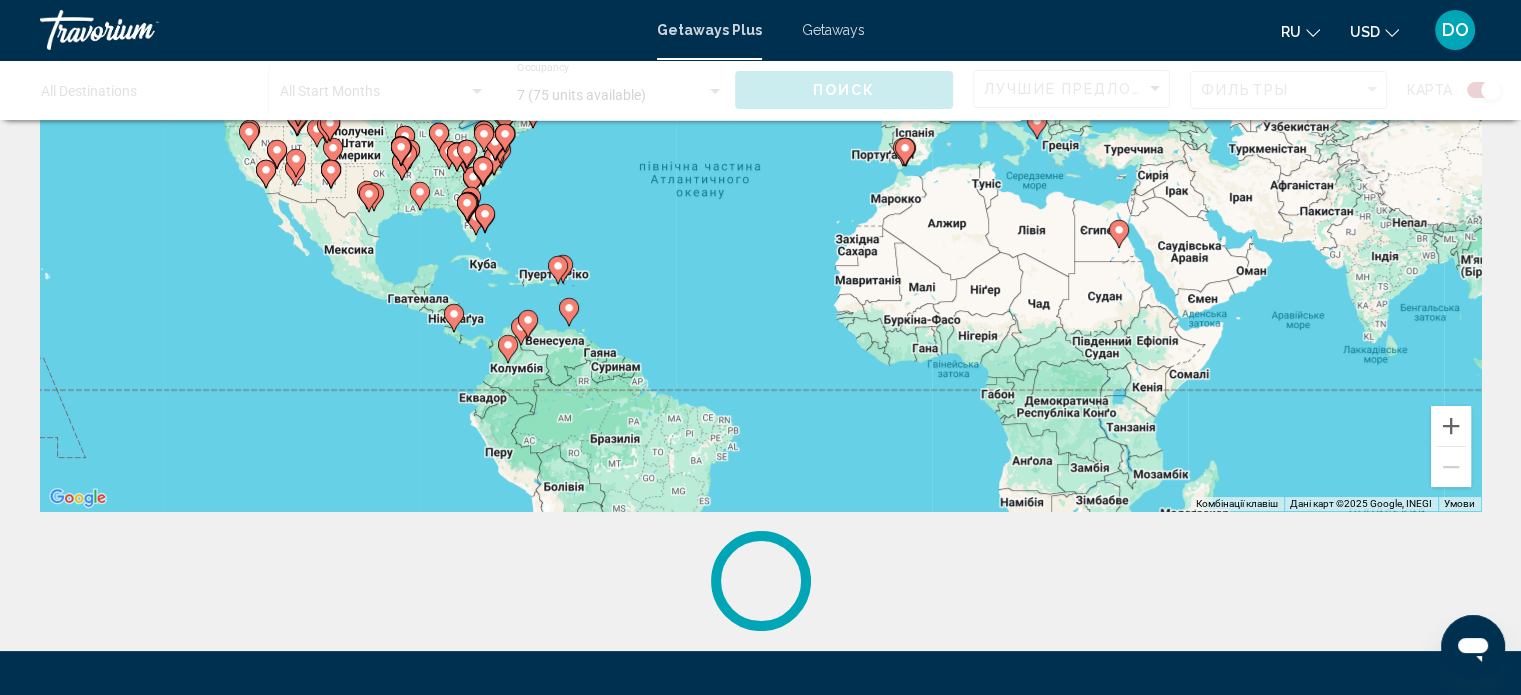 scroll, scrollTop: 329, scrollLeft: 0, axis: vertical 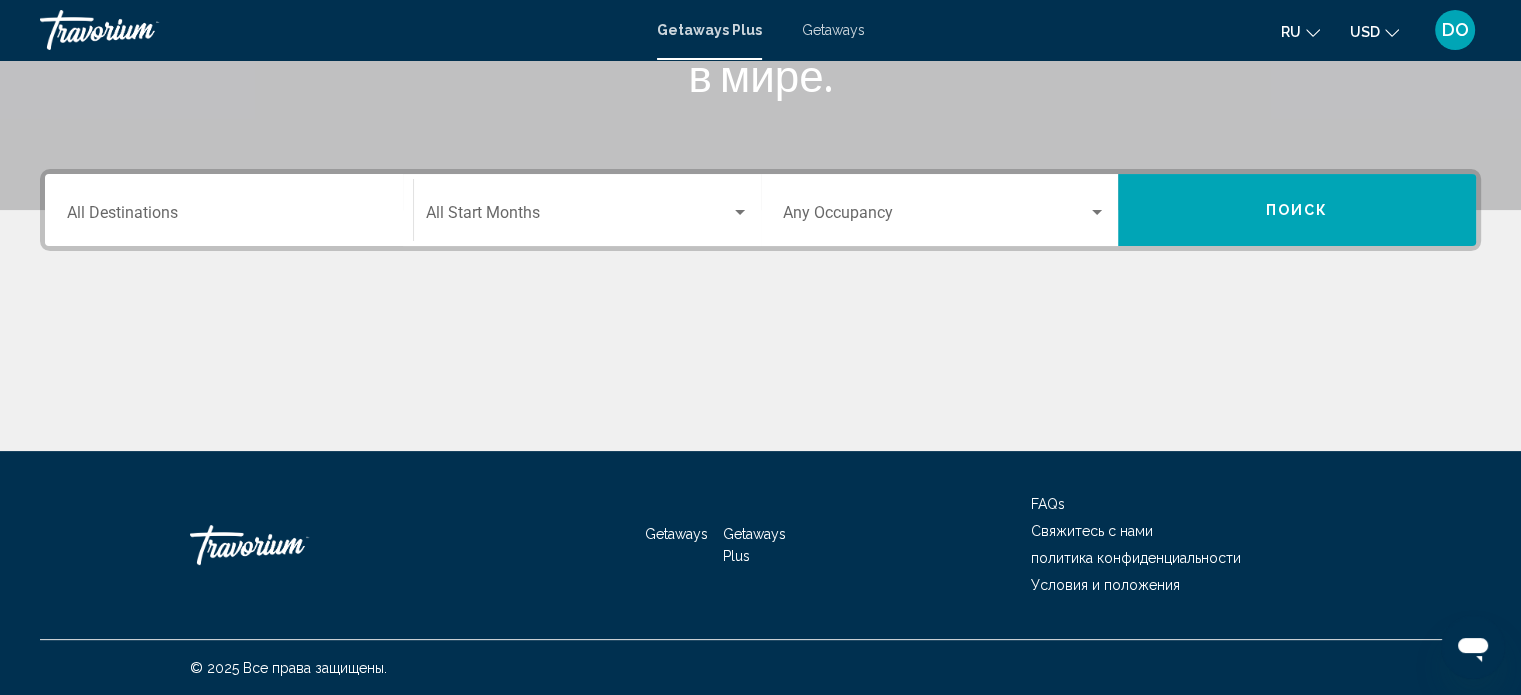 click at bounding box center (1097, 213) 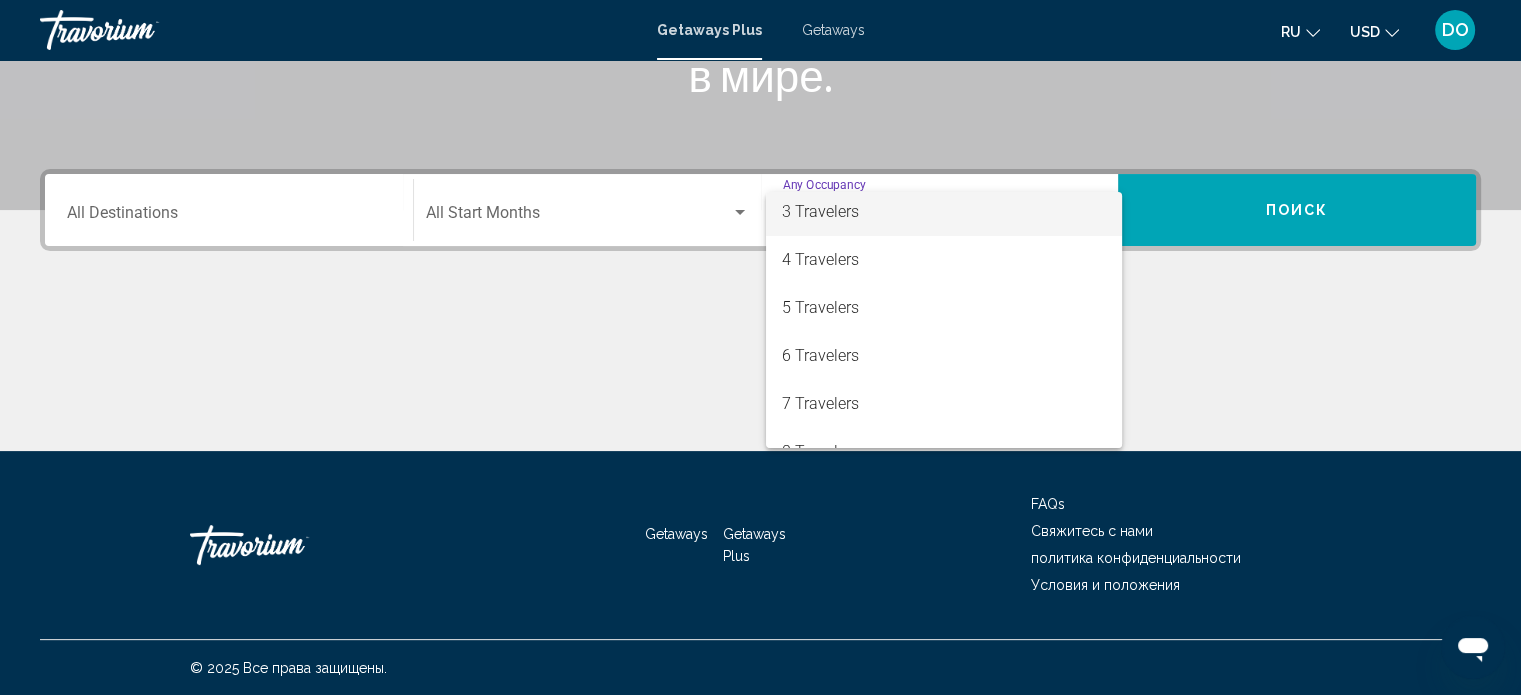 scroll, scrollTop: 200, scrollLeft: 0, axis: vertical 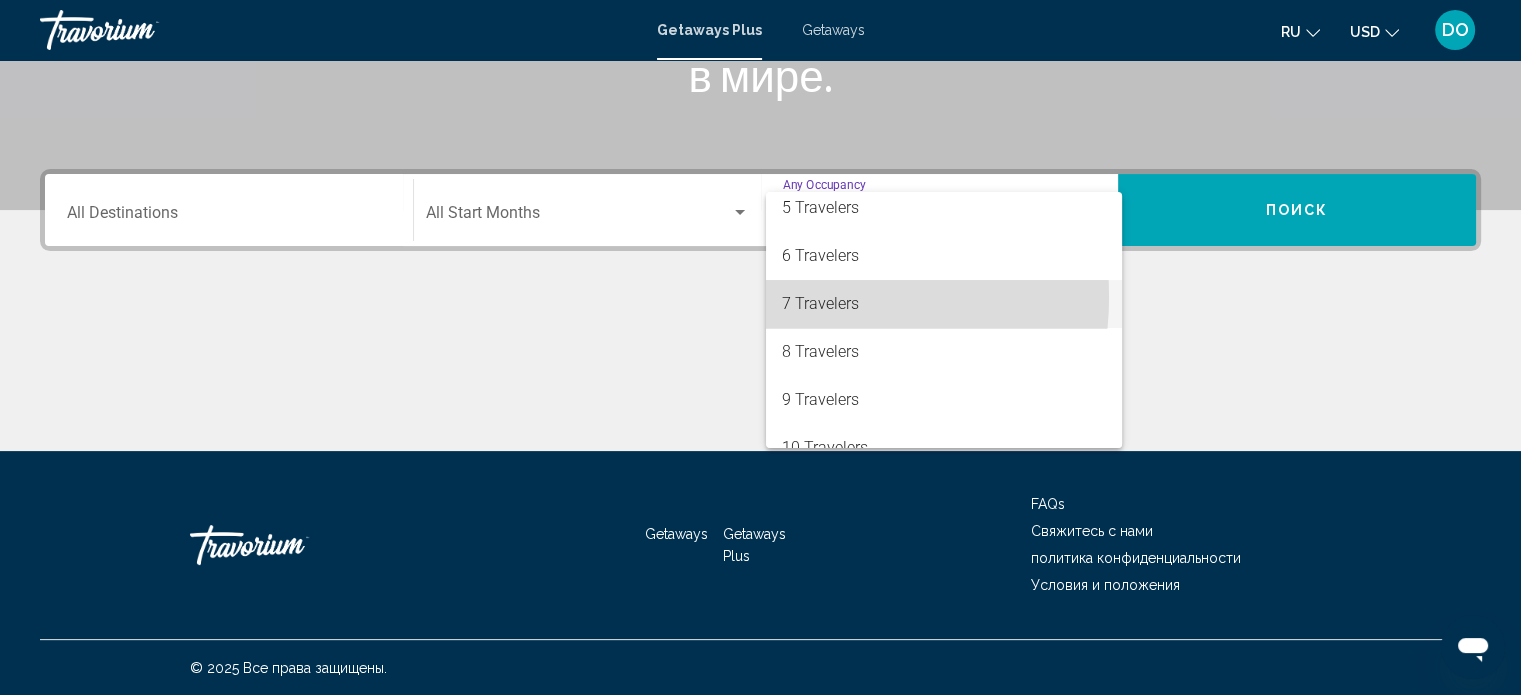 click on "7 Travelers" at bounding box center [944, 304] 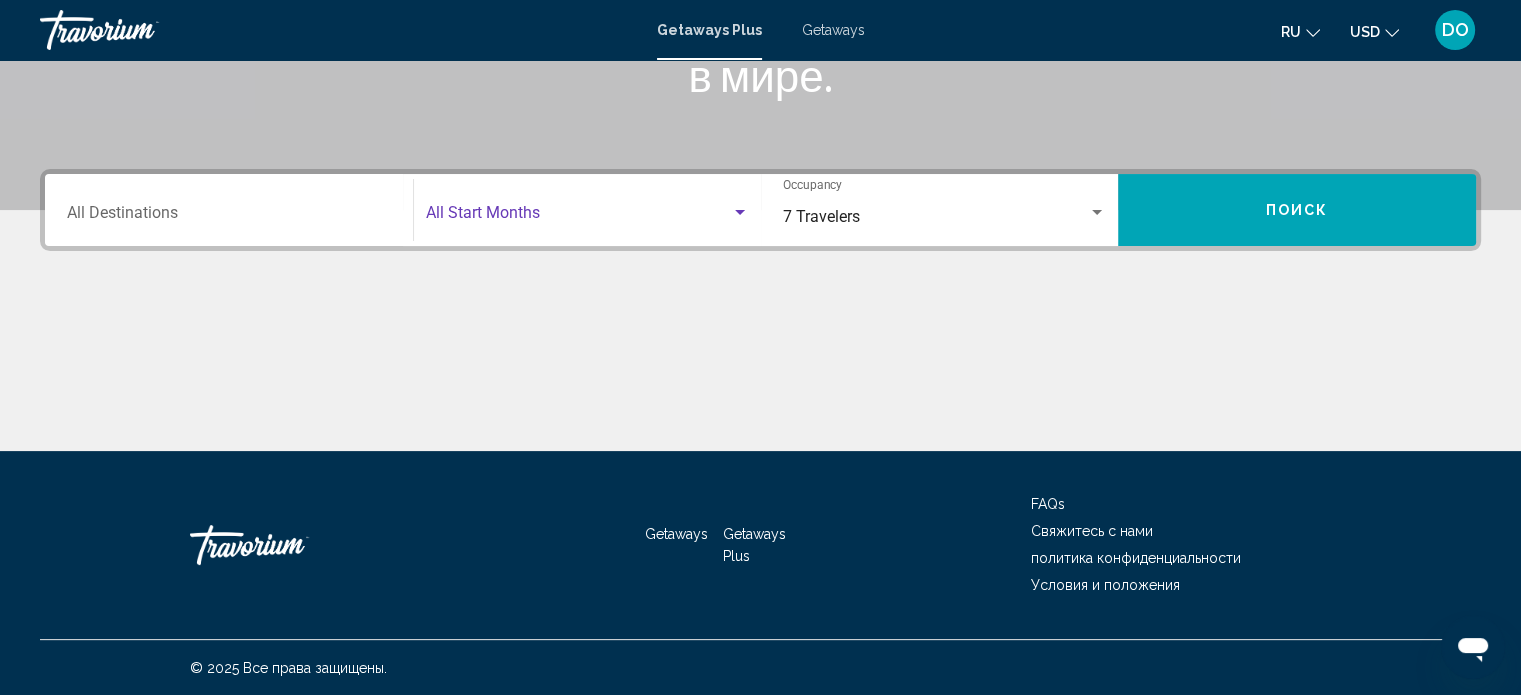 click at bounding box center (740, 212) 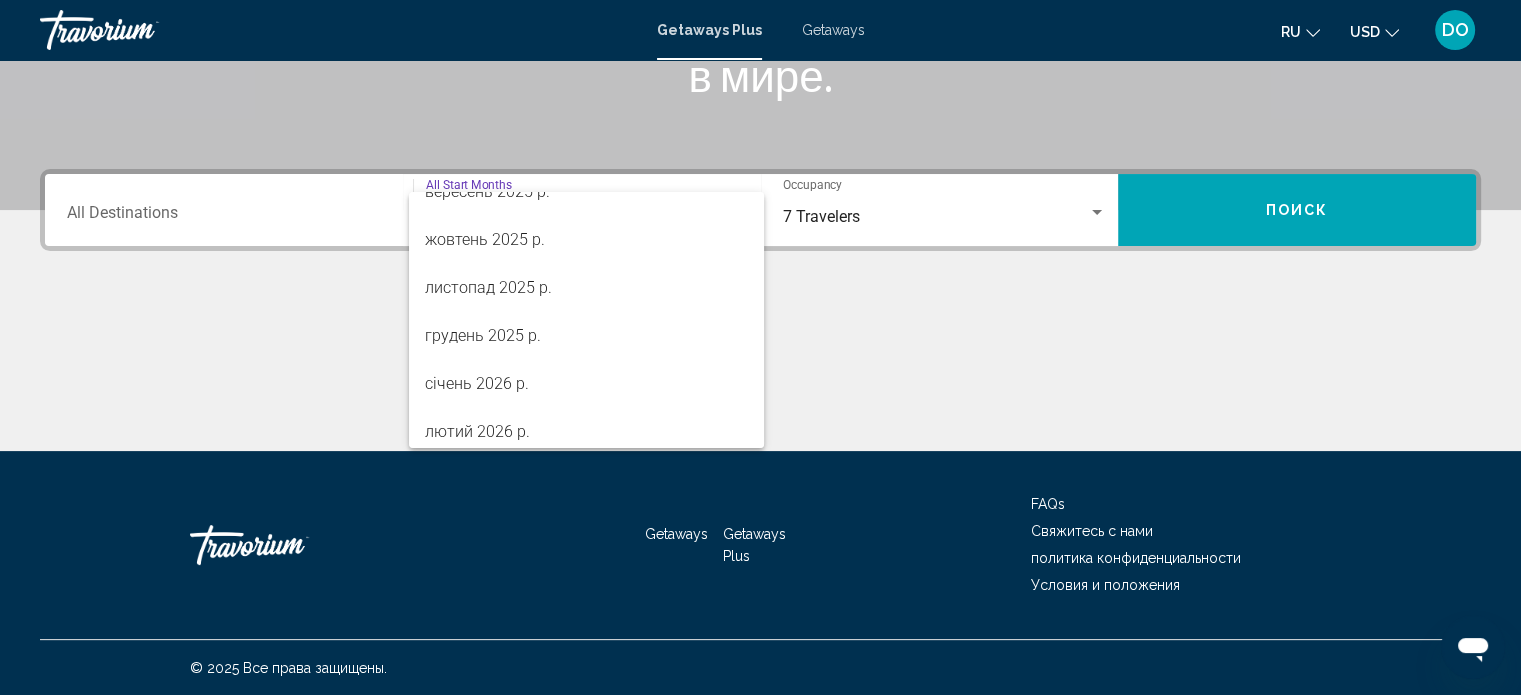 scroll, scrollTop: 160, scrollLeft: 0, axis: vertical 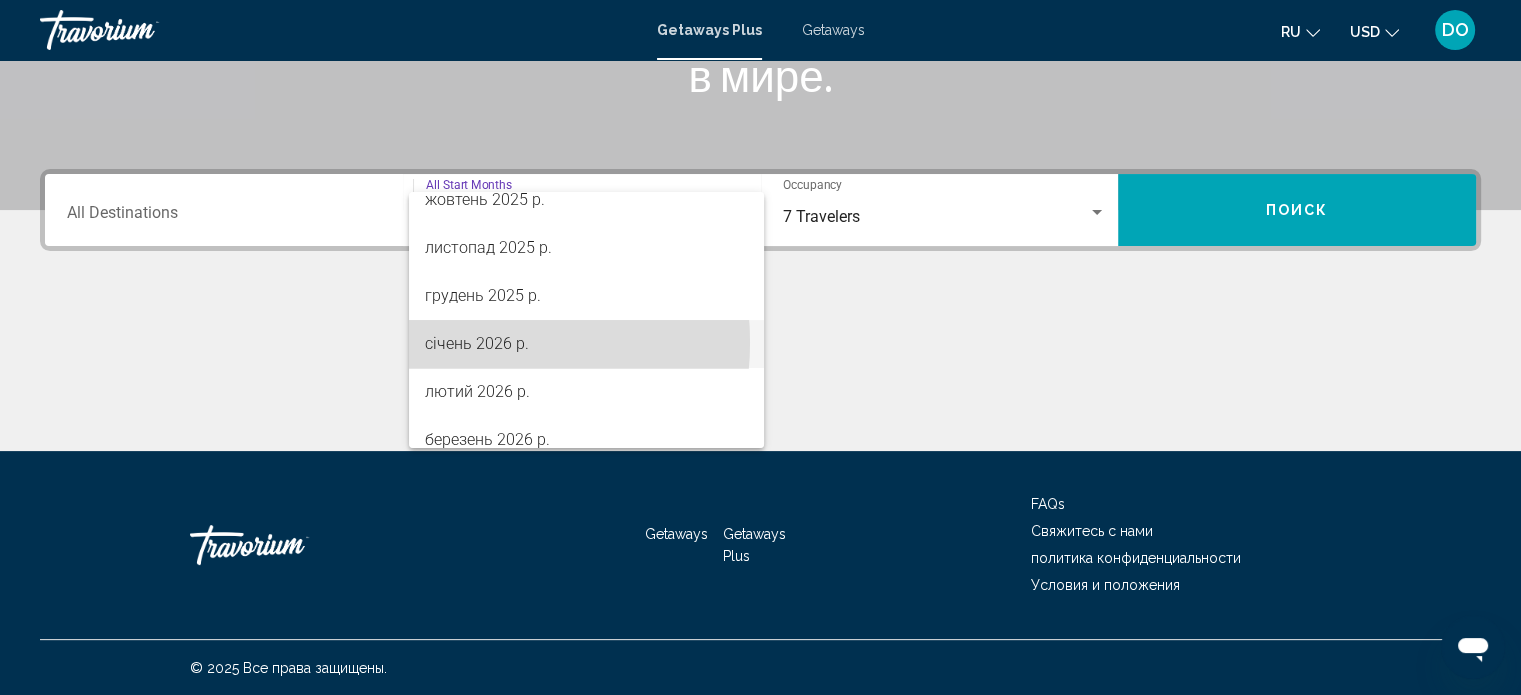 click on "січень 2026 р." at bounding box center (586, 344) 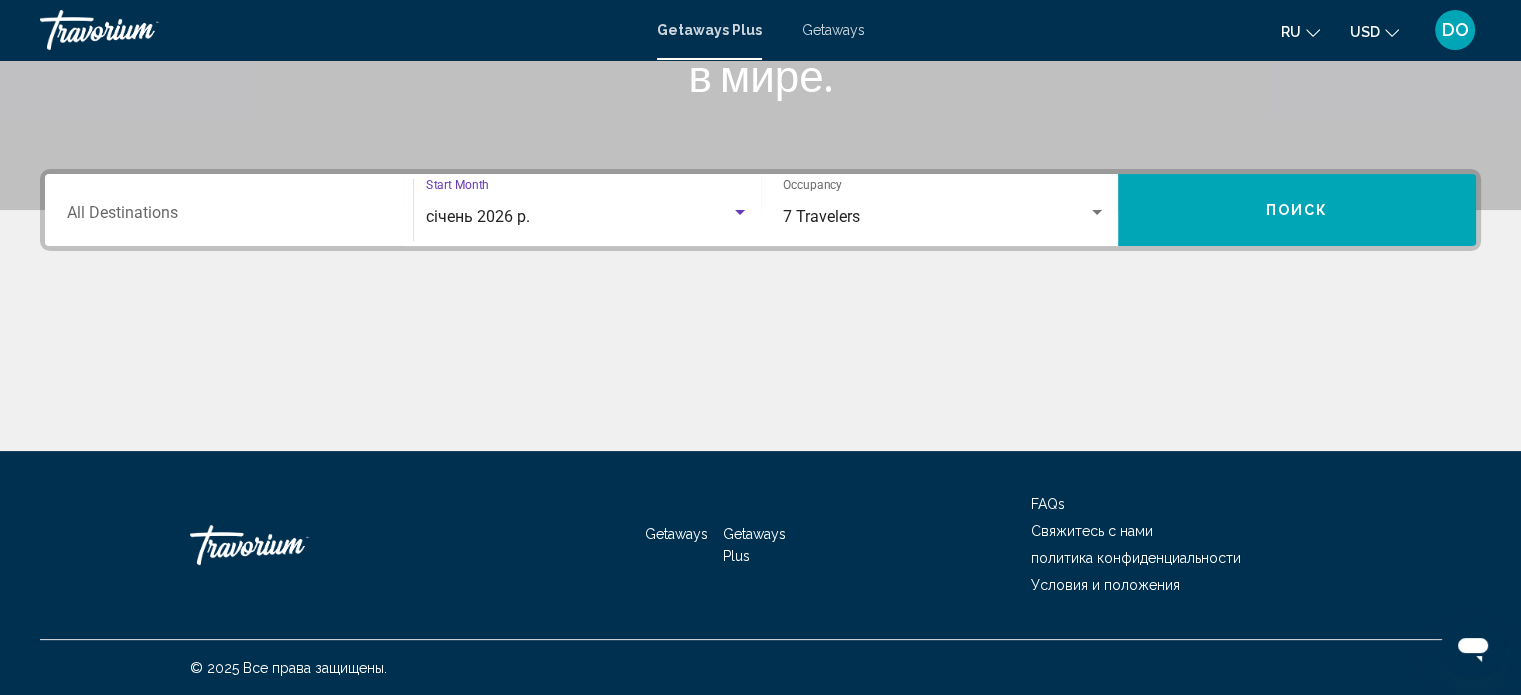 click on "Поиск" at bounding box center (1297, 210) 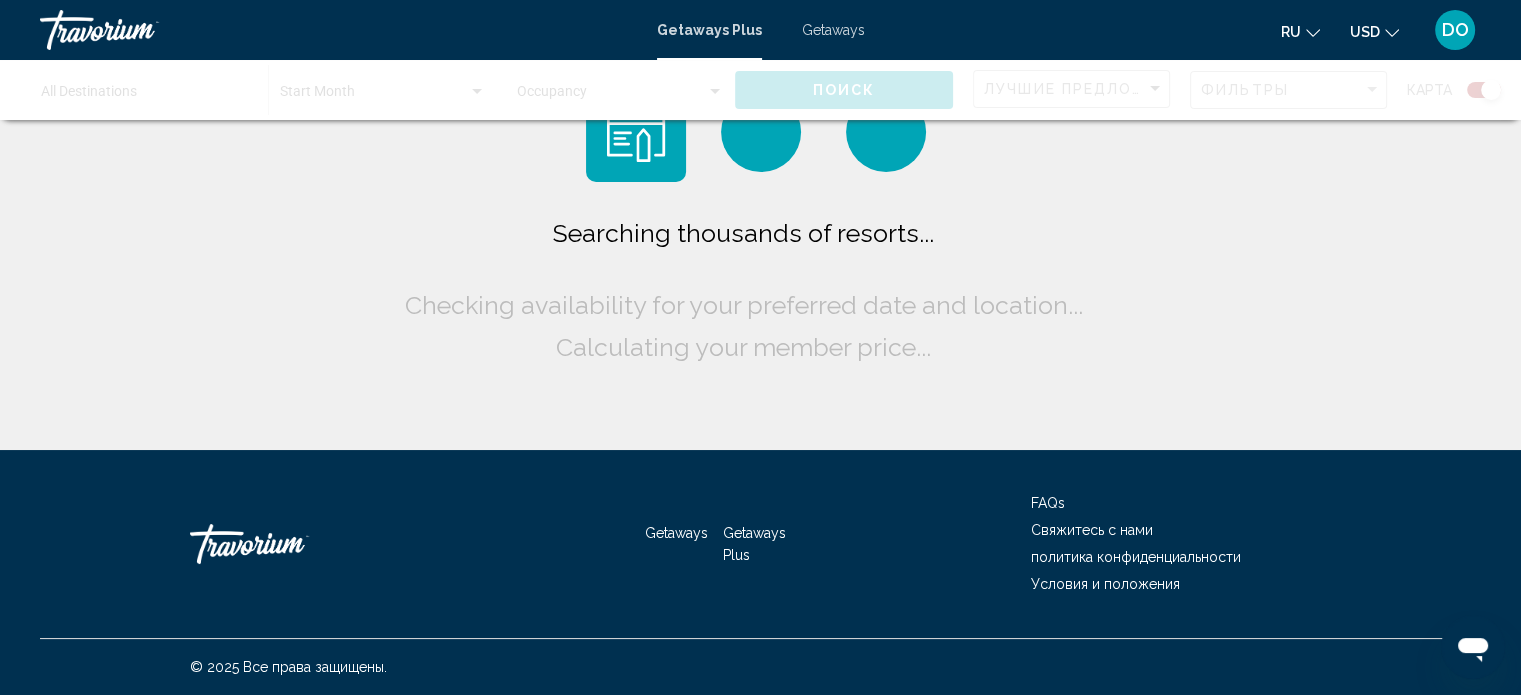 scroll, scrollTop: 0, scrollLeft: 0, axis: both 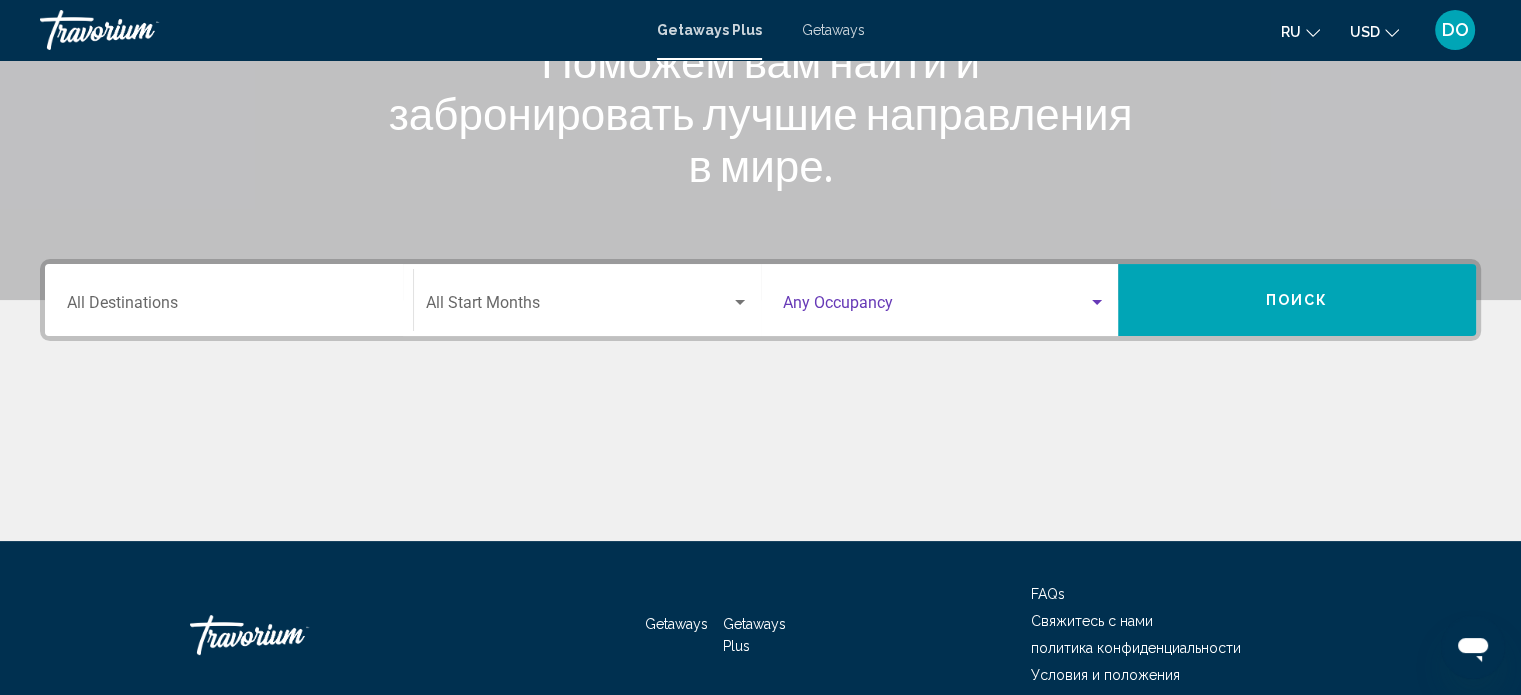 click at bounding box center [1097, 302] 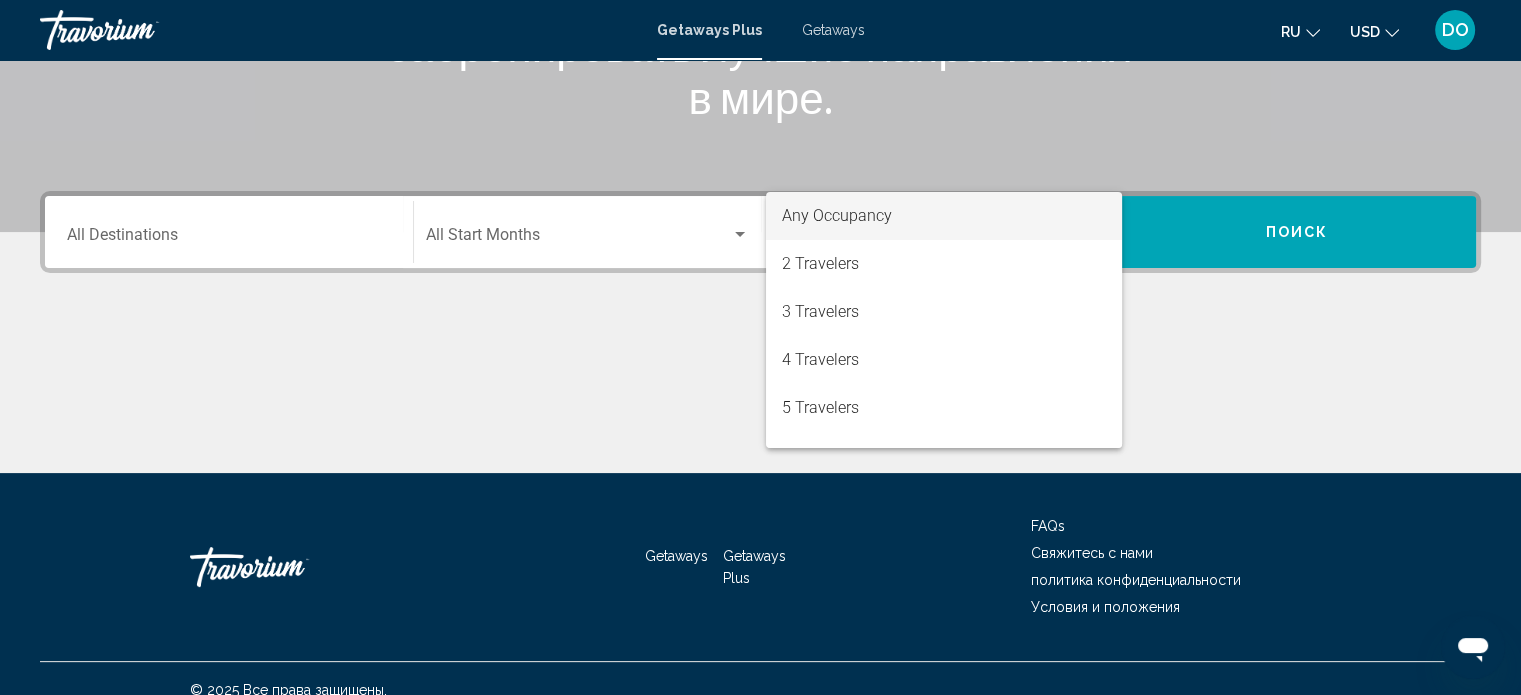 scroll, scrollTop: 390, scrollLeft: 0, axis: vertical 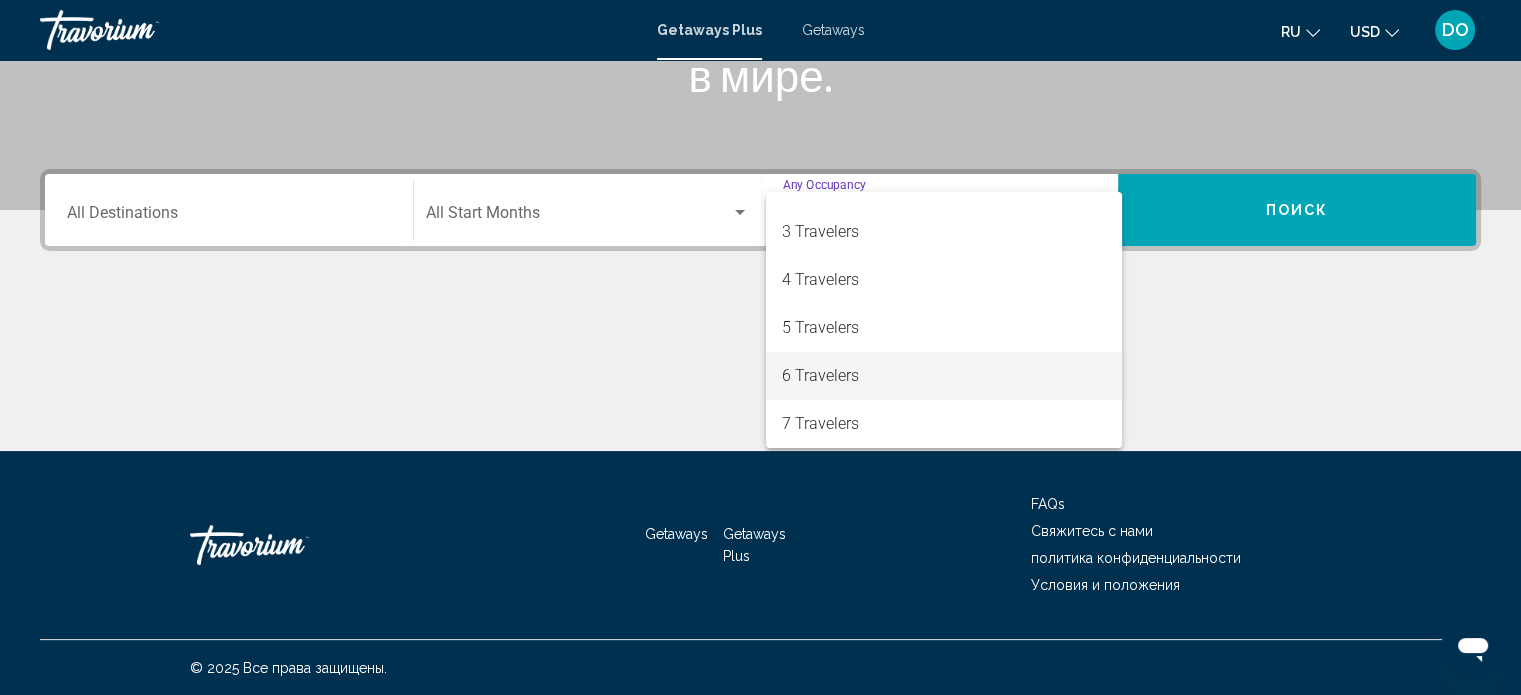 click on "6 Travelers" at bounding box center [944, 376] 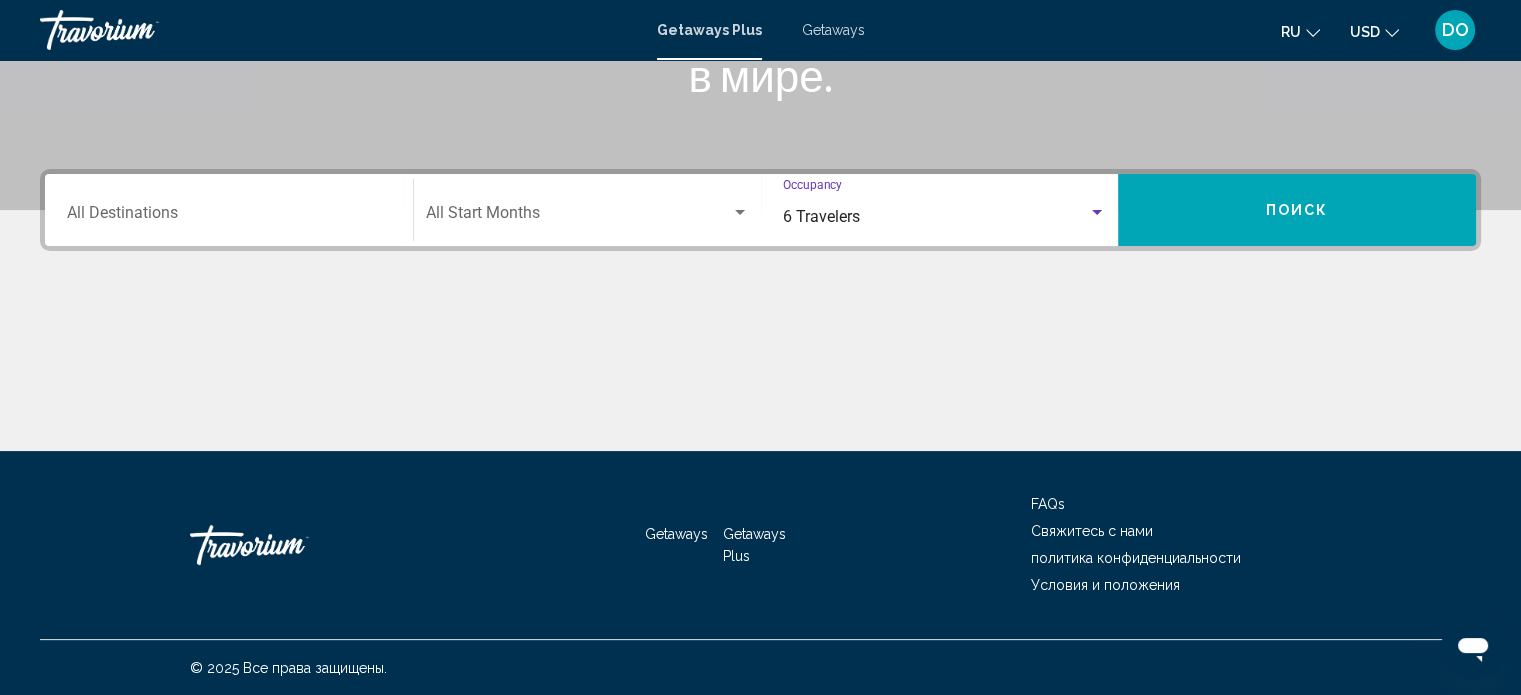 click on "Поиск" at bounding box center (1297, 211) 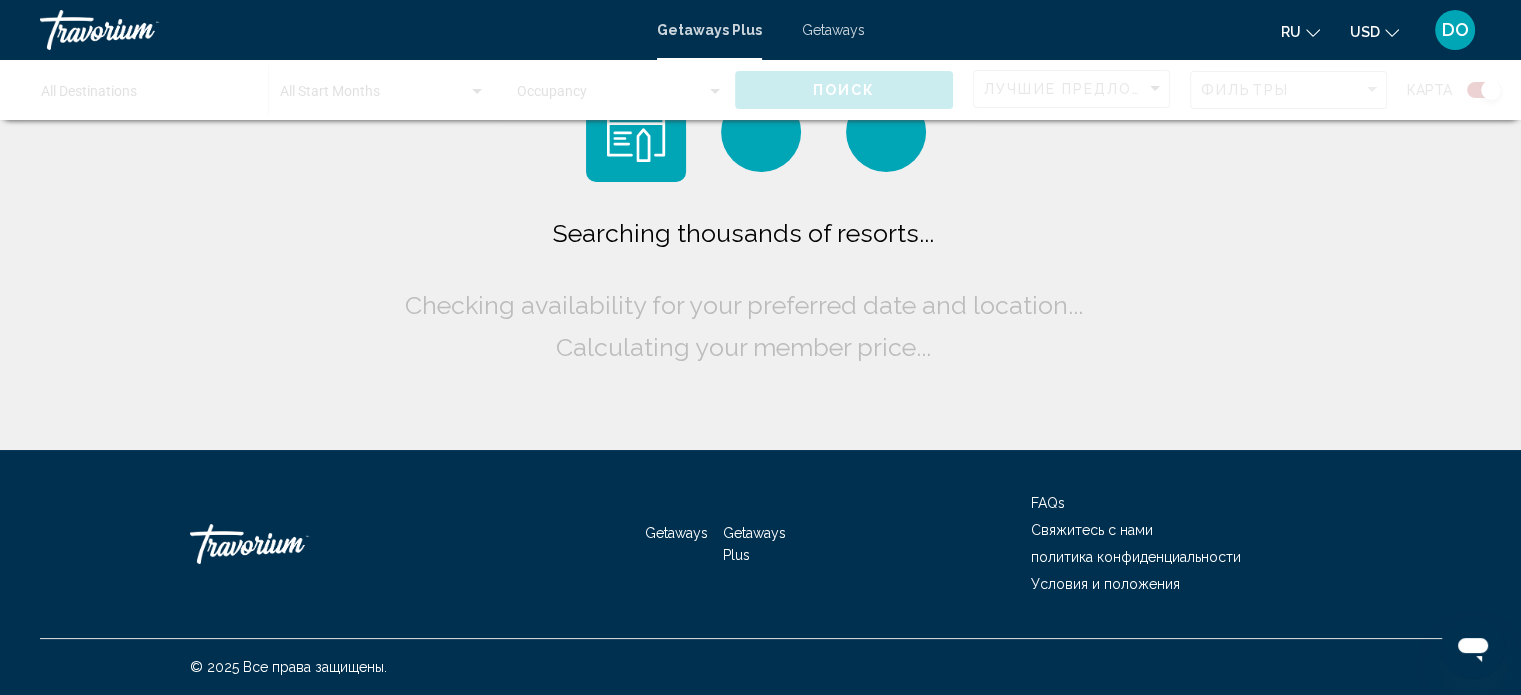 scroll, scrollTop: 0, scrollLeft: 0, axis: both 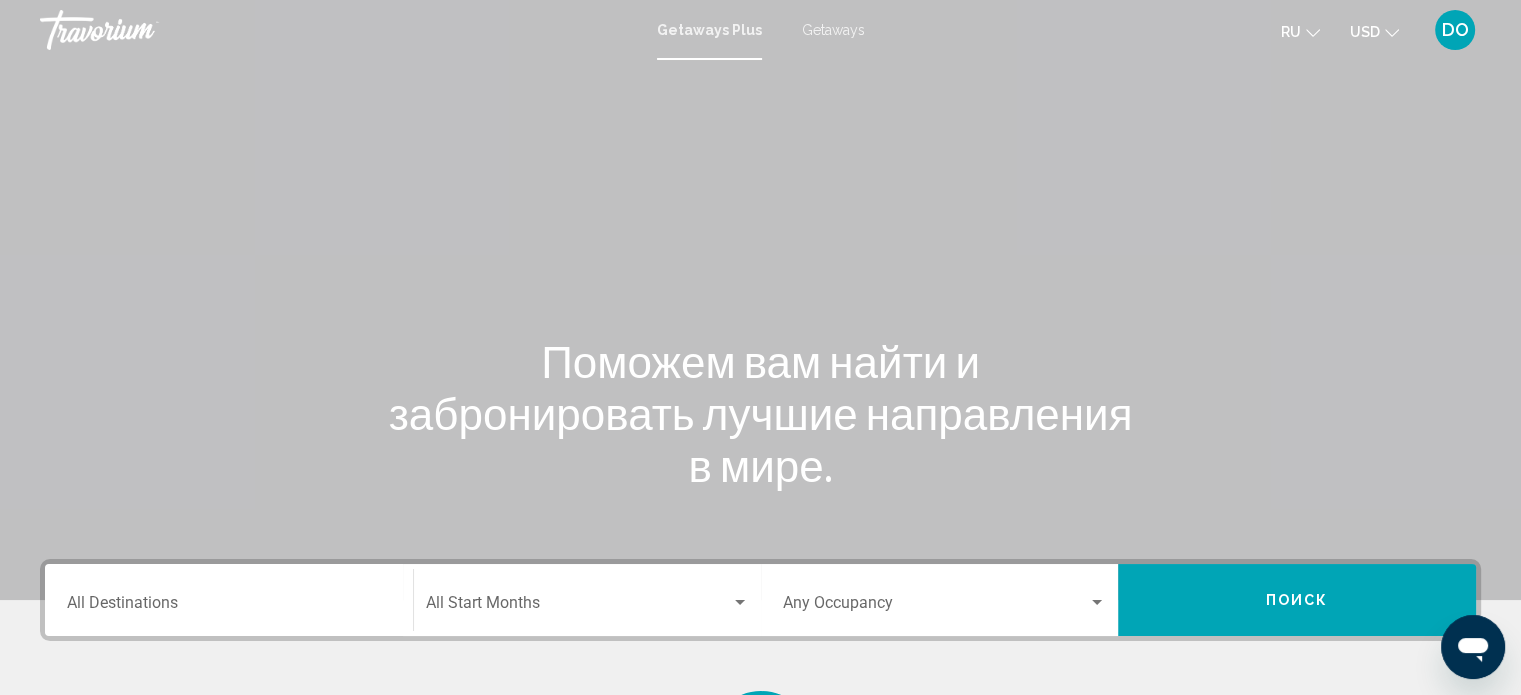click at bounding box center (936, 607) 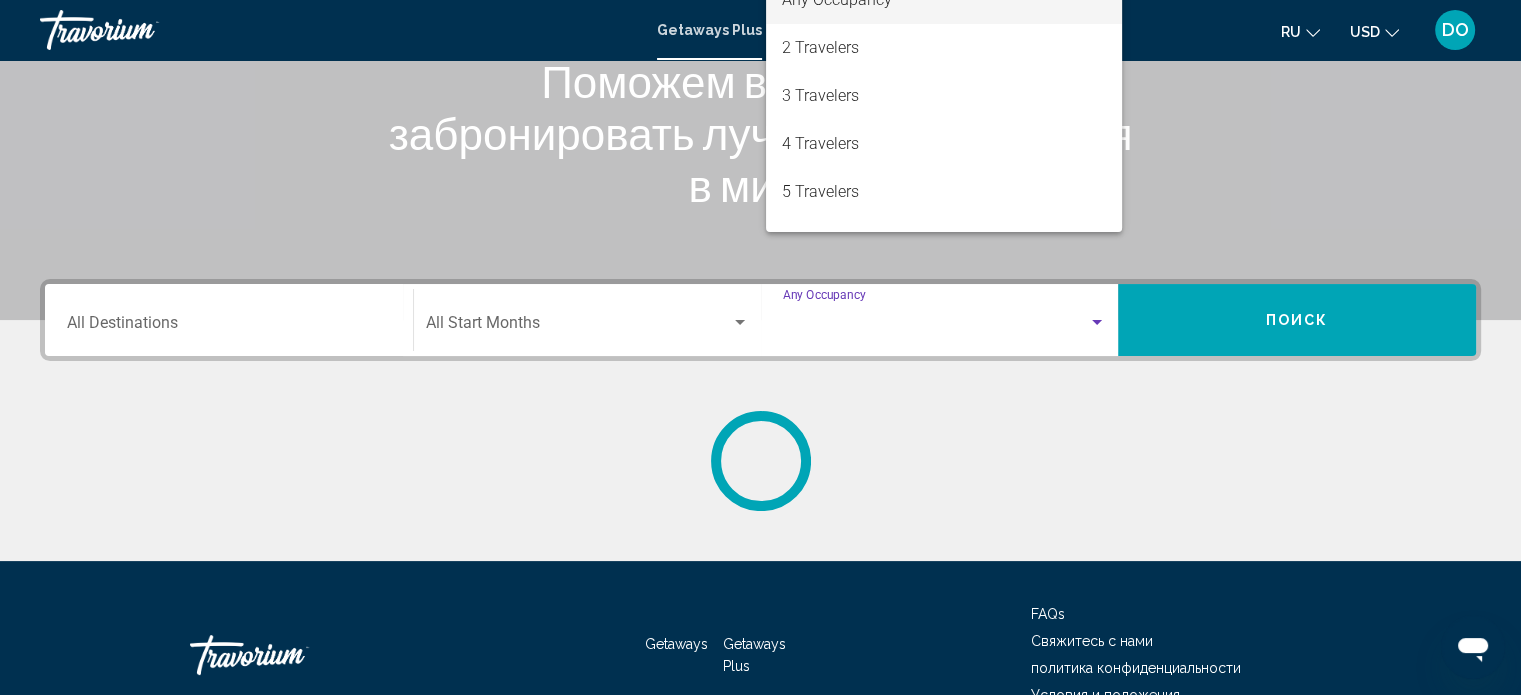 scroll, scrollTop: 390, scrollLeft: 0, axis: vertical 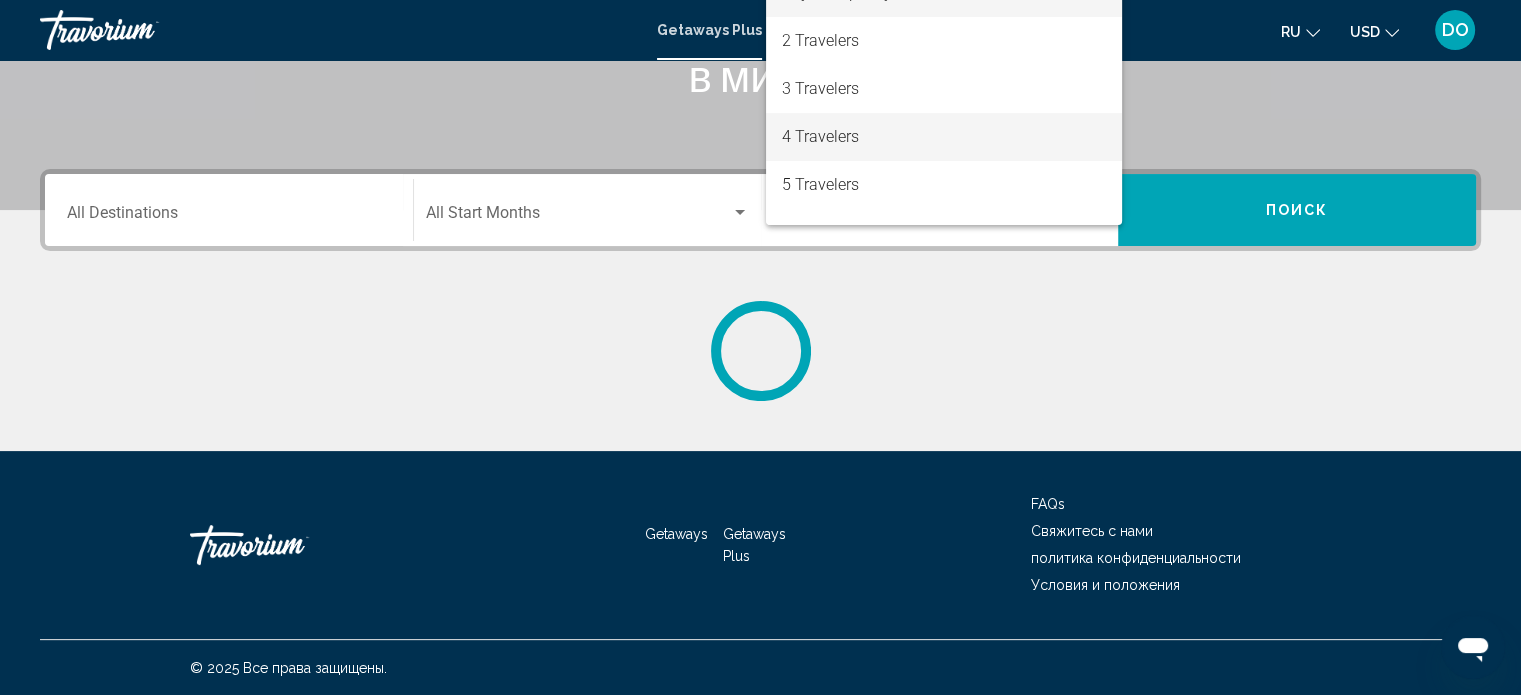 click on "4 Travelers" at bounding box center [944, 137] 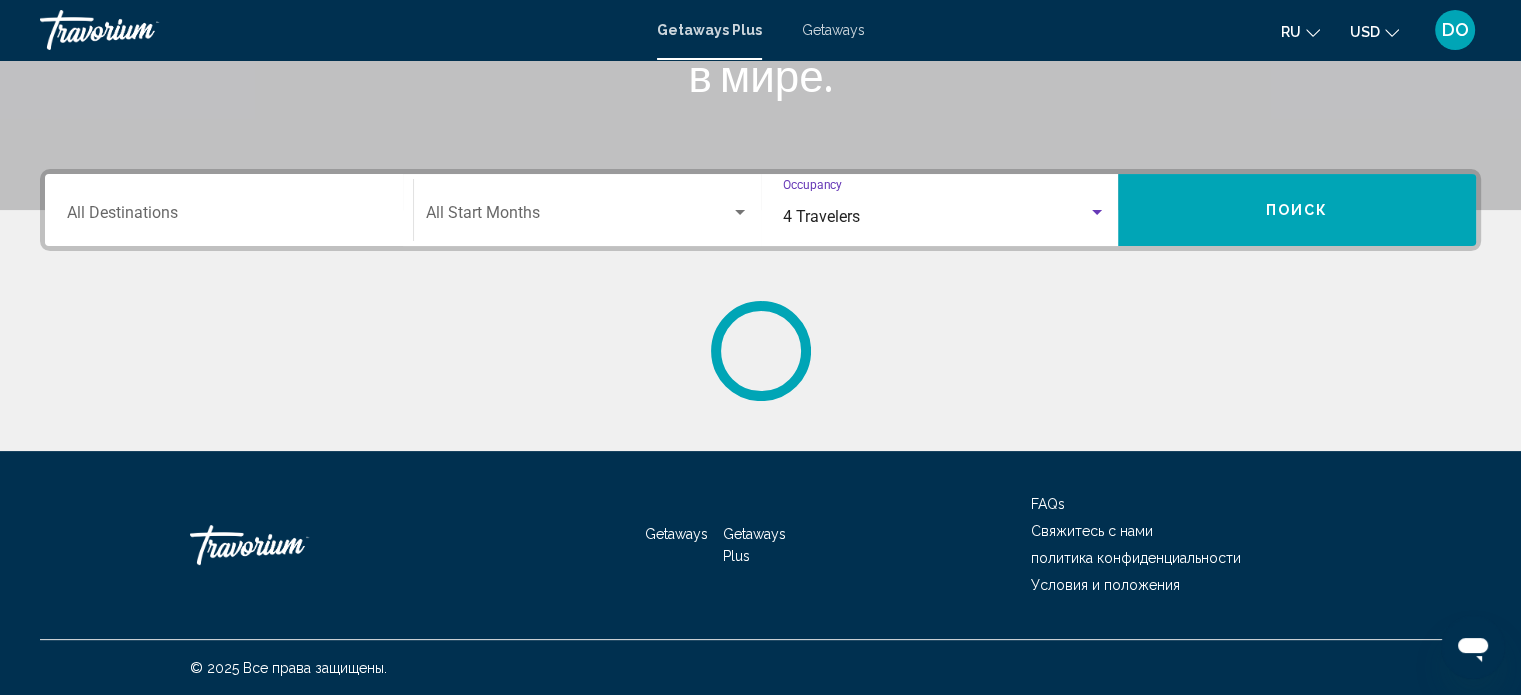 click on "Поиск" at bounding box center (1297, 211) 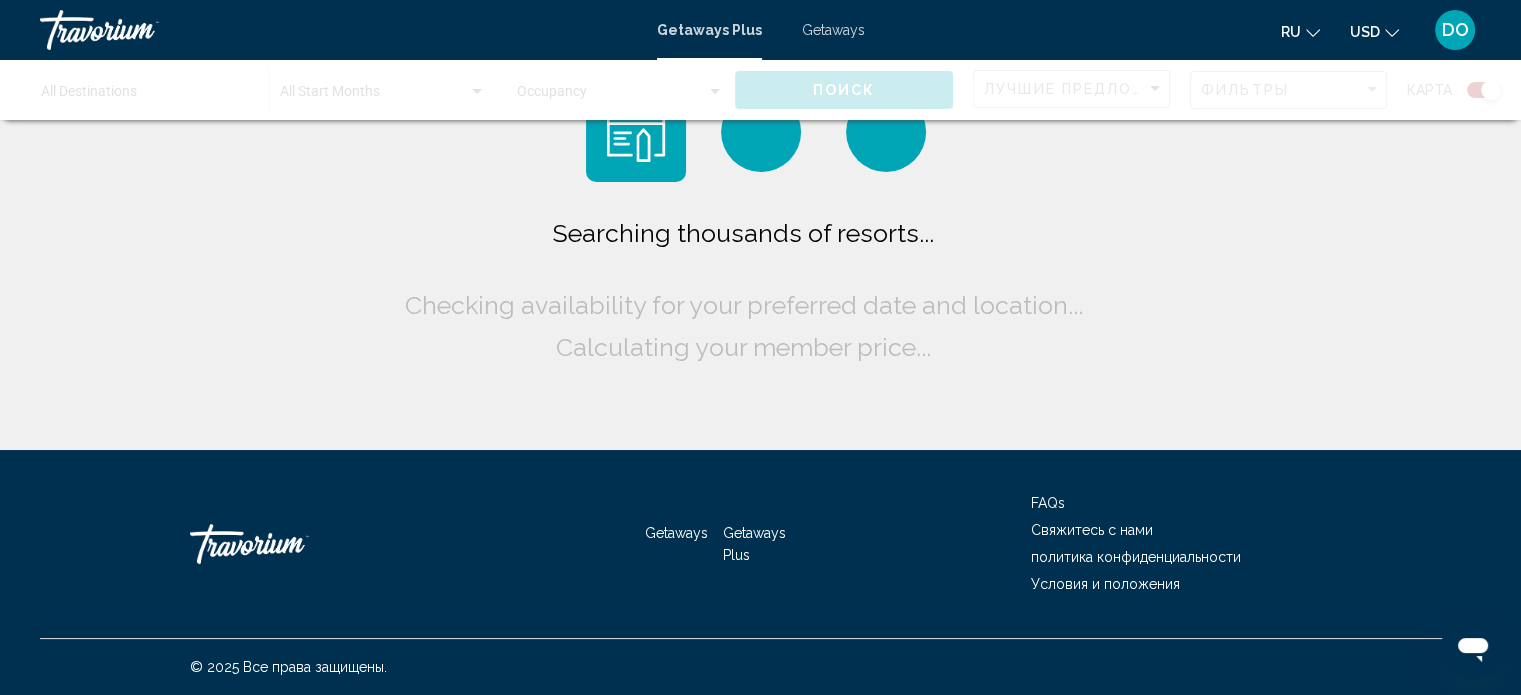 scroll, scrollTop: 0, scrollLeft: 0, axis: both 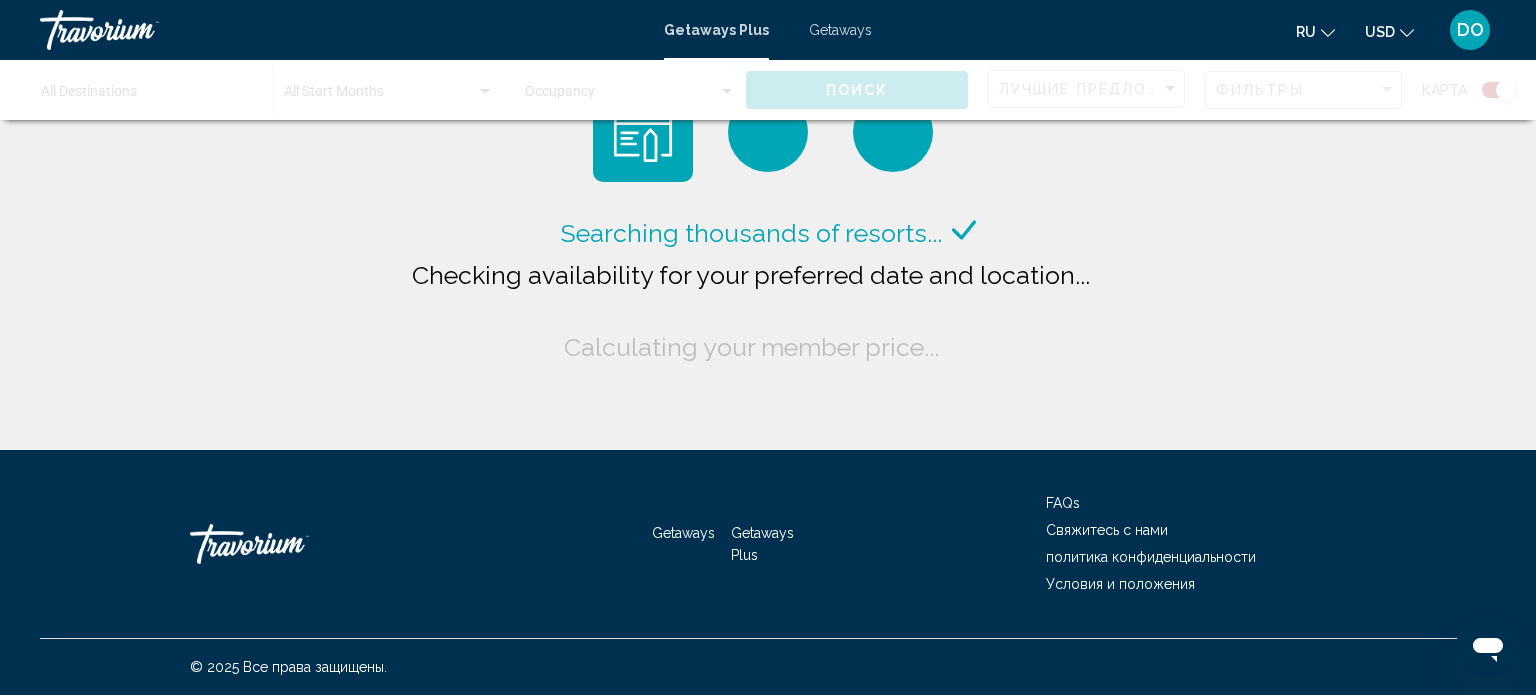 click on "Getaways" at bounding box center [840, 30] 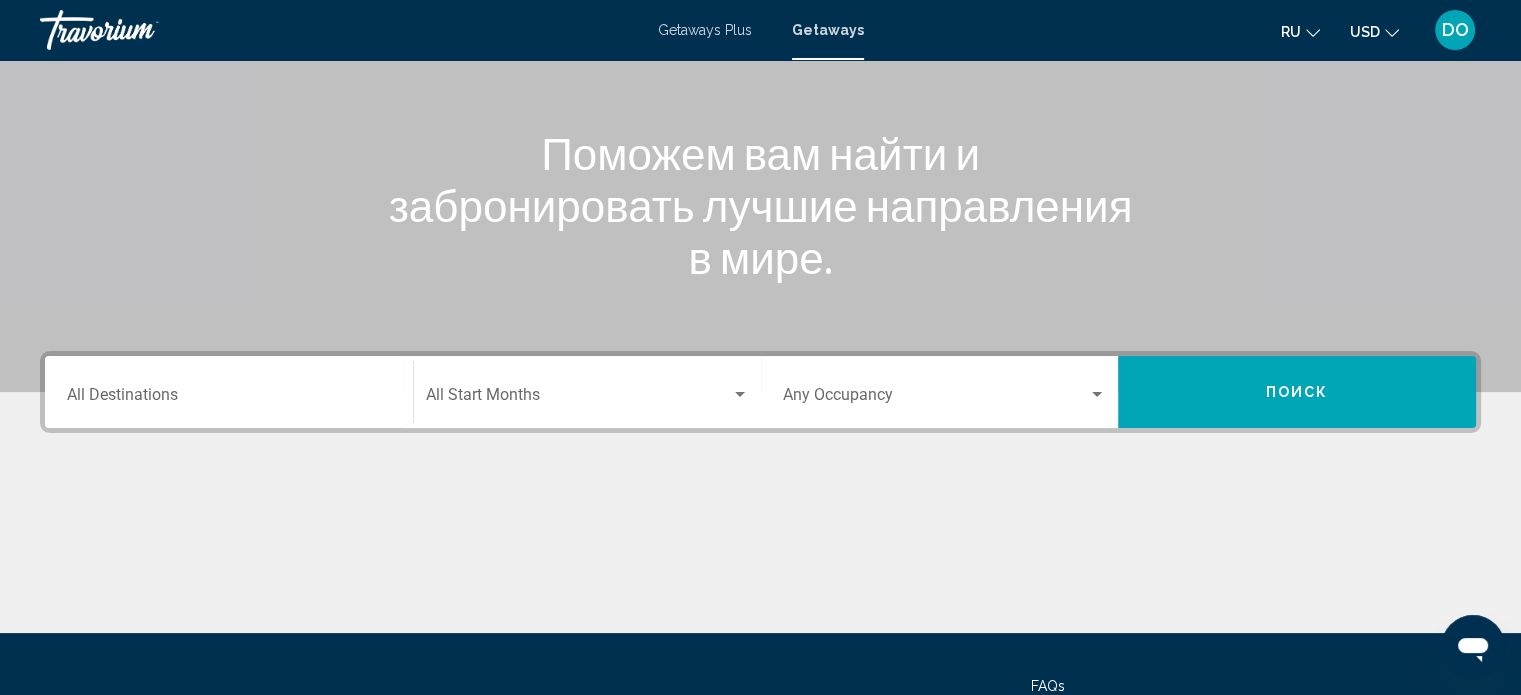 scroll, scrollTop: 290, scrollLeft: 0, axis: vertical 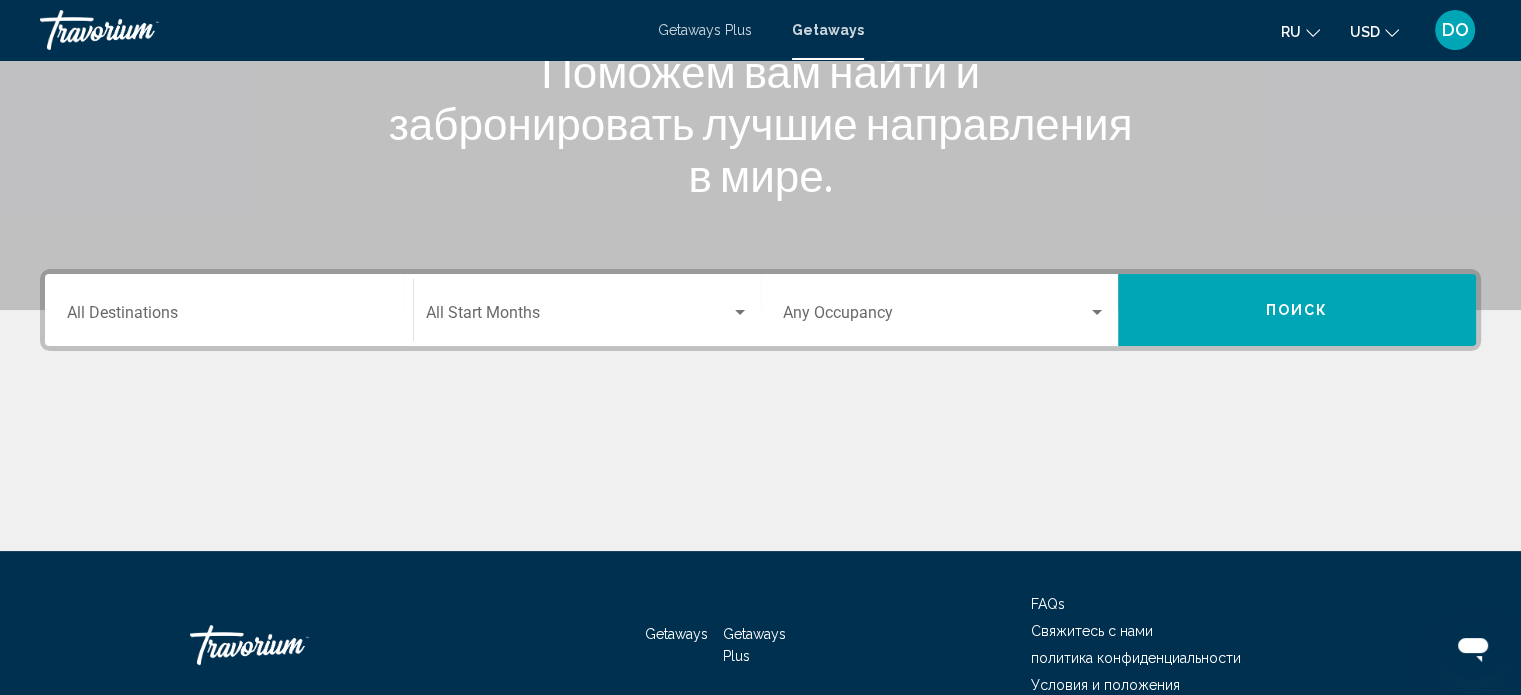 click at bounding box center (1097, 312) 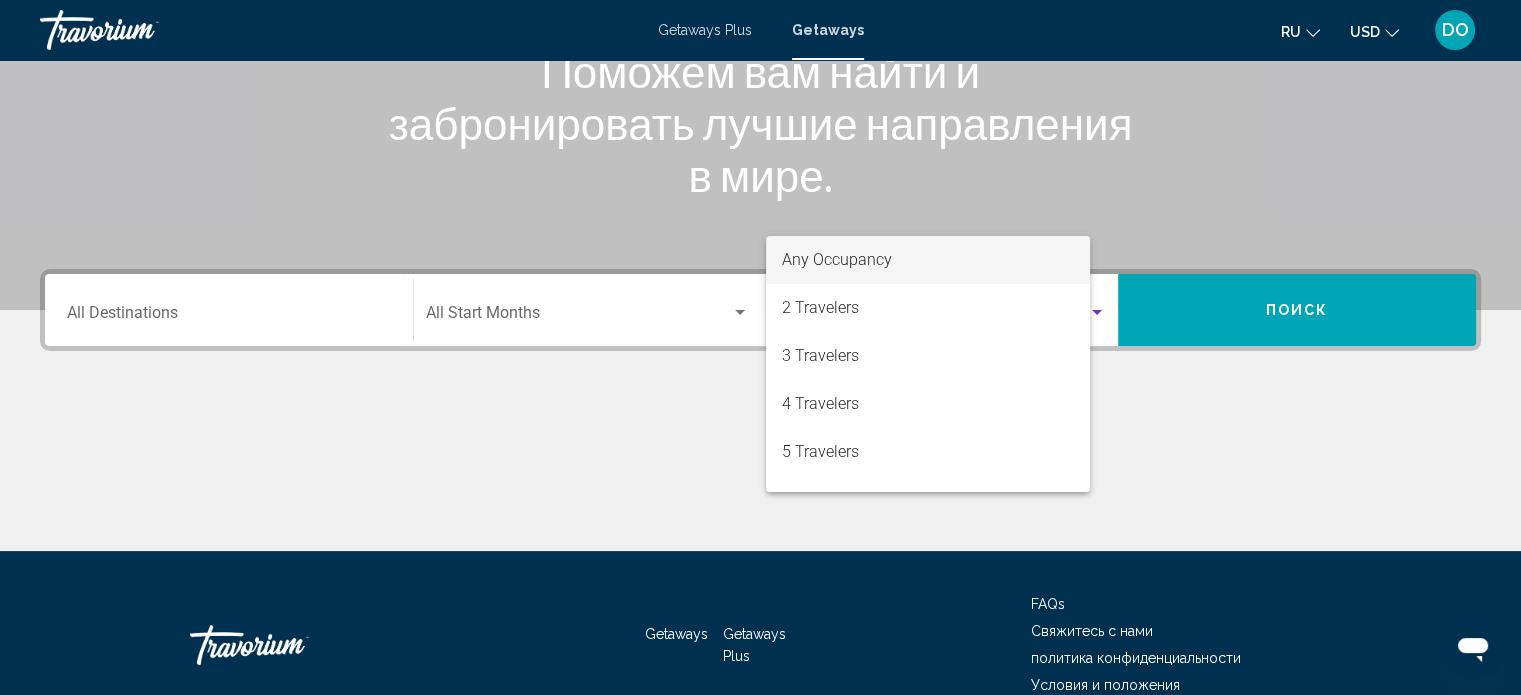scroll, scrollTop: 390, scrollLeft: 0, axis: vertical 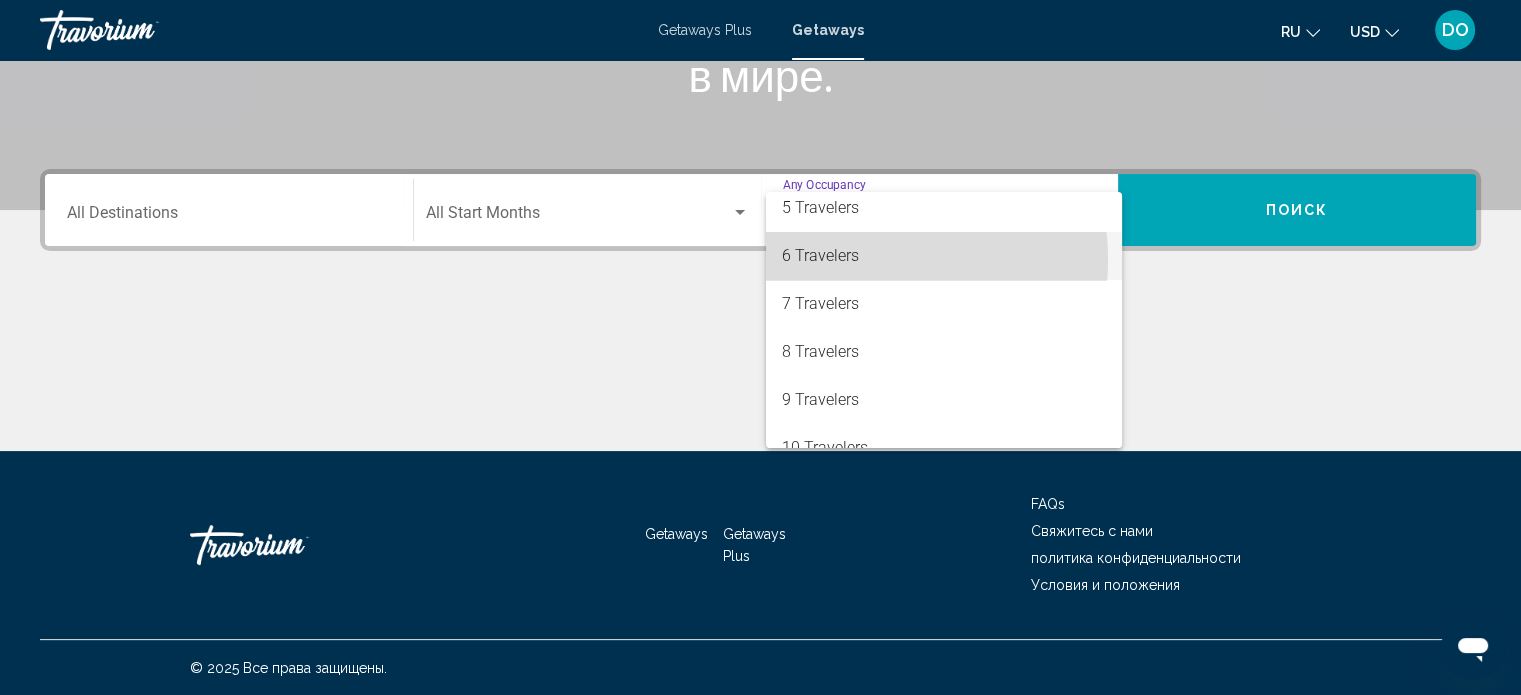 click on "6 Travelers" at bounding box center (944, 256) 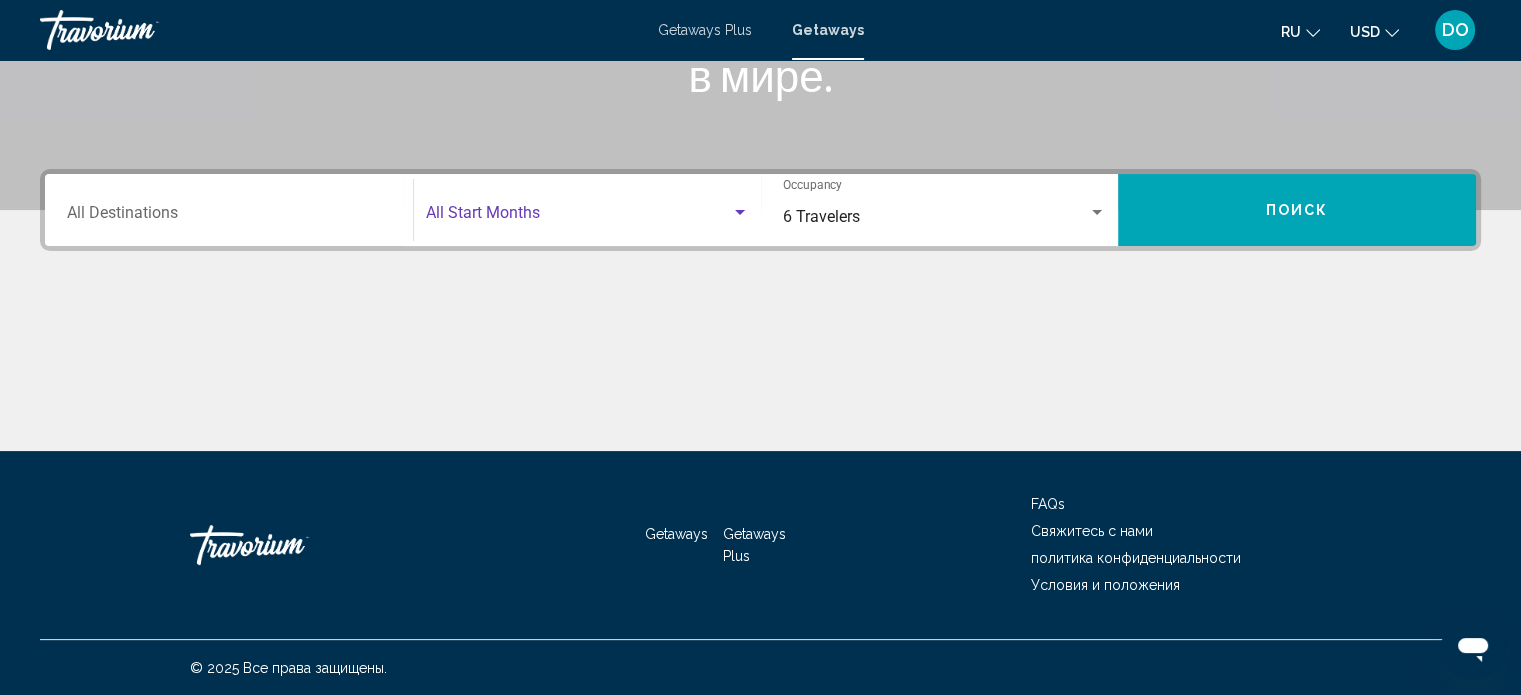 click at bounding box center (740, 212) 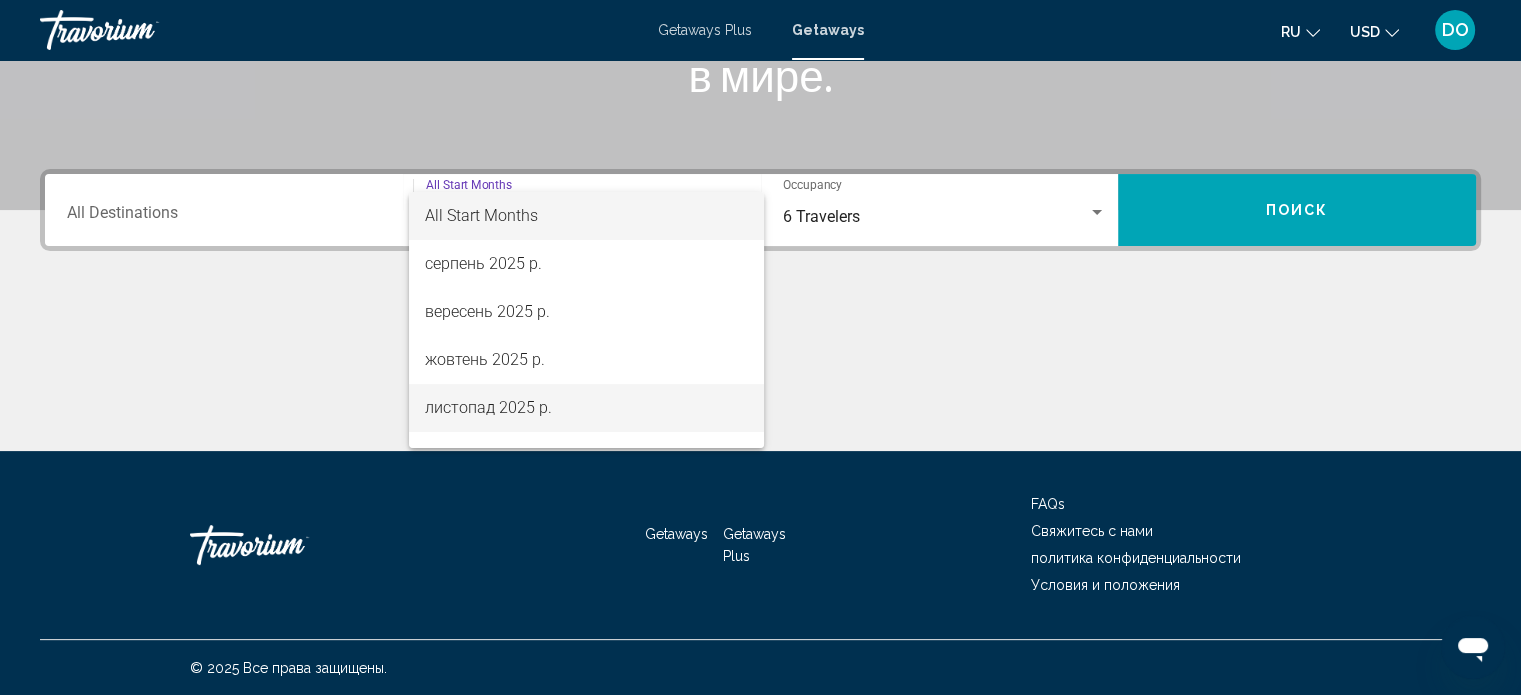 click on "листопад 2025 р." at bounding box center (586, 408) 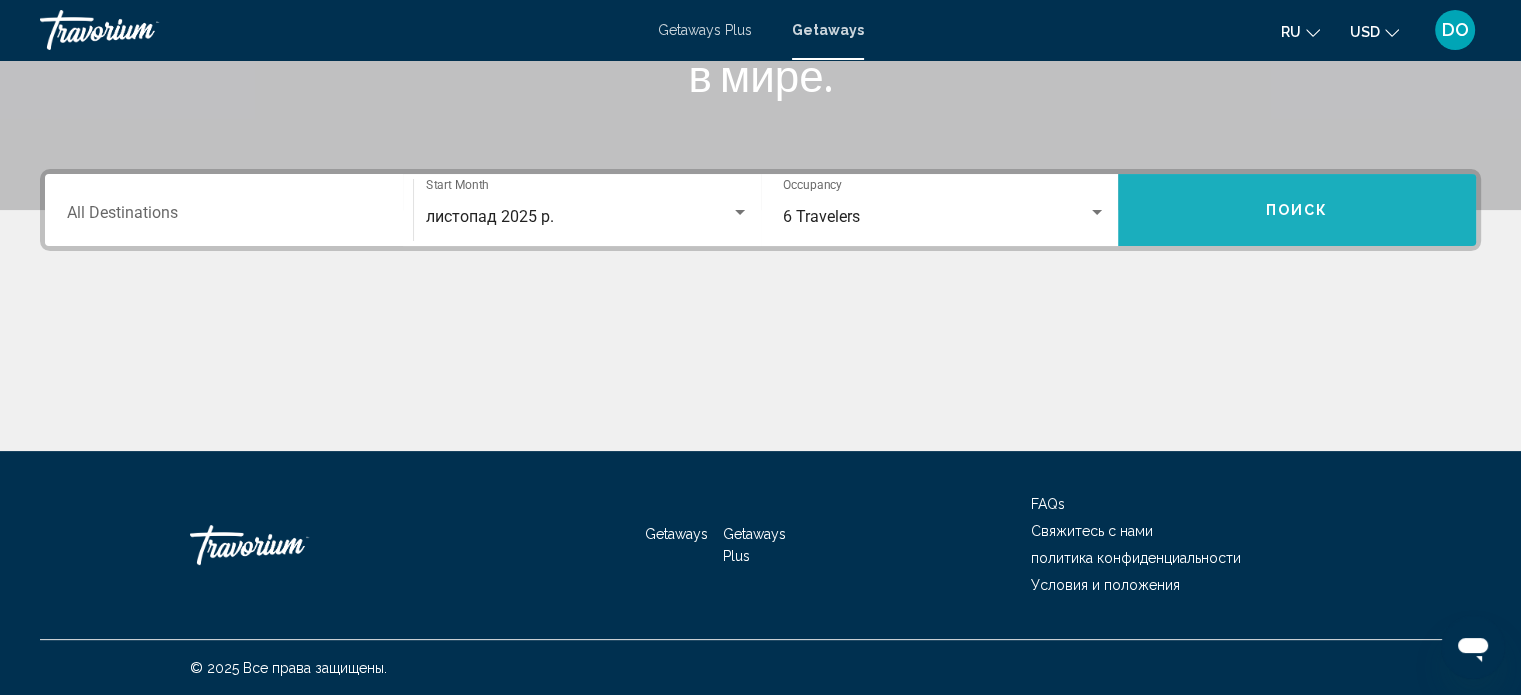 click on "Поиск" at bounding box center (1297, 211) 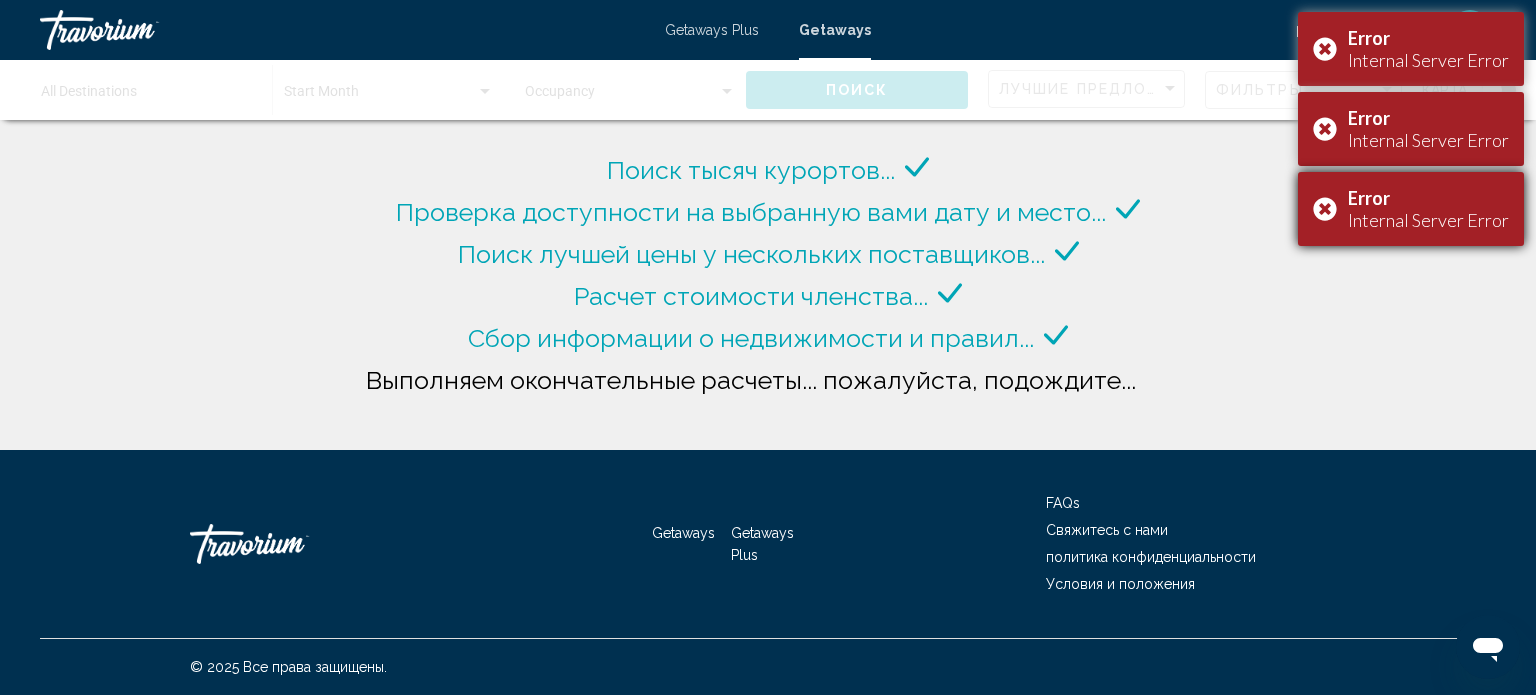 click on "Error   Internal Server Error" at bounding box center [1411, 209] 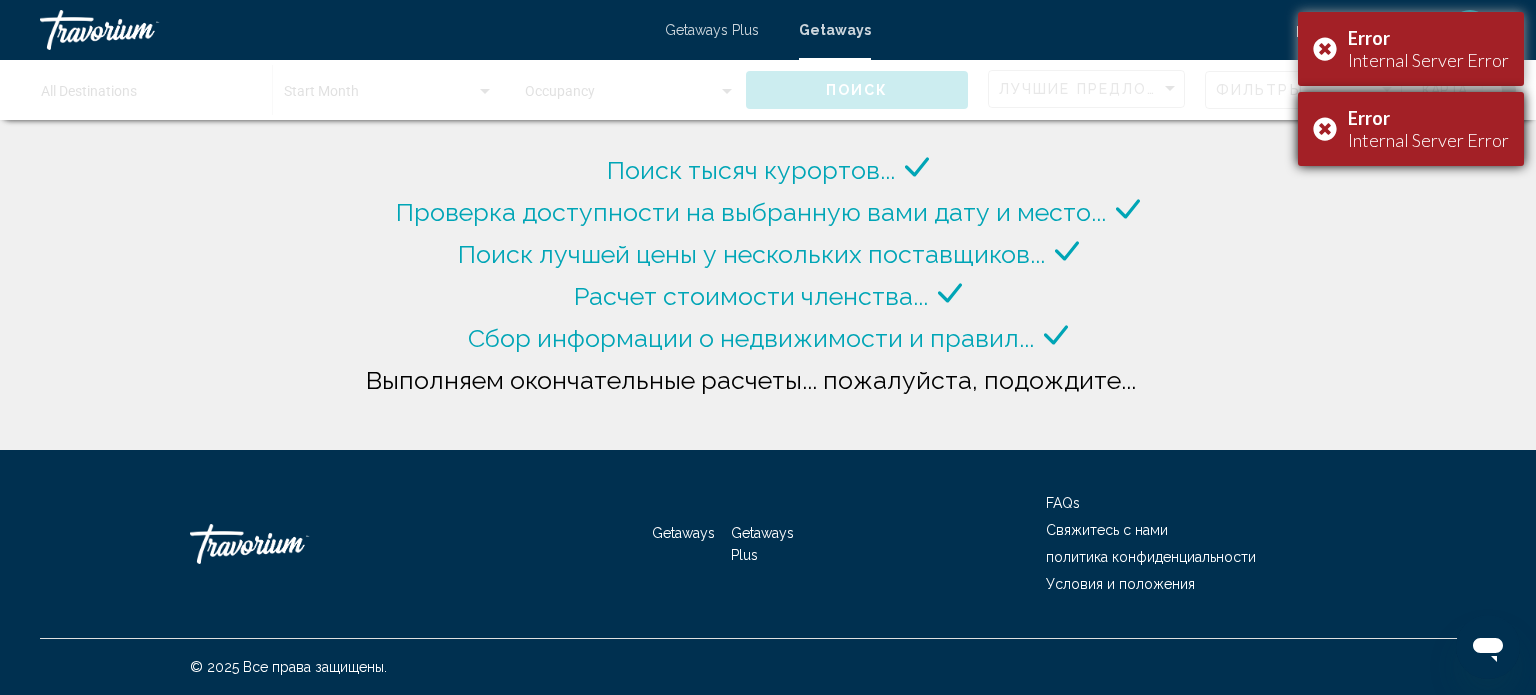 click on "Error   Internal Server Error" at bounding box center [1411, 129] 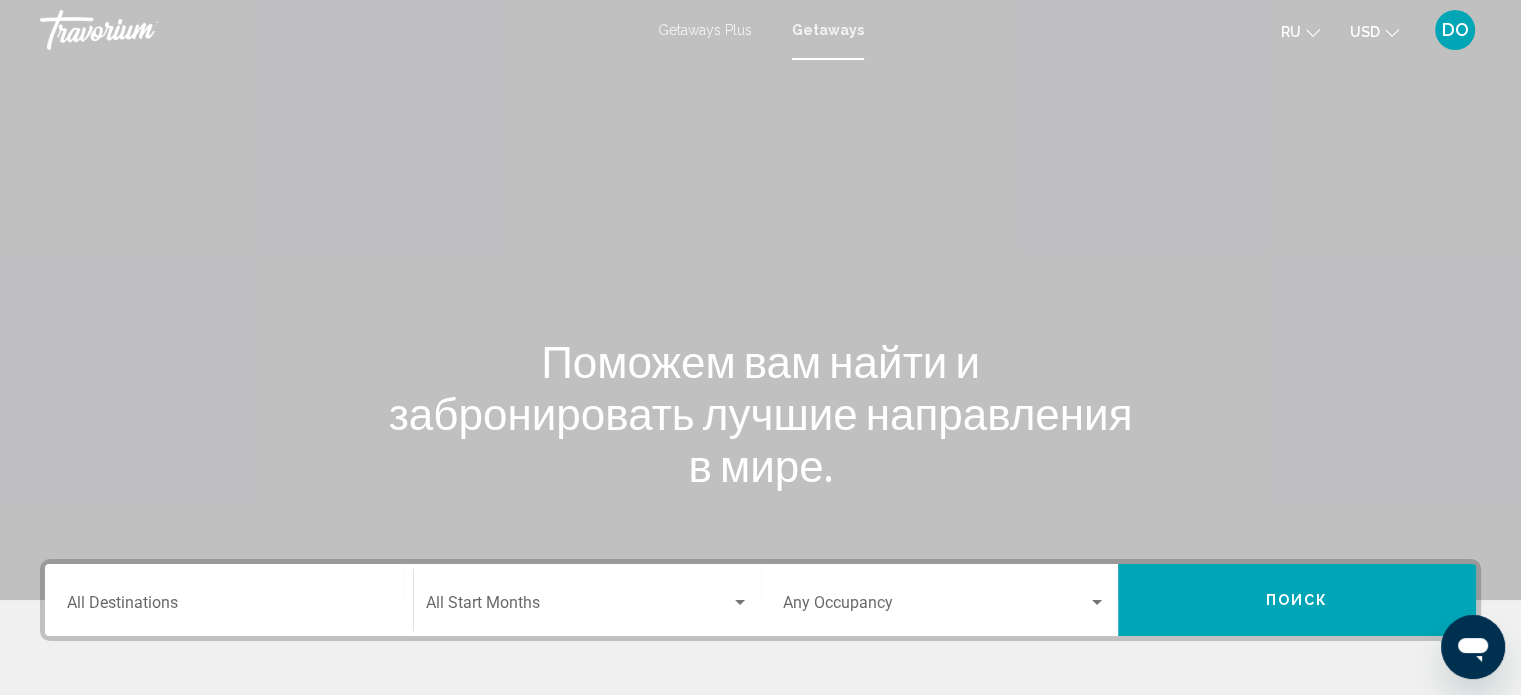 scroll, scrollTop: 300, scrollLeft: 0, axis: vertical 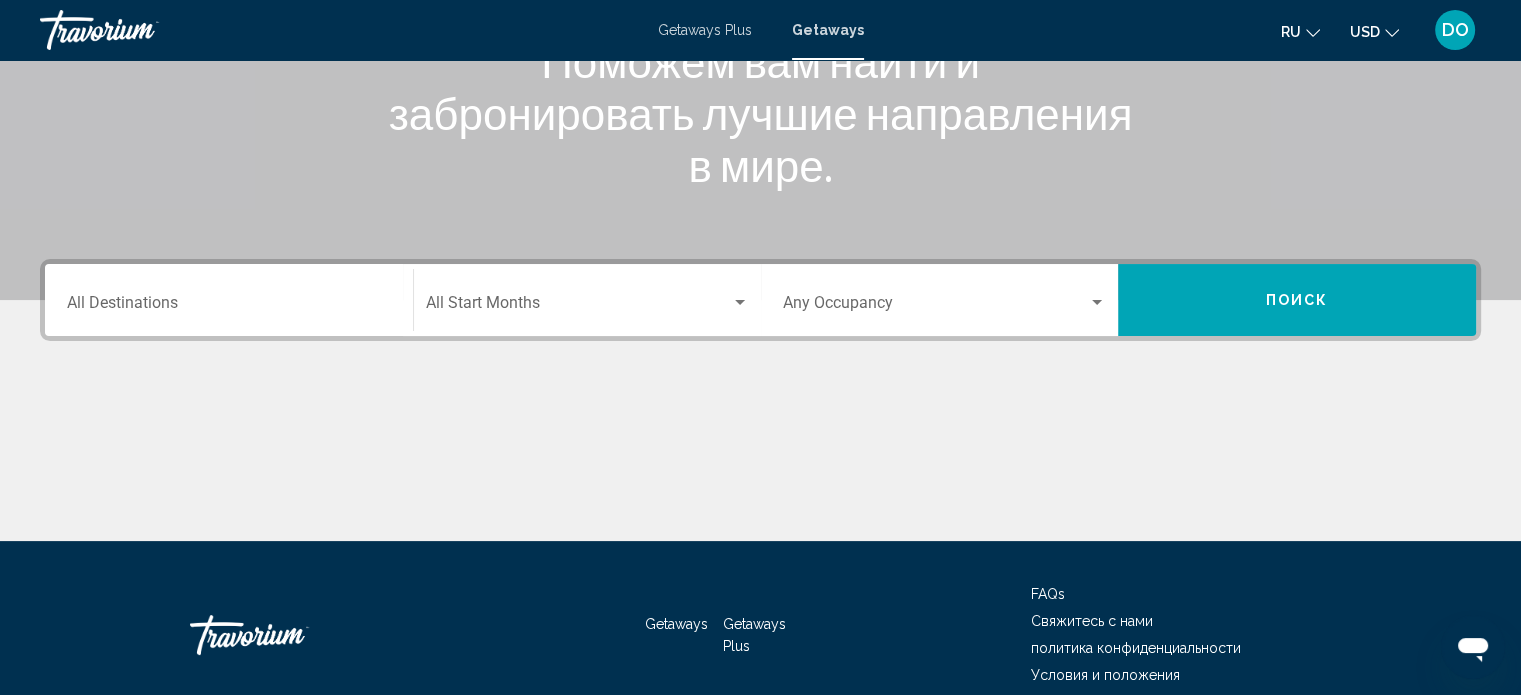 click at bounding box center [1097, 303] 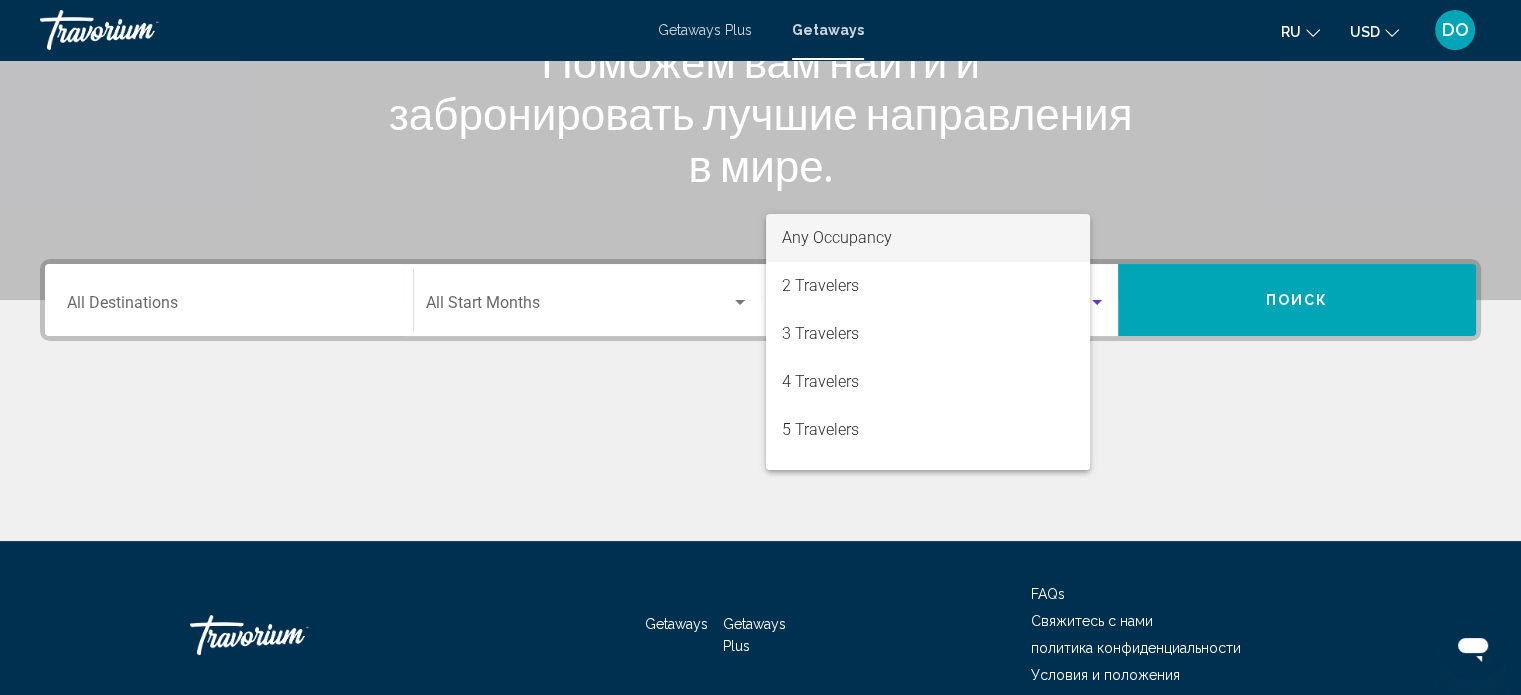 scroll, scrollTop: 390, scrollLeft: 0, axis: vertical 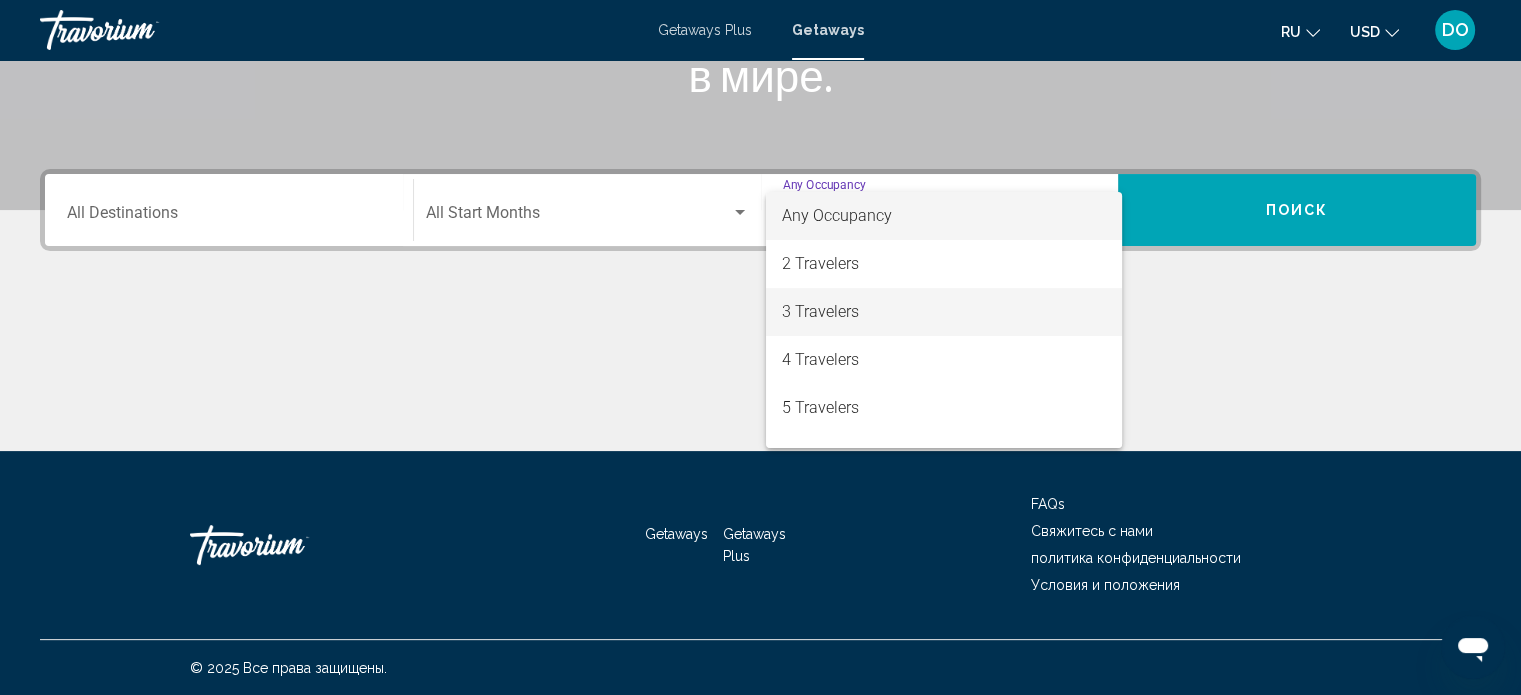 click on "3 Travelers" at bounding box center [944, 312] 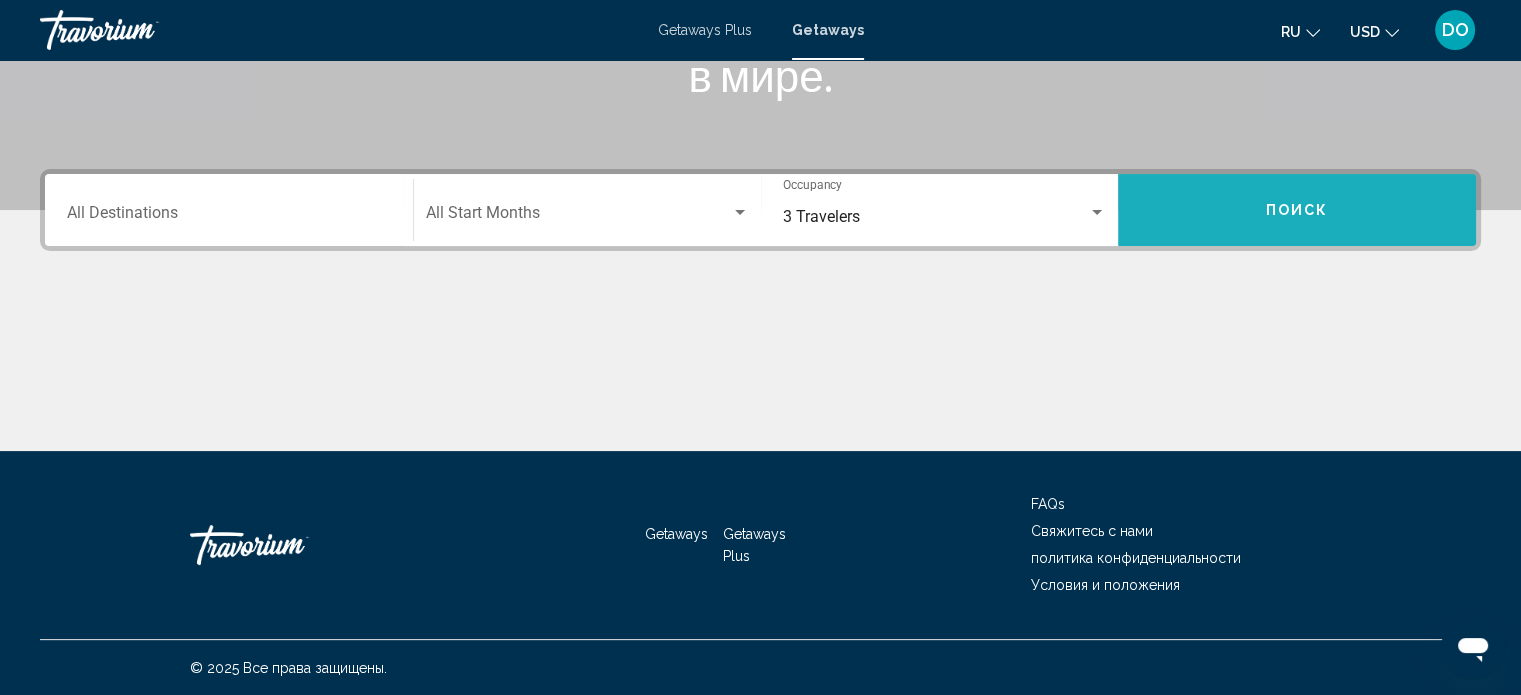 click on "Поиск" at bounding box center (1297, 211) 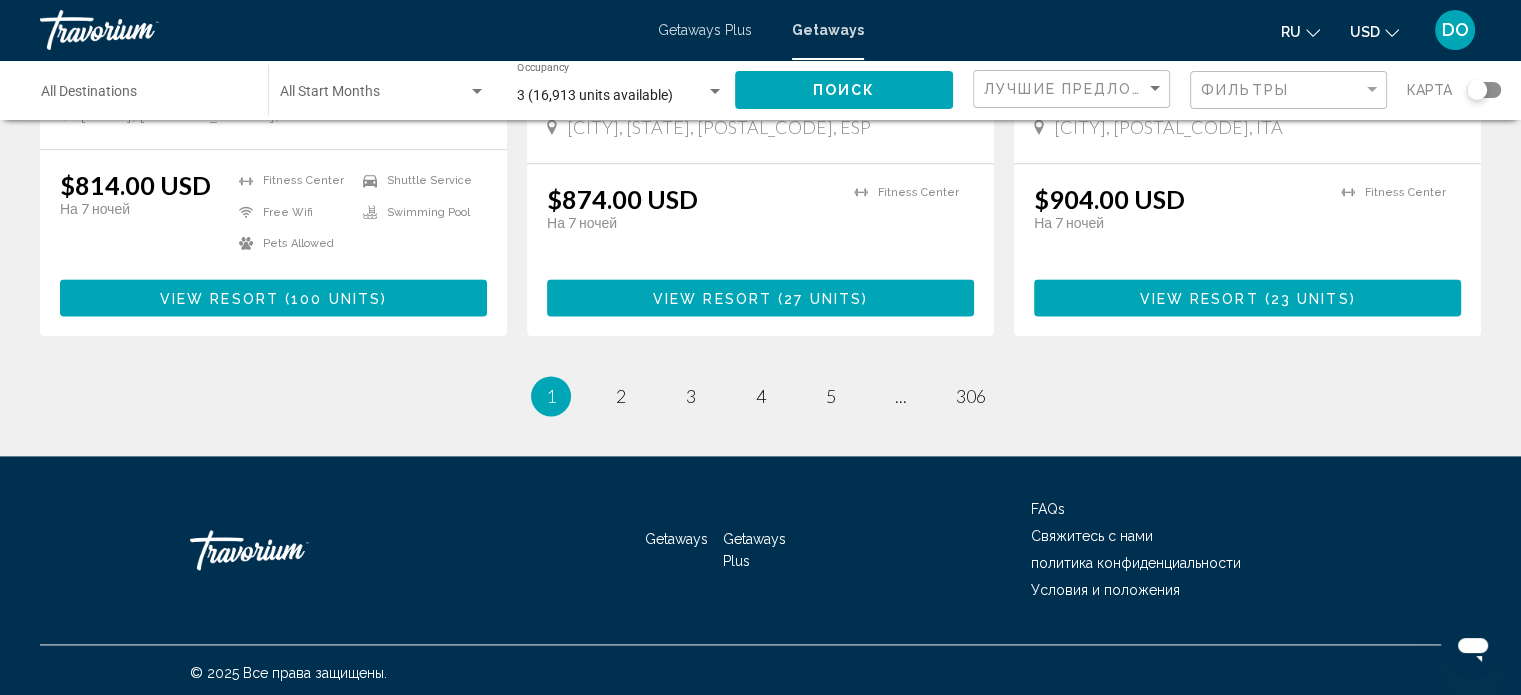 scroll, scrollTop: 2621, scrollLeft: 0, axis: vertical 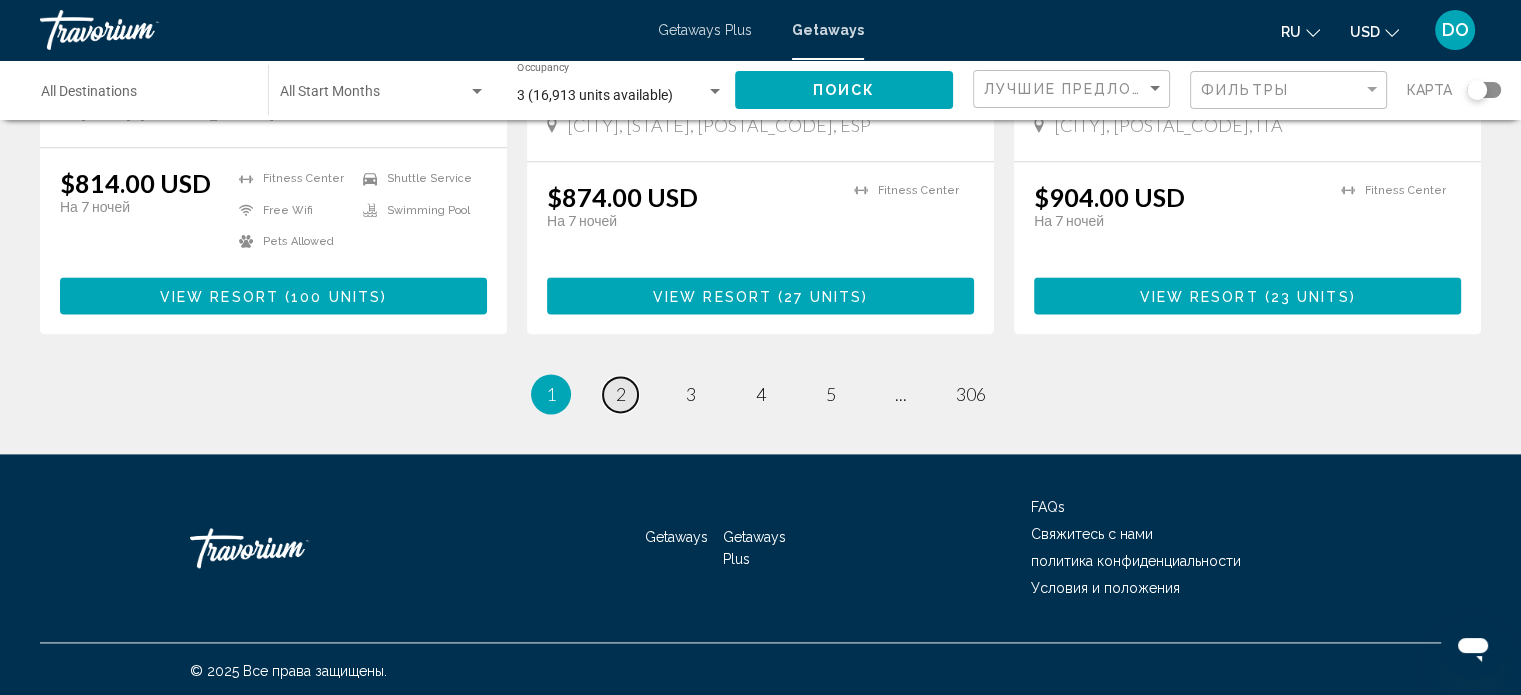 click on "page  2" at bounding box center (620, 394) 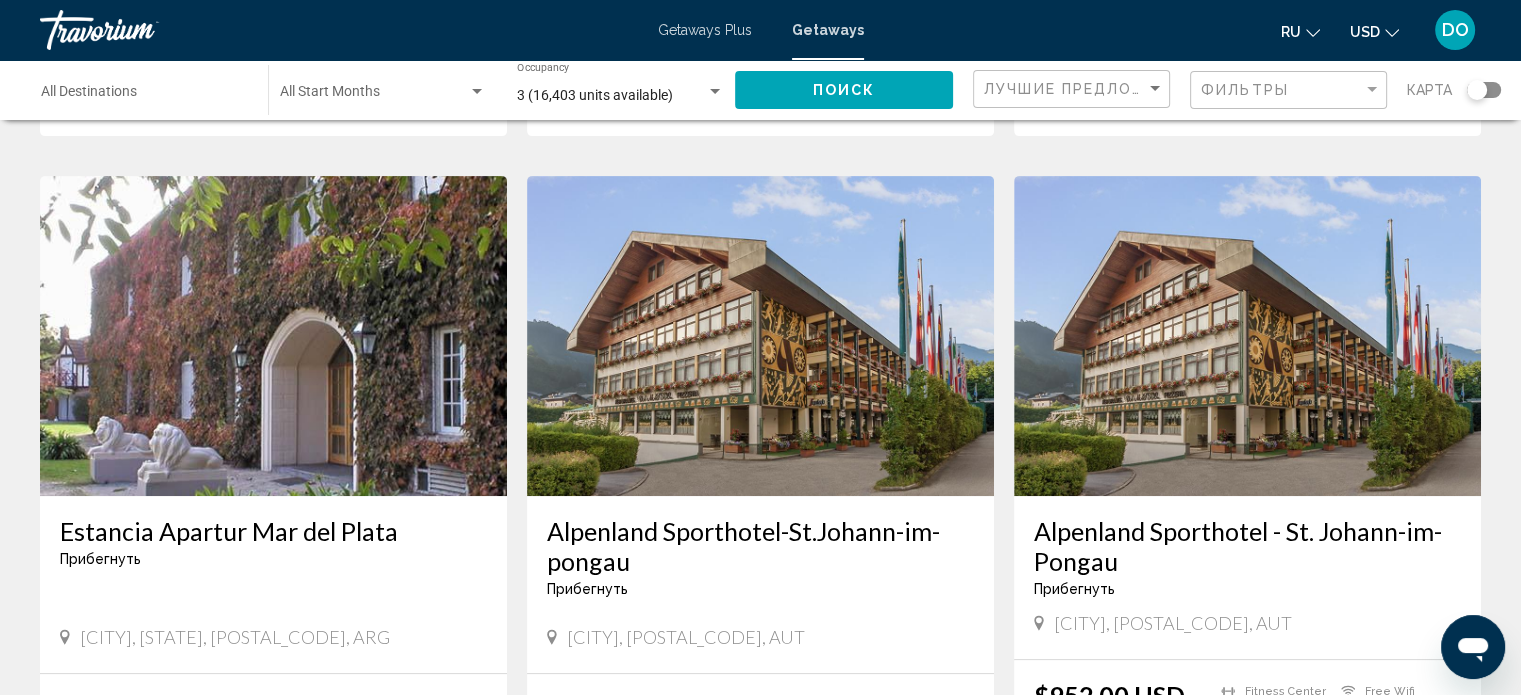 scroll, scrollTop: 800, scrollLeft: 0, axis: vertical 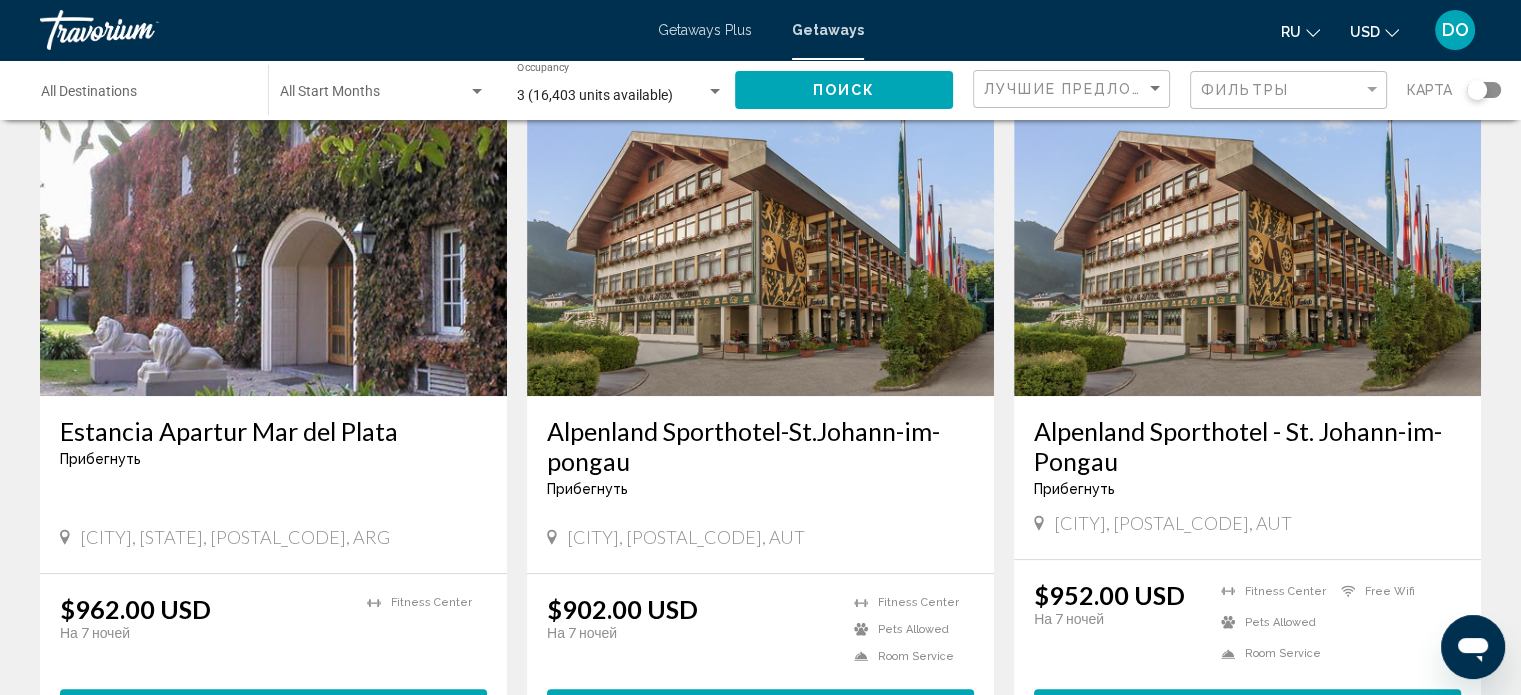 drag, startPoint x: 260, startPoint y: 227, endPoint x: 539, endPoint y: 251, distance: 280.03036 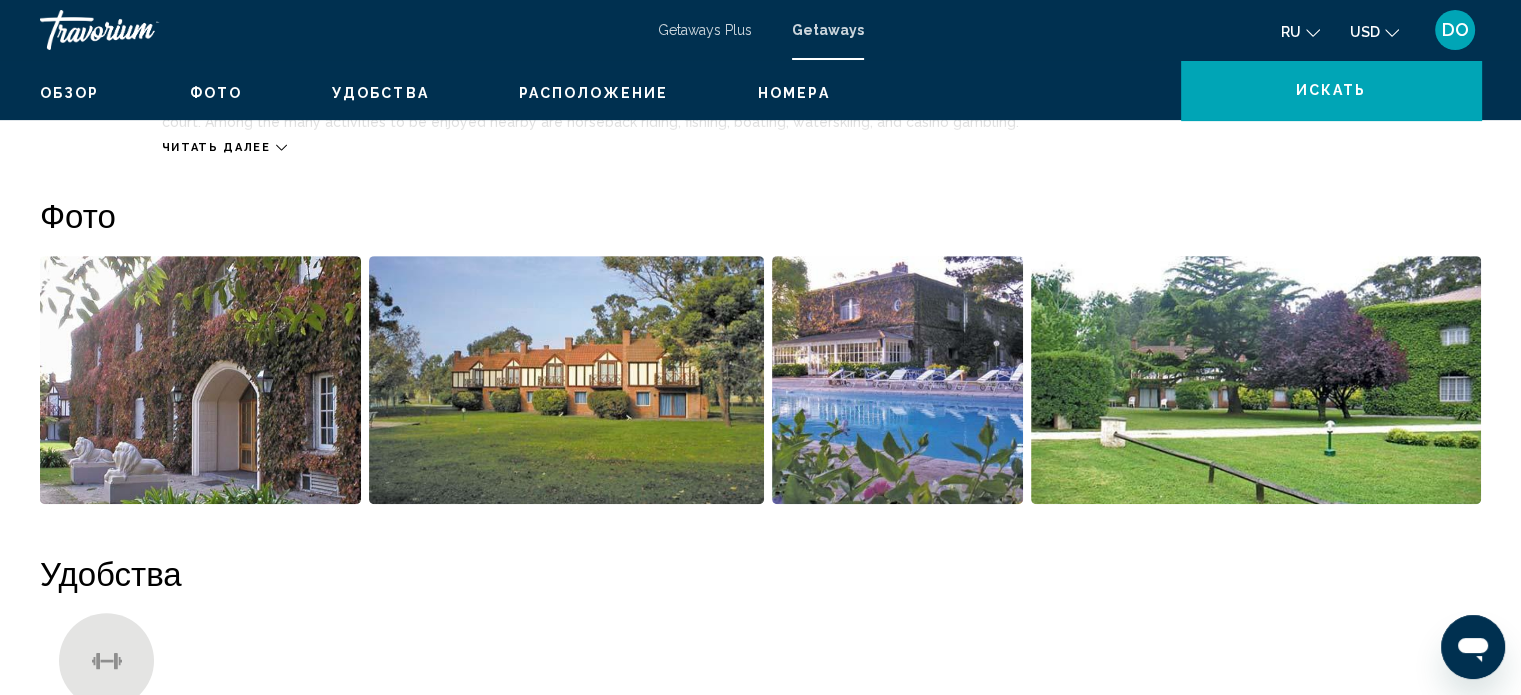 scroll, scrollTop: 12, scrollLeft: 0, axis: vertical 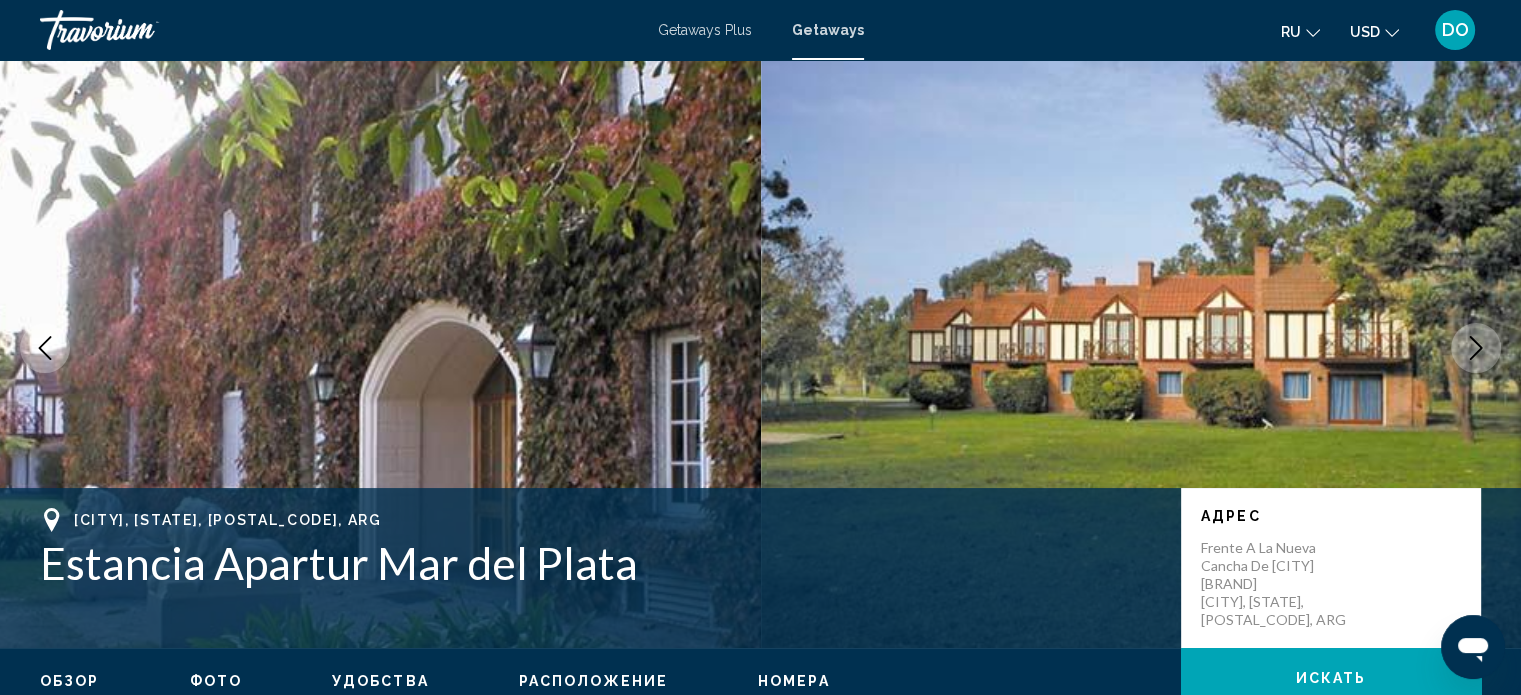 click 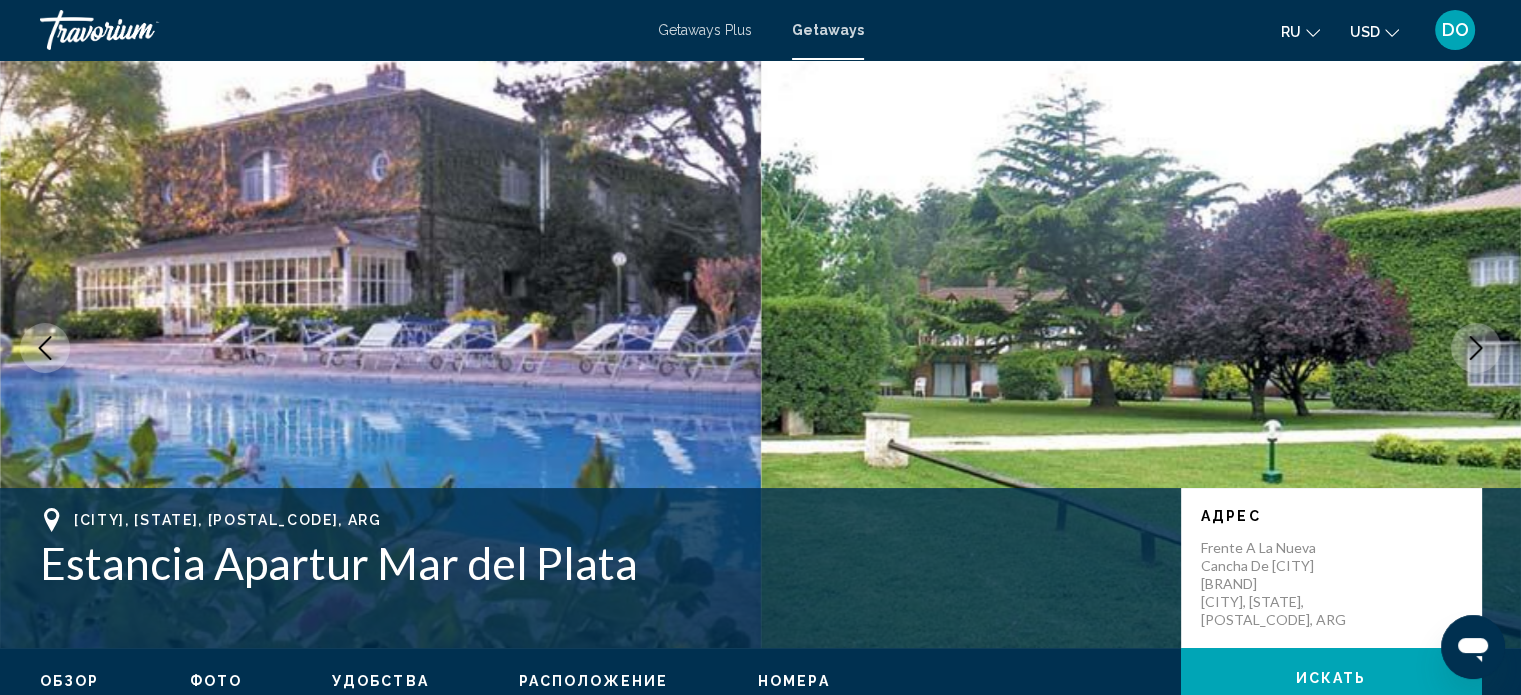 click 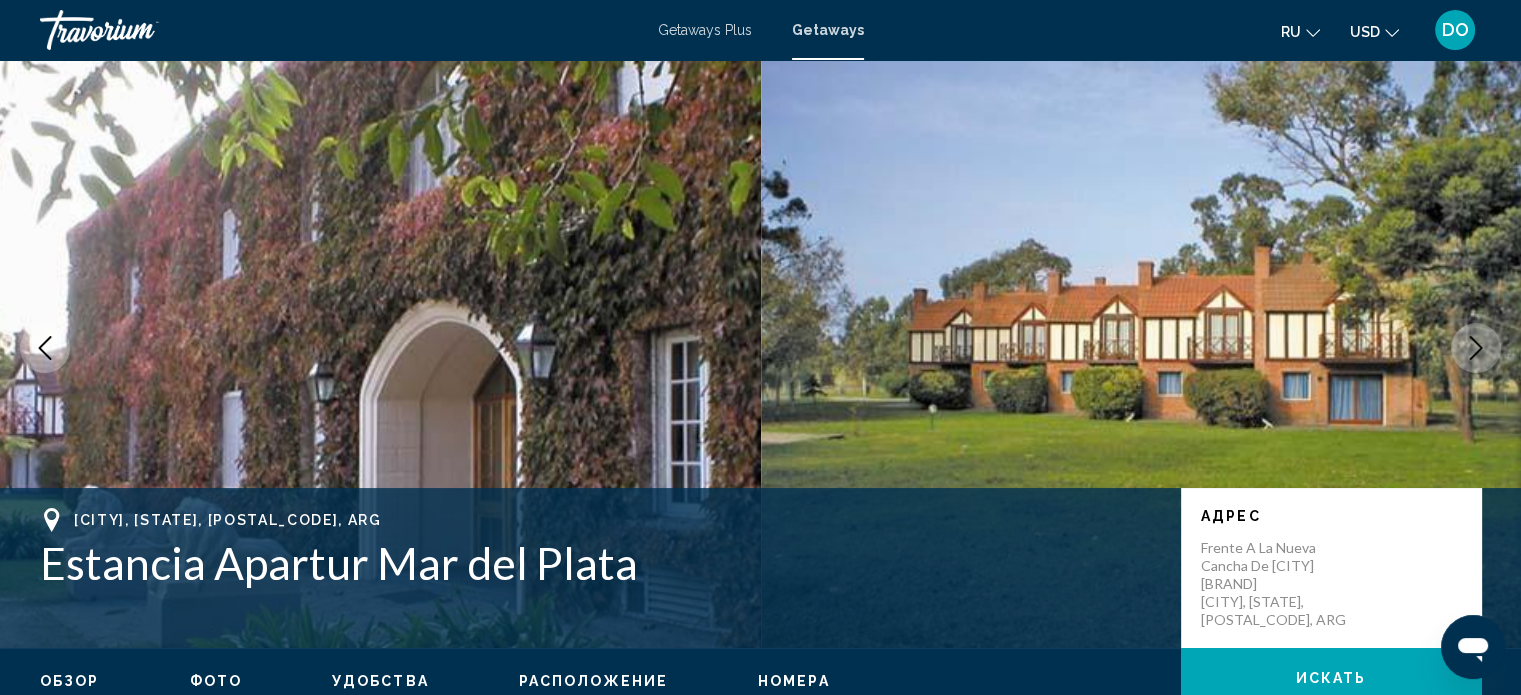 click 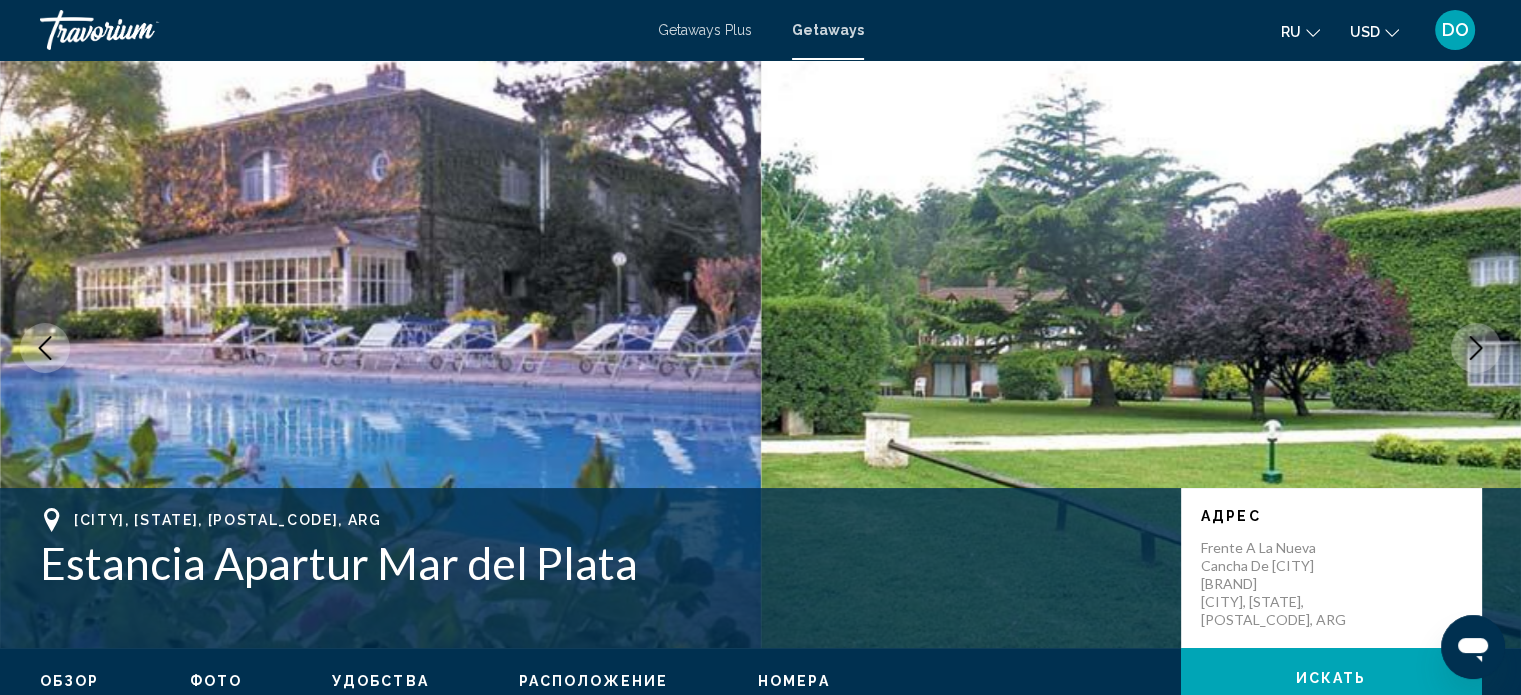 click 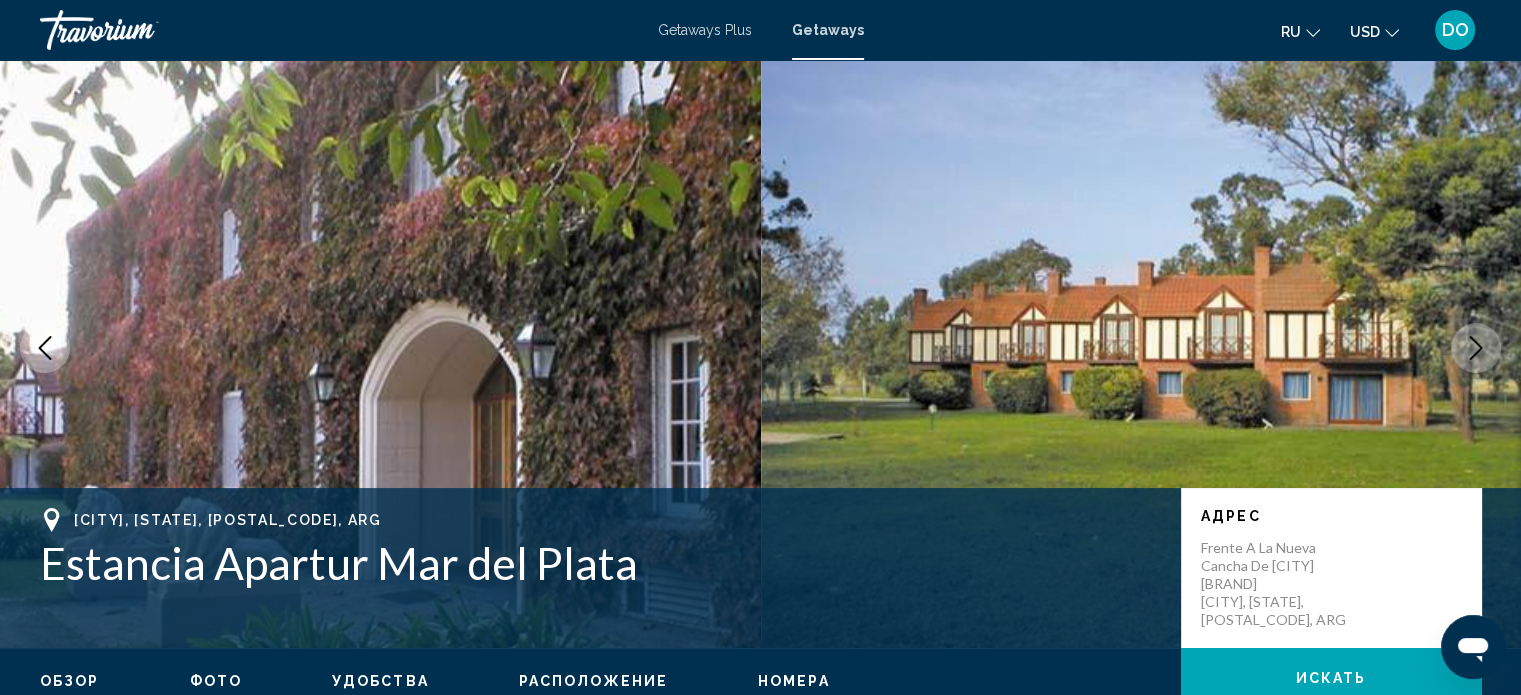 click 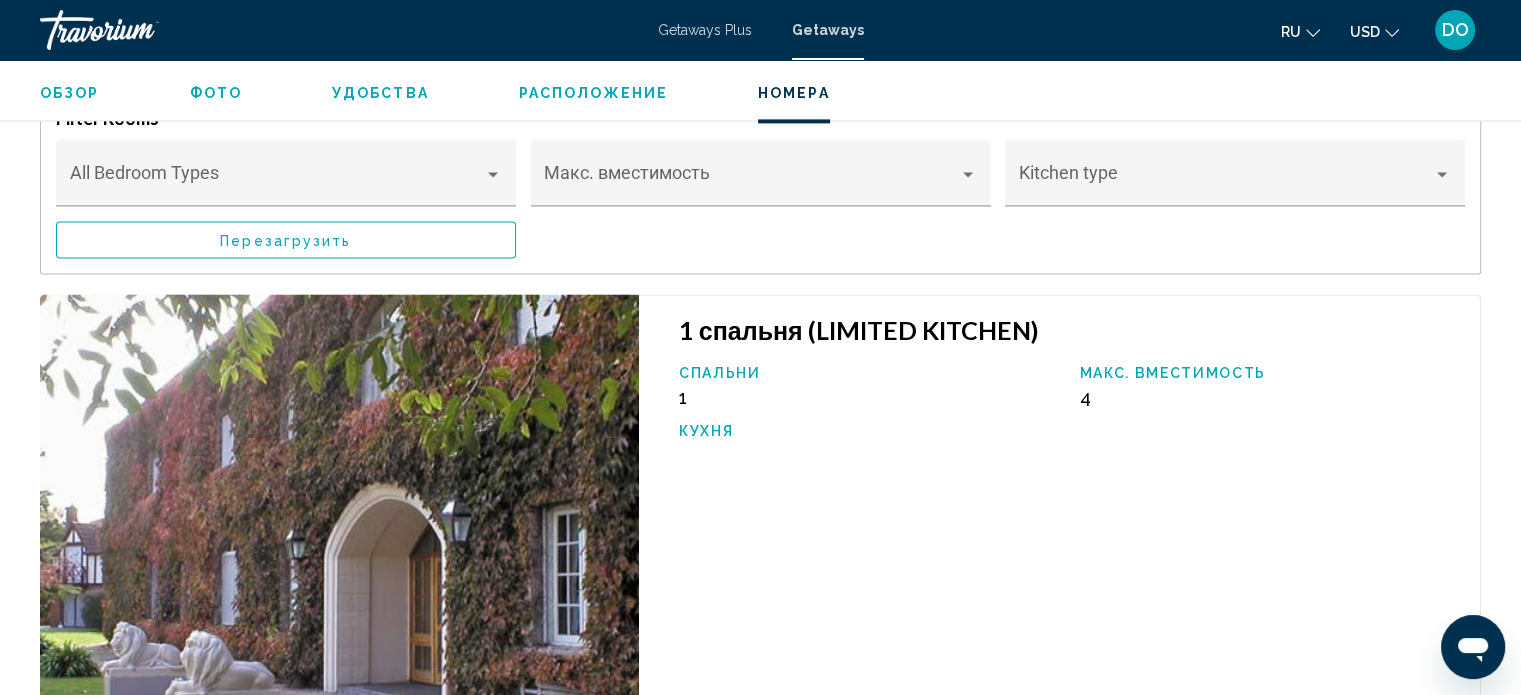 scroll, scrollTop: 2512, scrollLeft: 0, axis: vertical 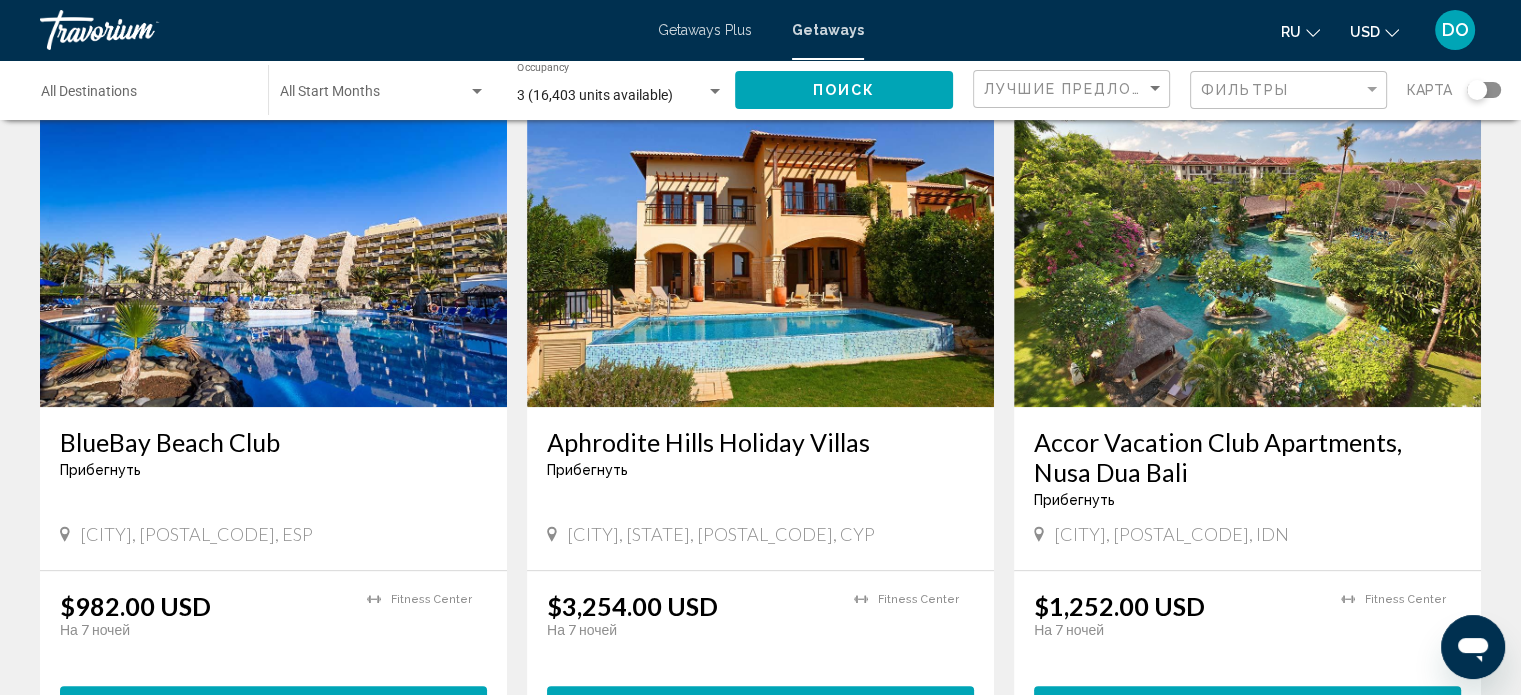 click at bounding box center [1247, 247] 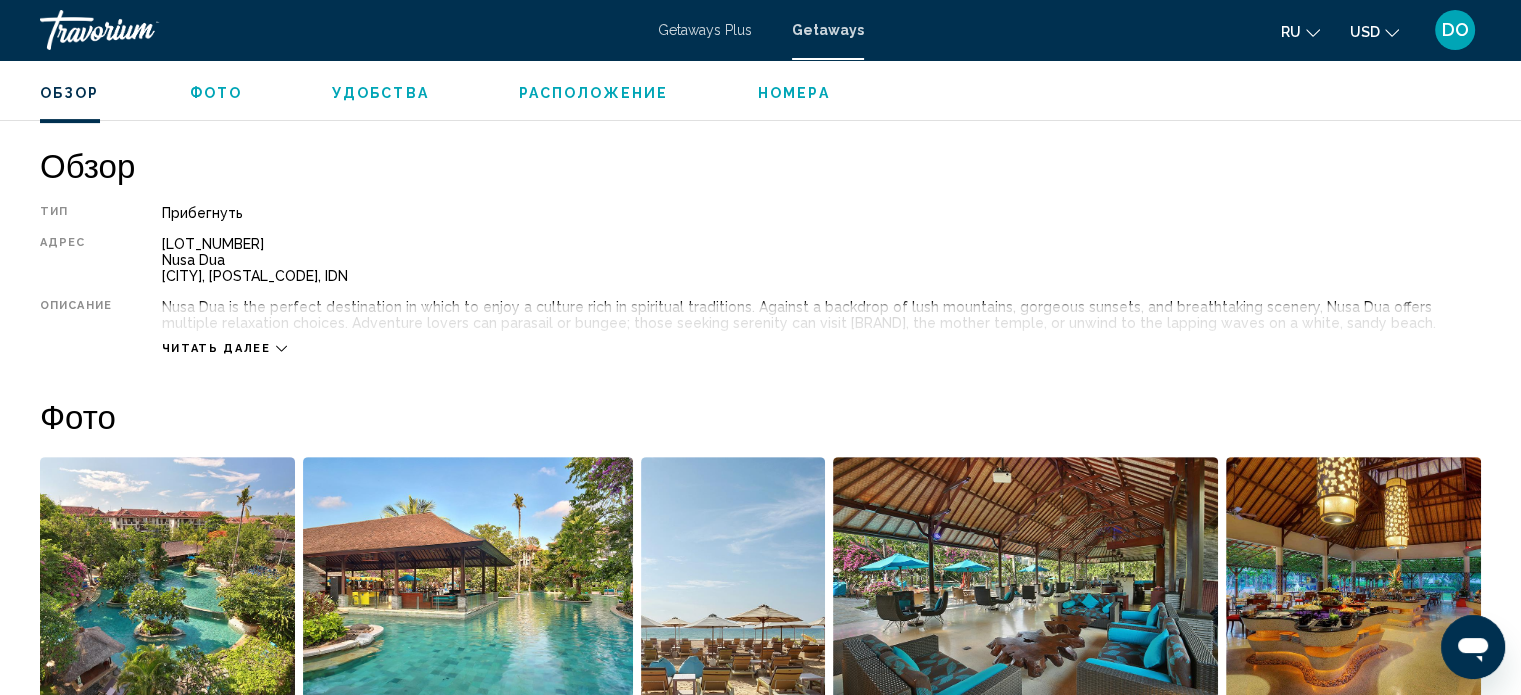 scroll, scrollTop: 612, scrollLeft: 0, axis: vertical 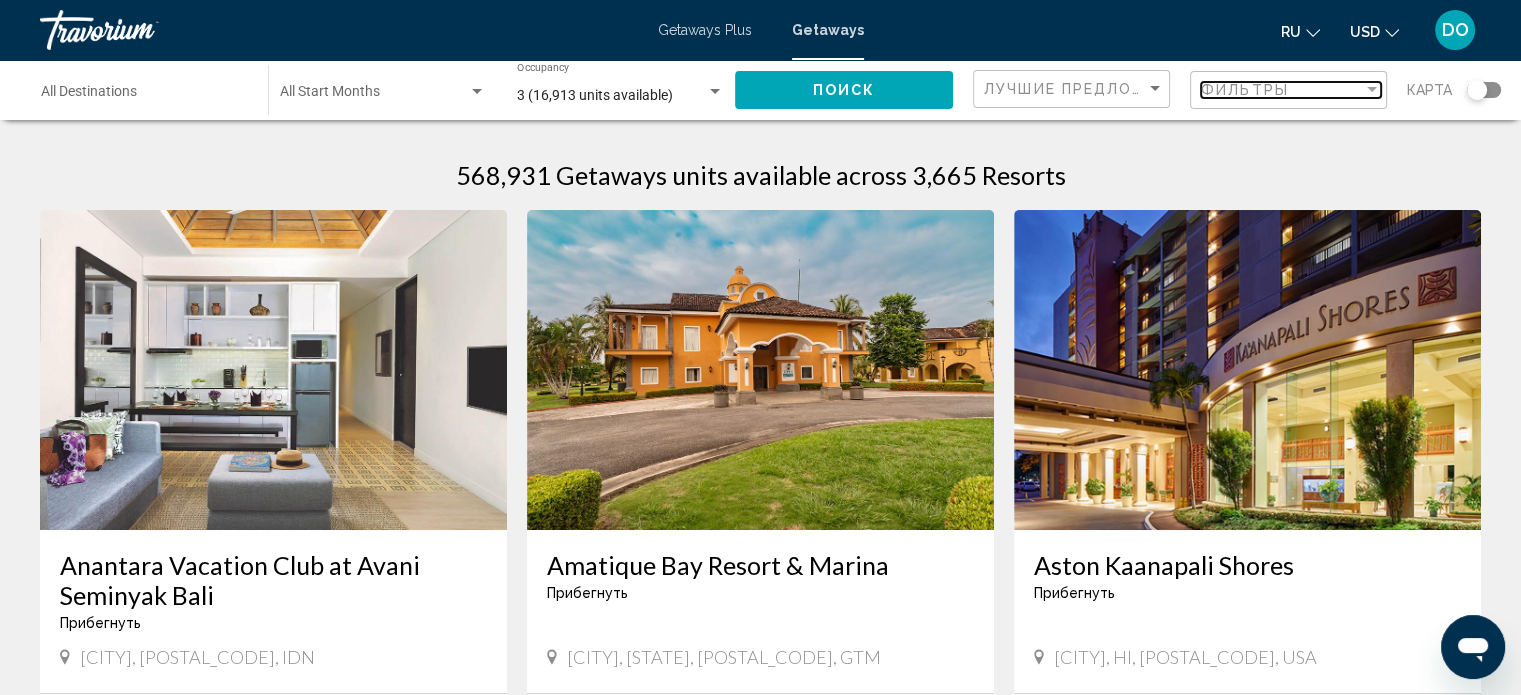 click at bounding box center [1372, 90] 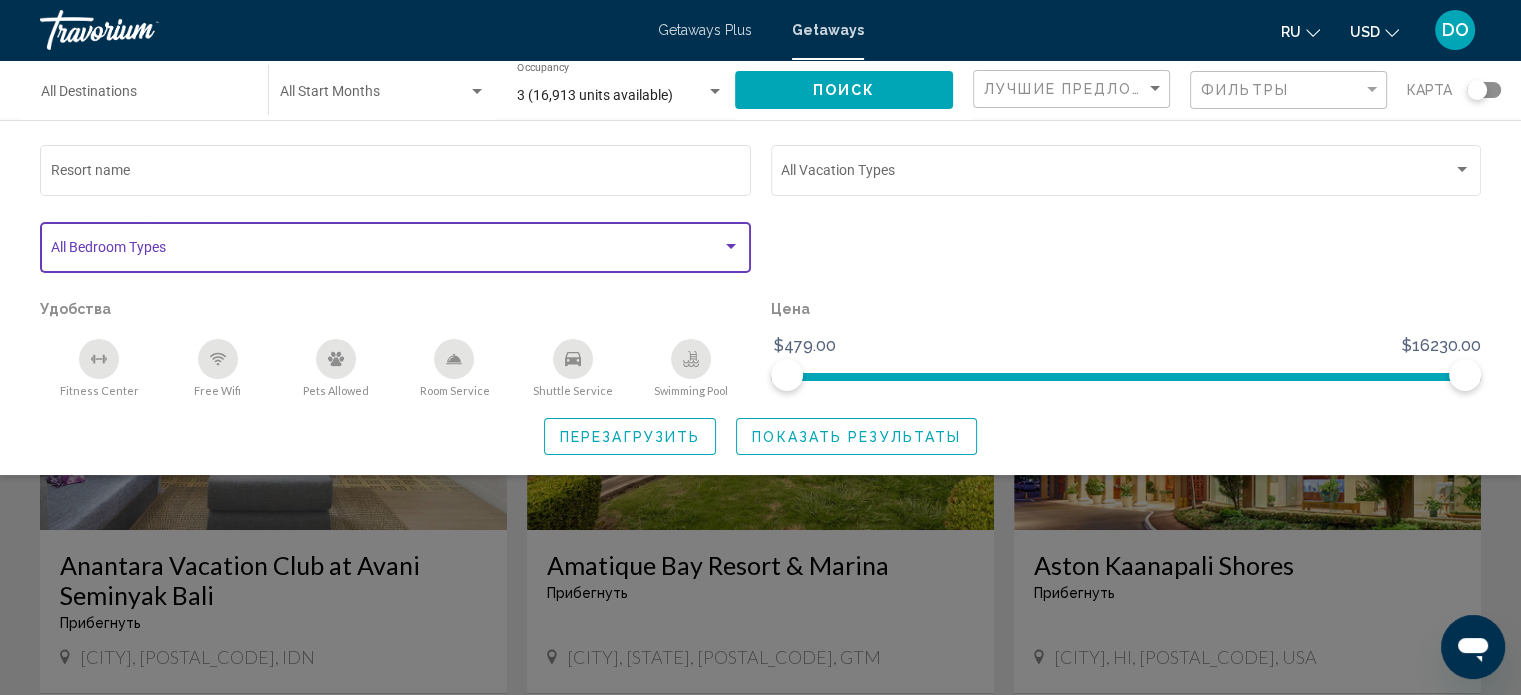 click at bounding box center (731, 246) 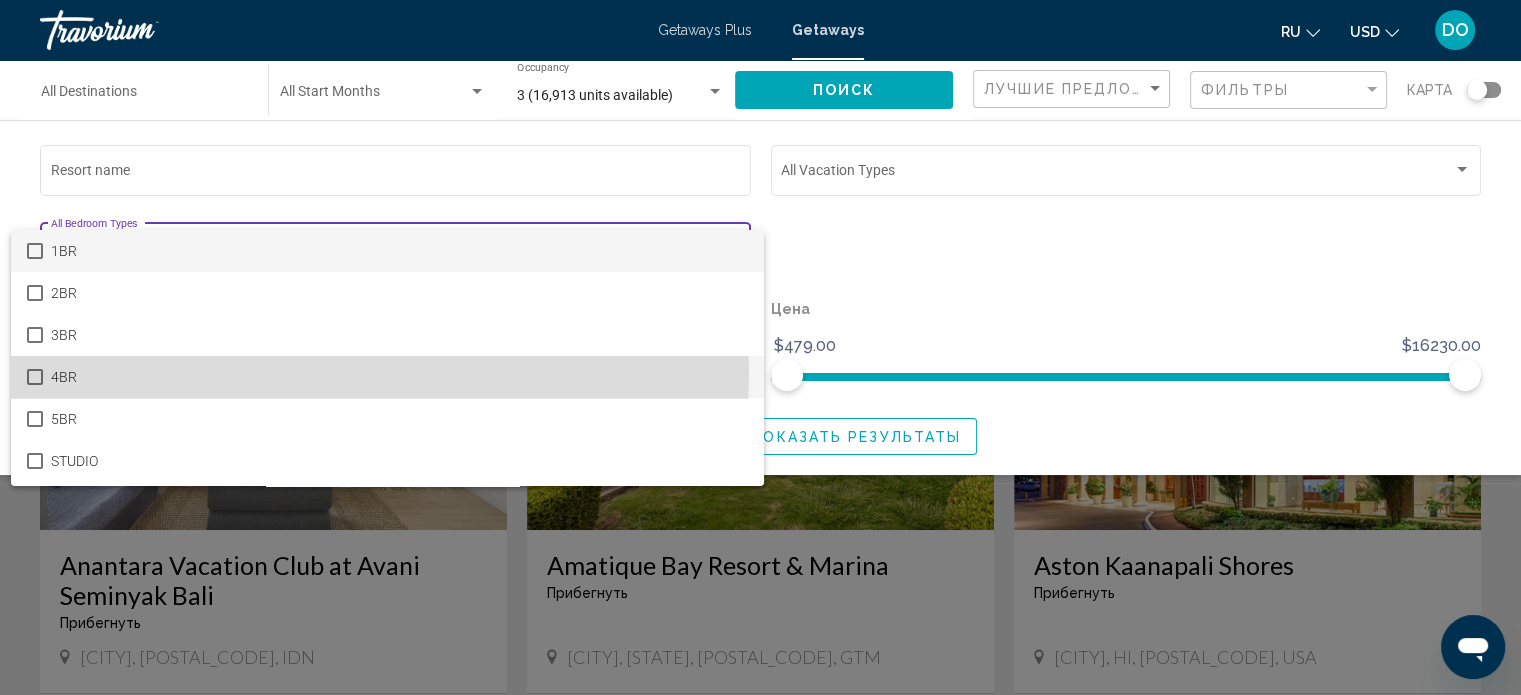 click on "4BR" at bounding box center (387, 377) 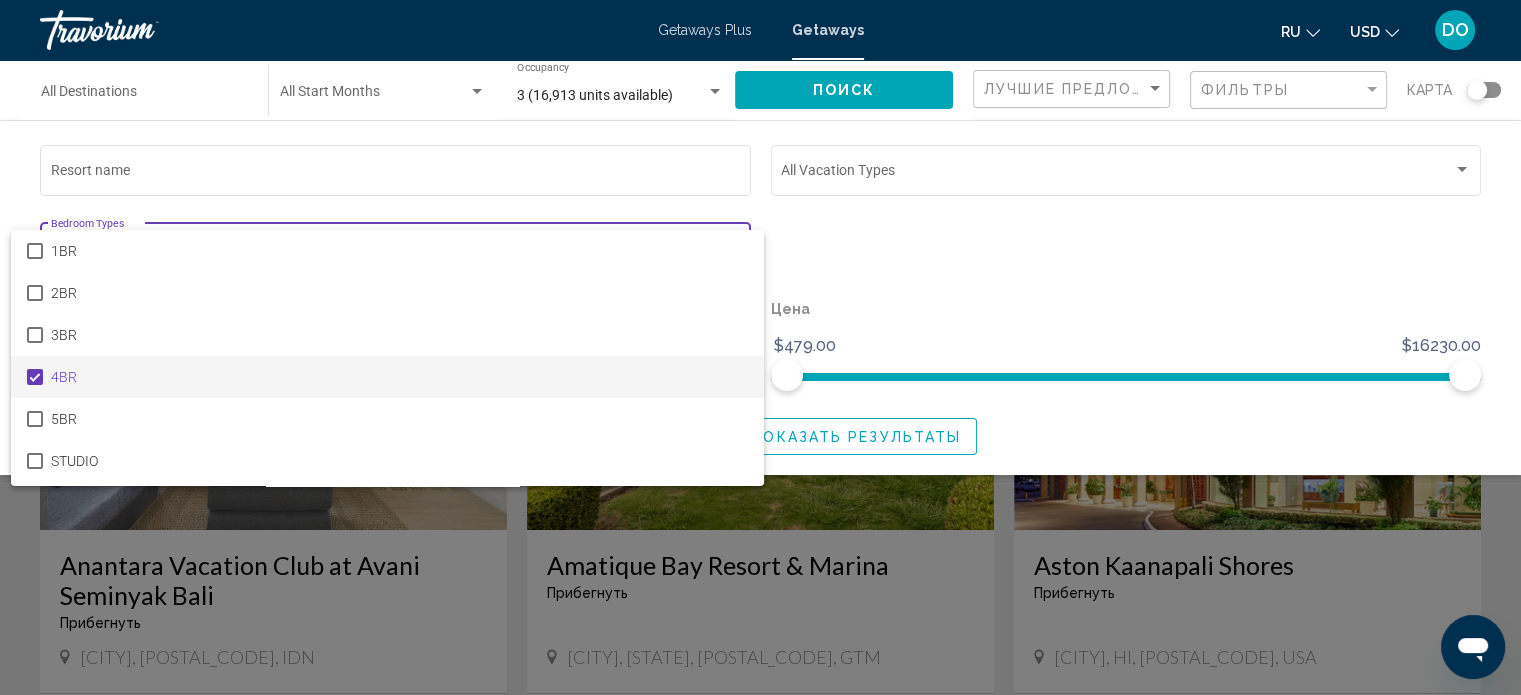 click at bounding box center [760, 347] 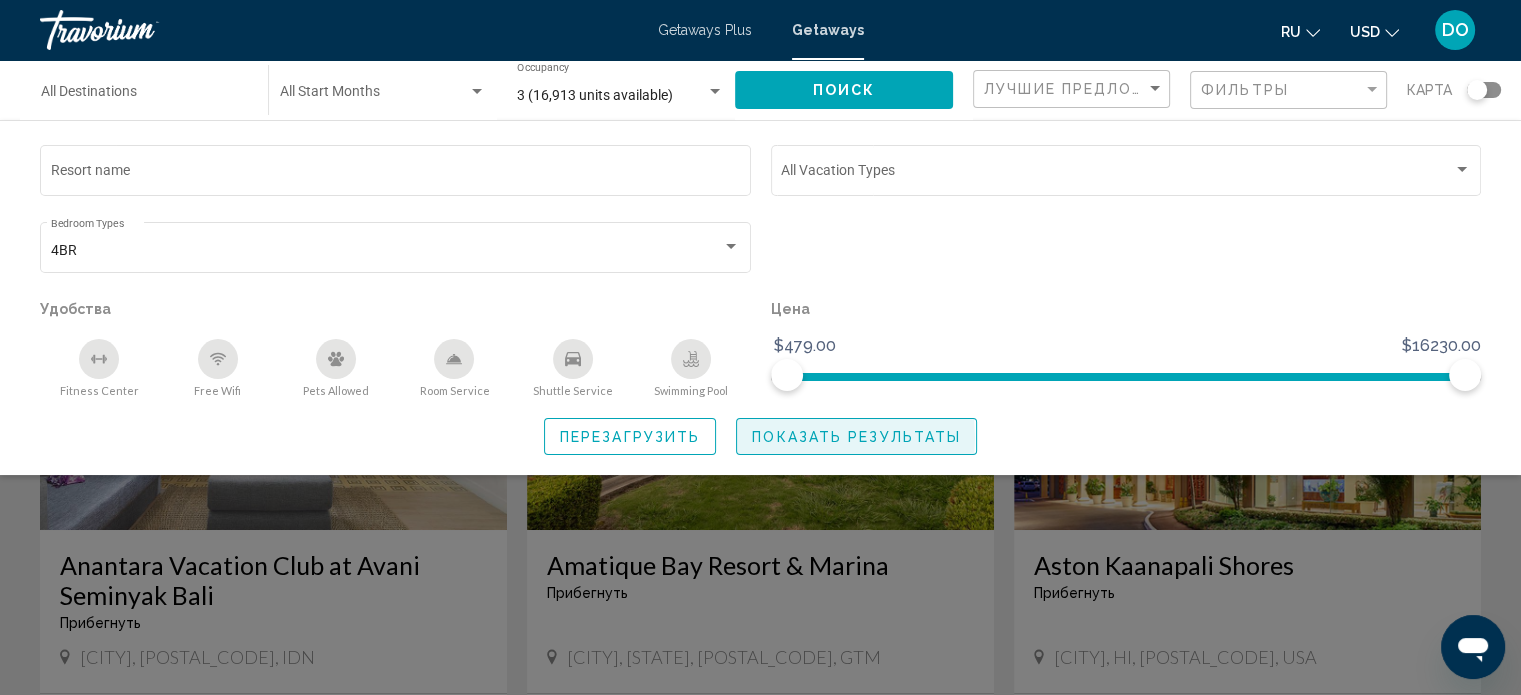click on "Показать результаты" 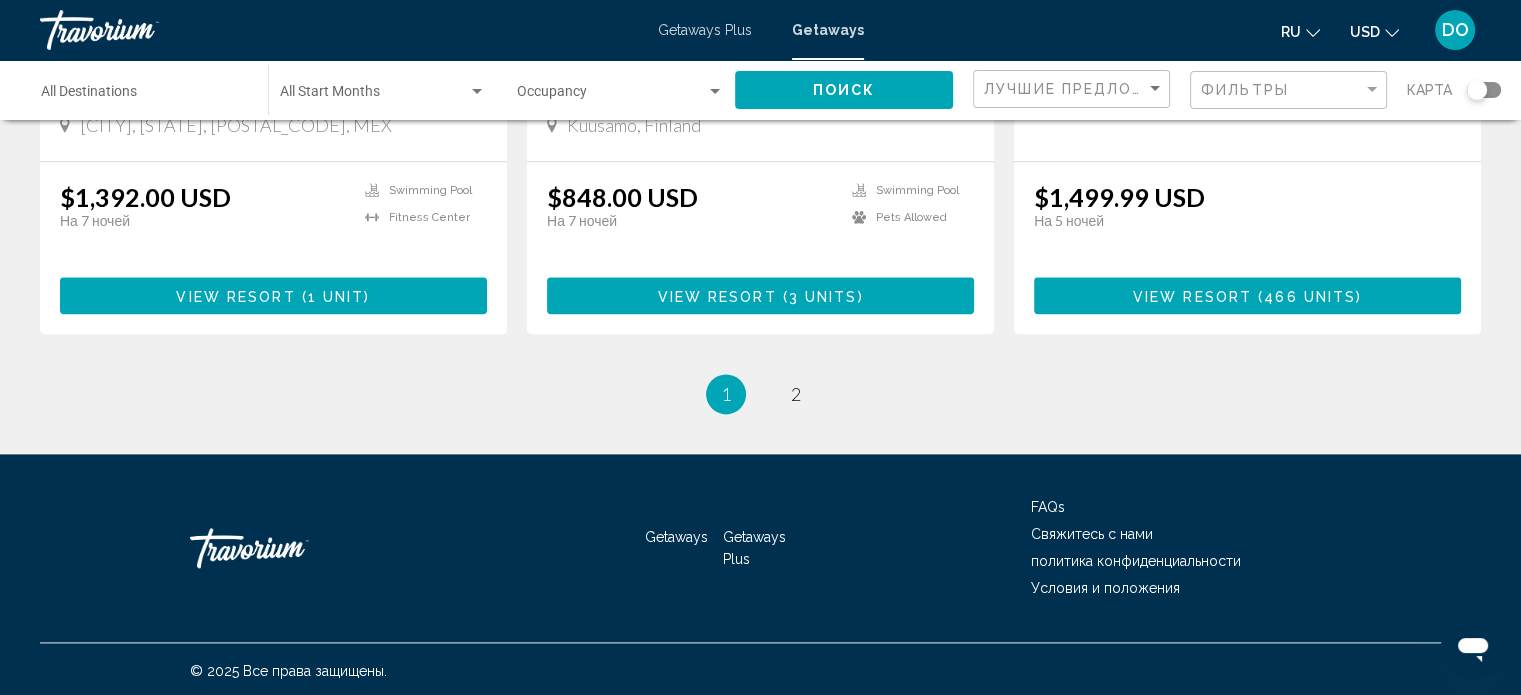 scroll, scrollTop: 2532, scrollLeft: 0, axis: vertical 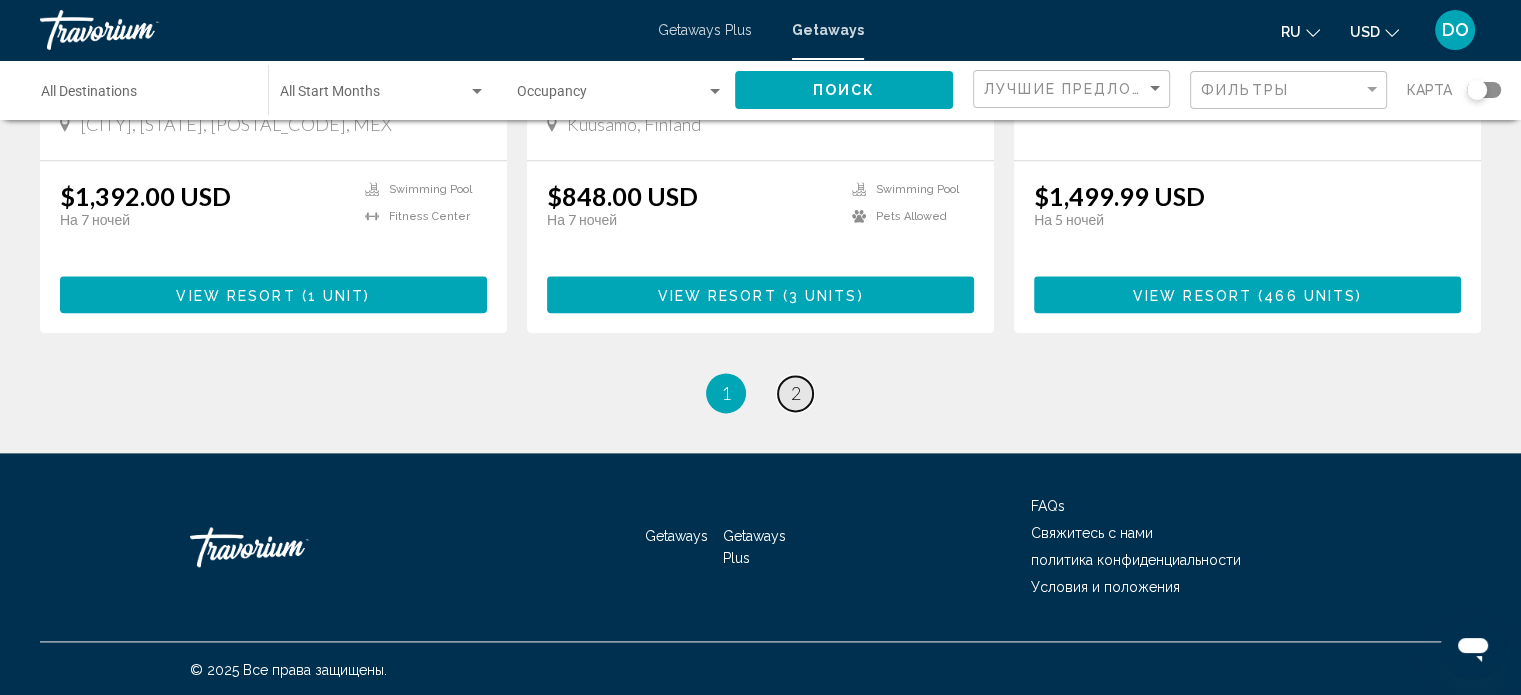 click on "2" at bounding box center [796, 393] 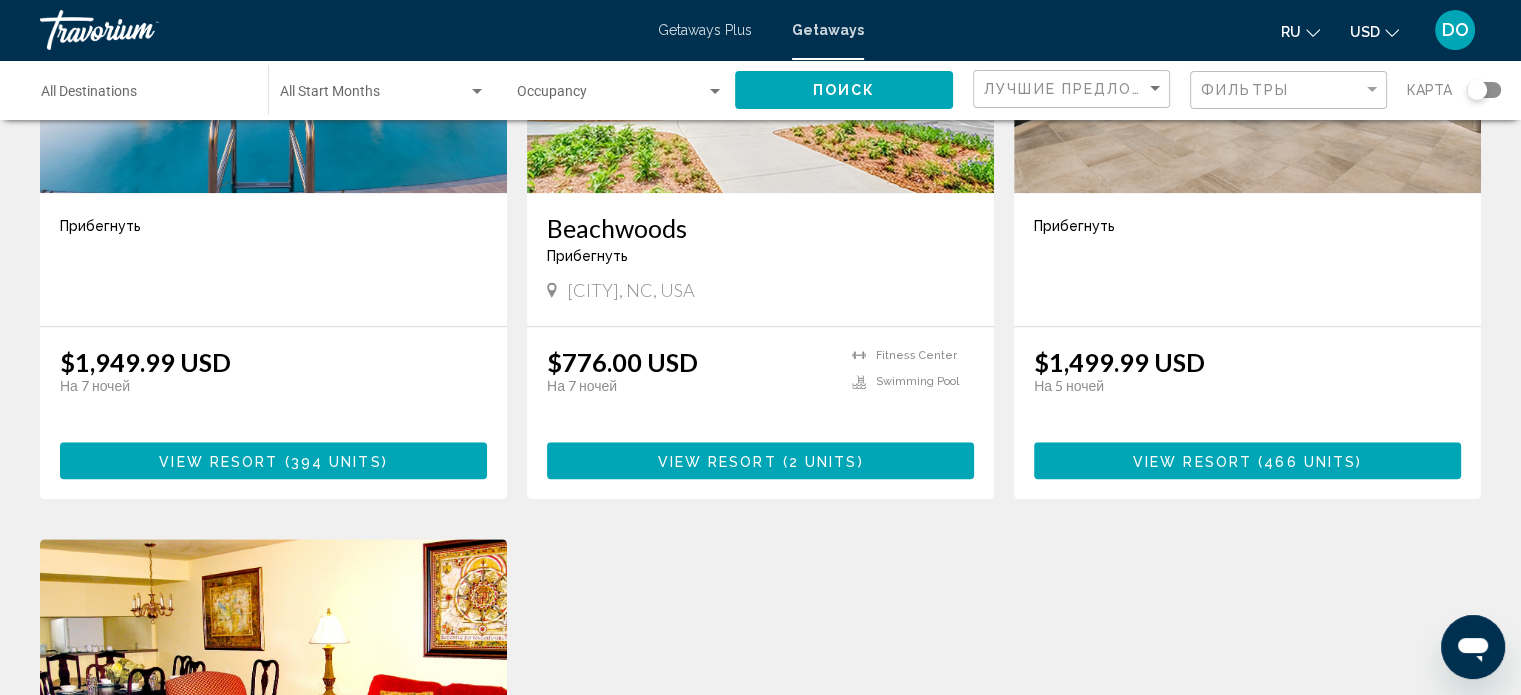 scroll, scrollTop: 1400, scrollLeft: 0, axis: vertical 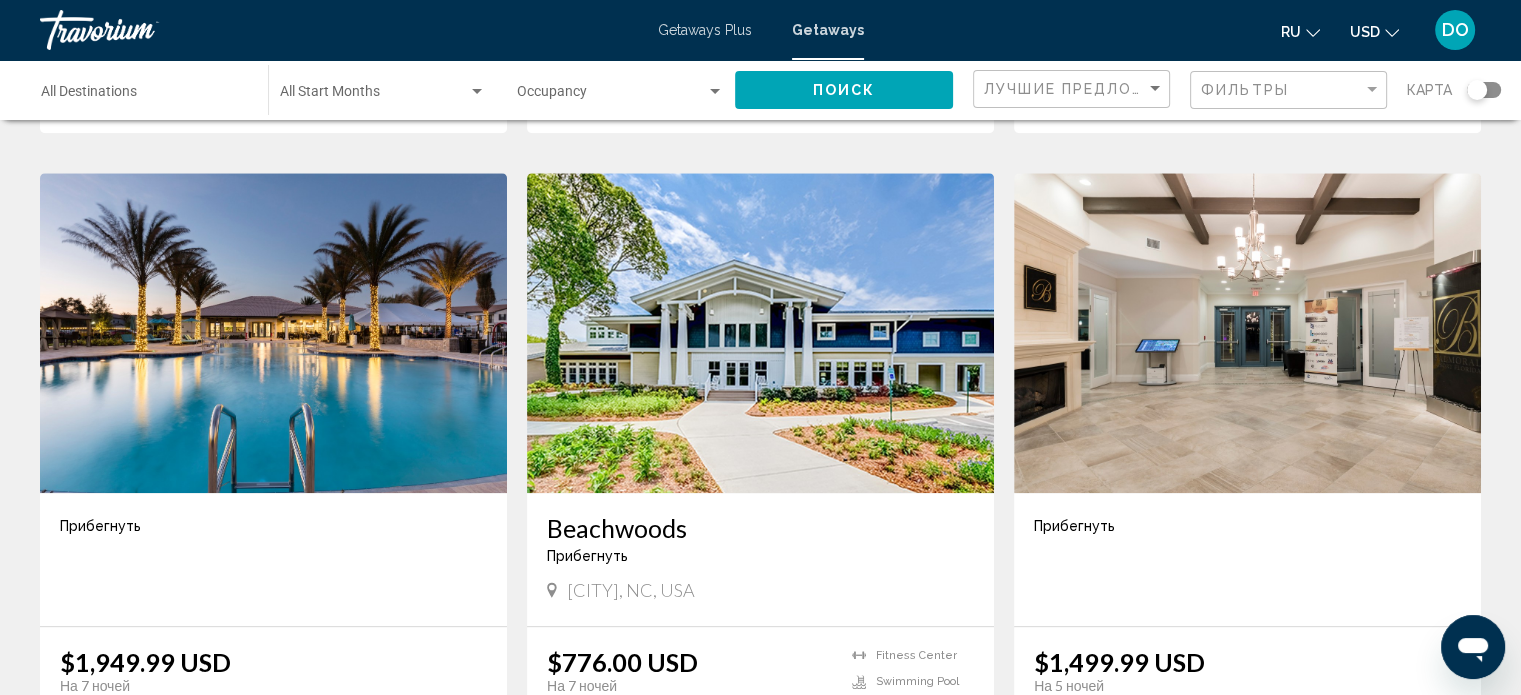 click at bounding box center (273, 333) 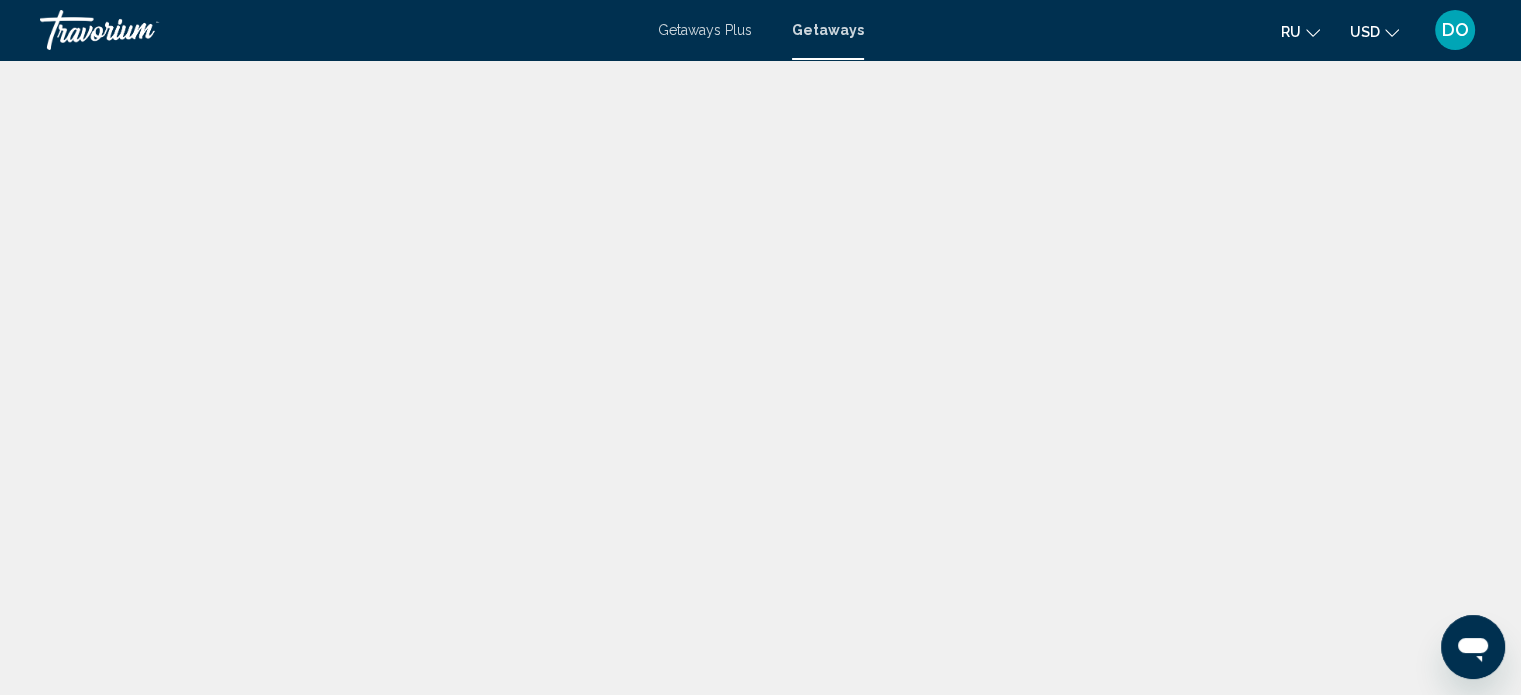 scroll, scrollTop: 12, scrollLeft: 0, axis: vertical 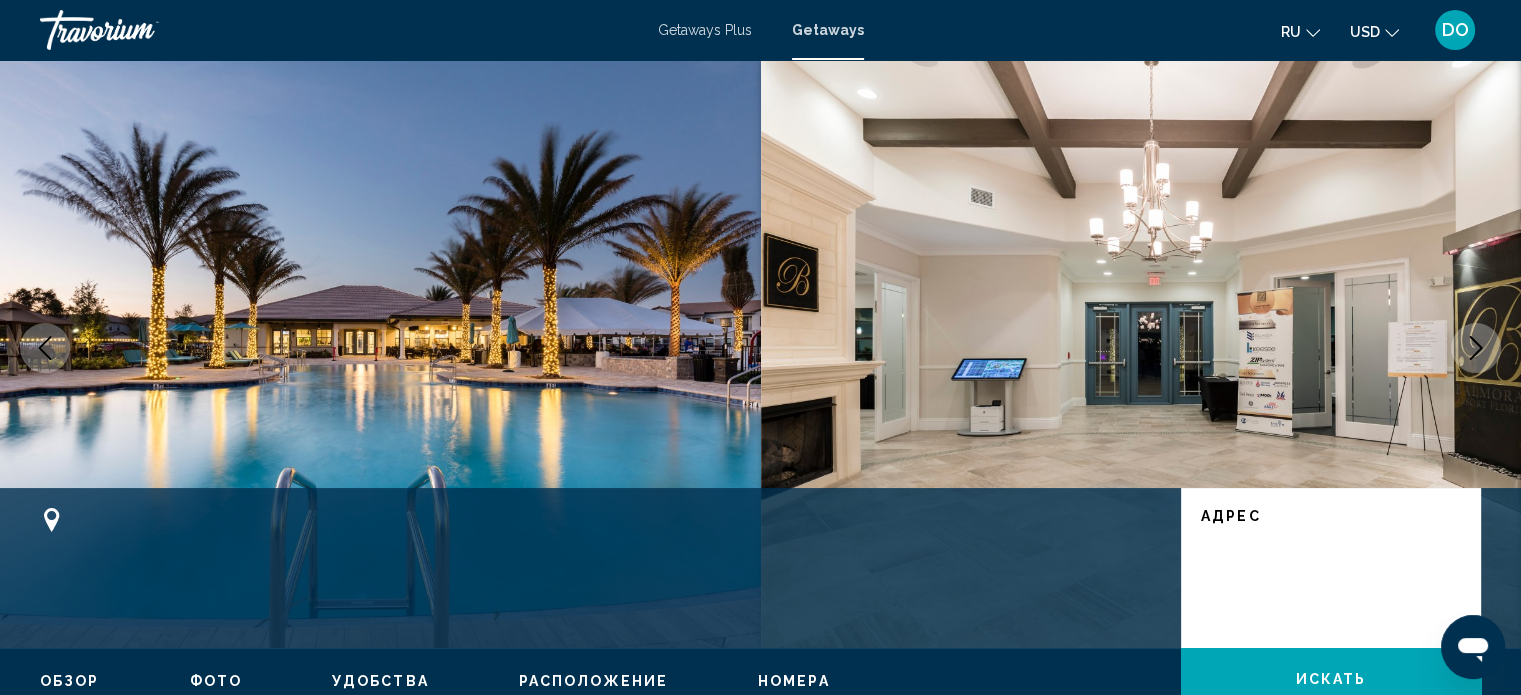 click 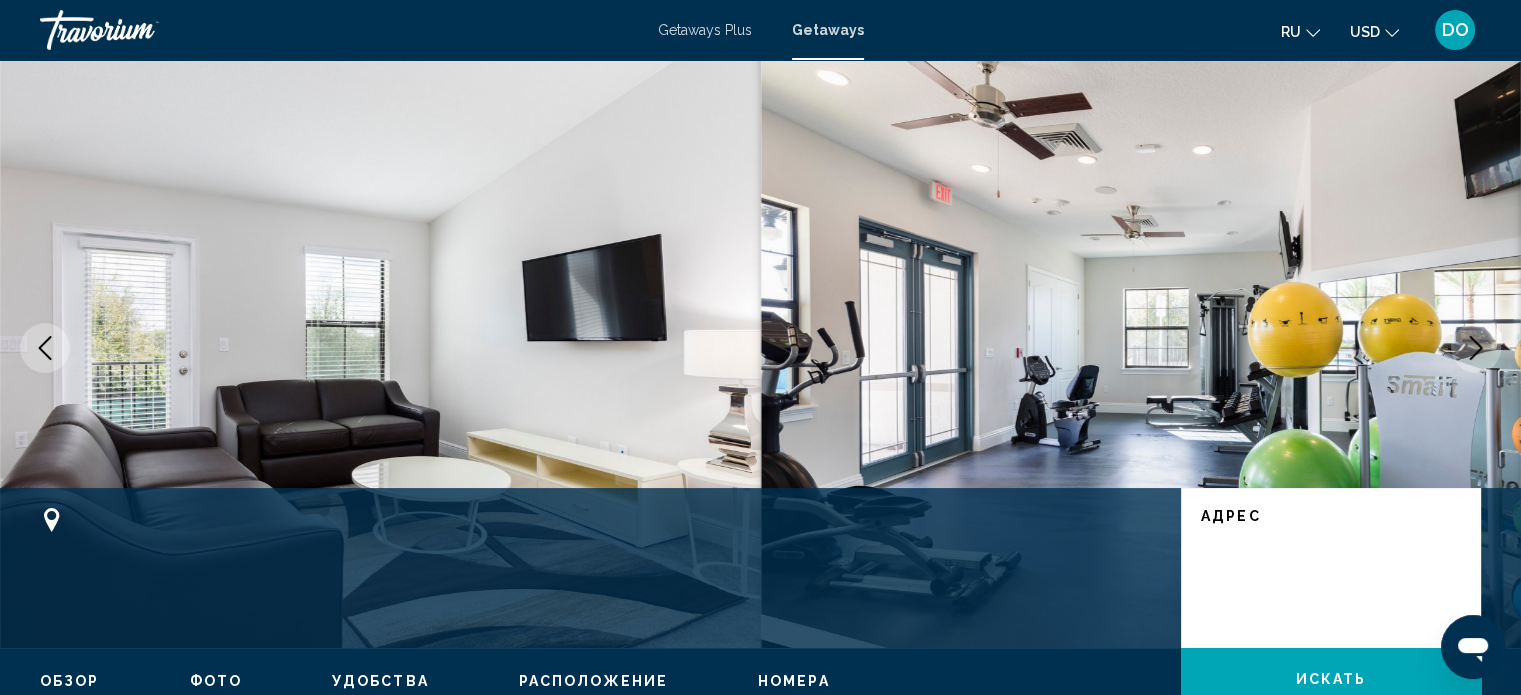 click 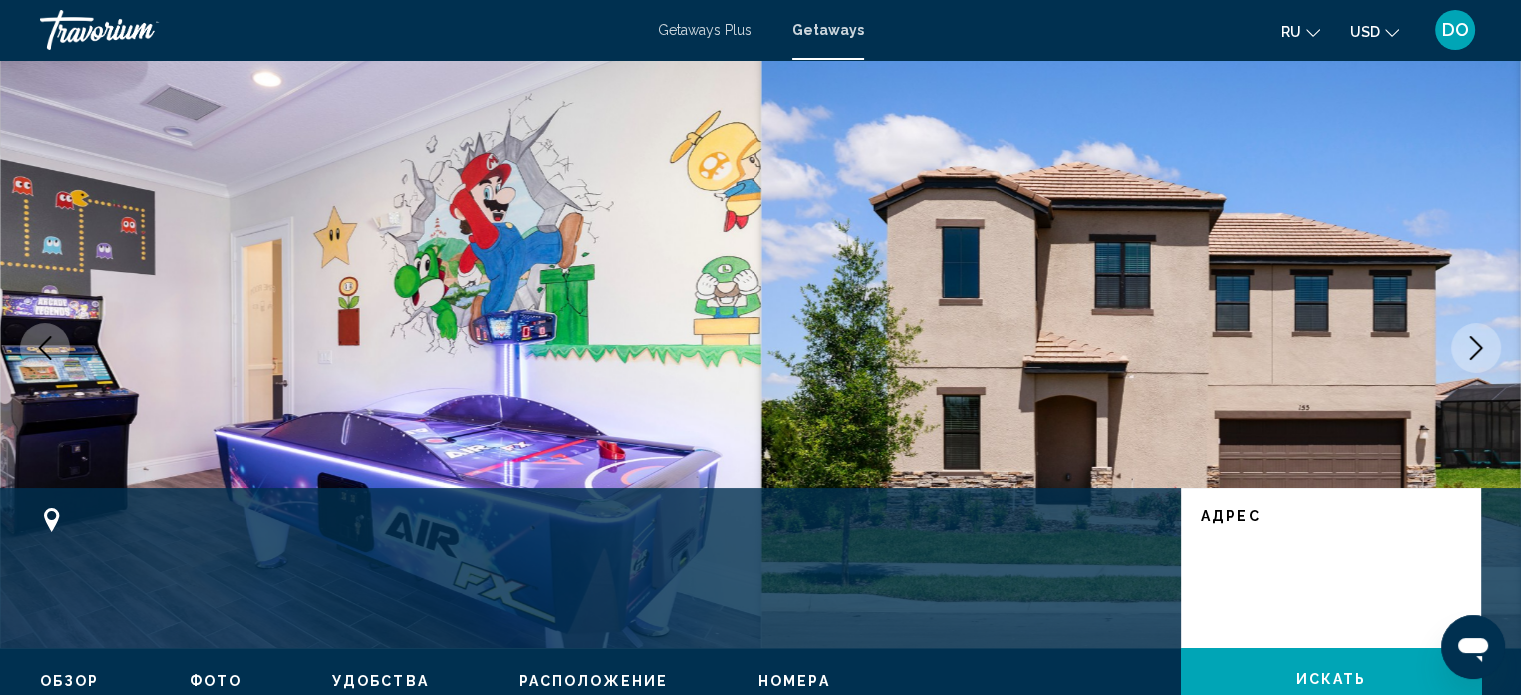 click 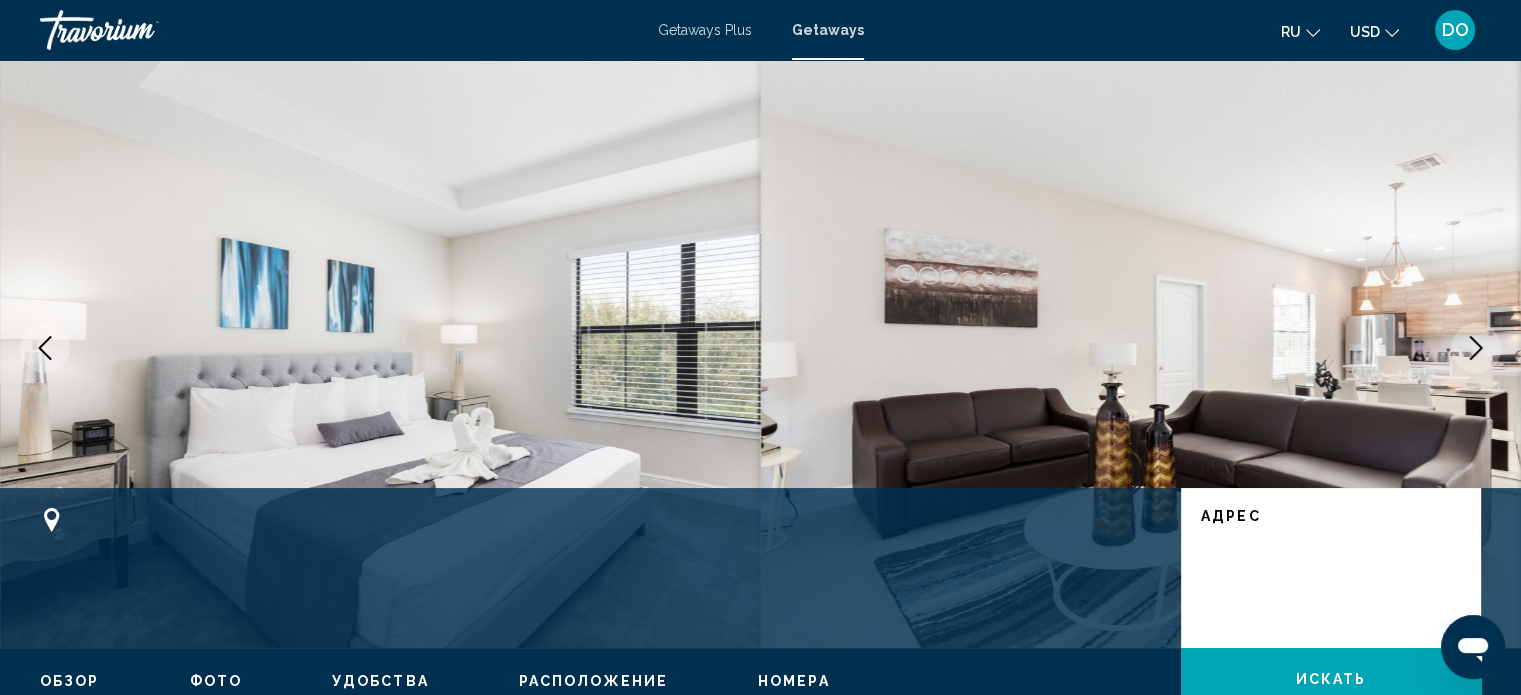 click 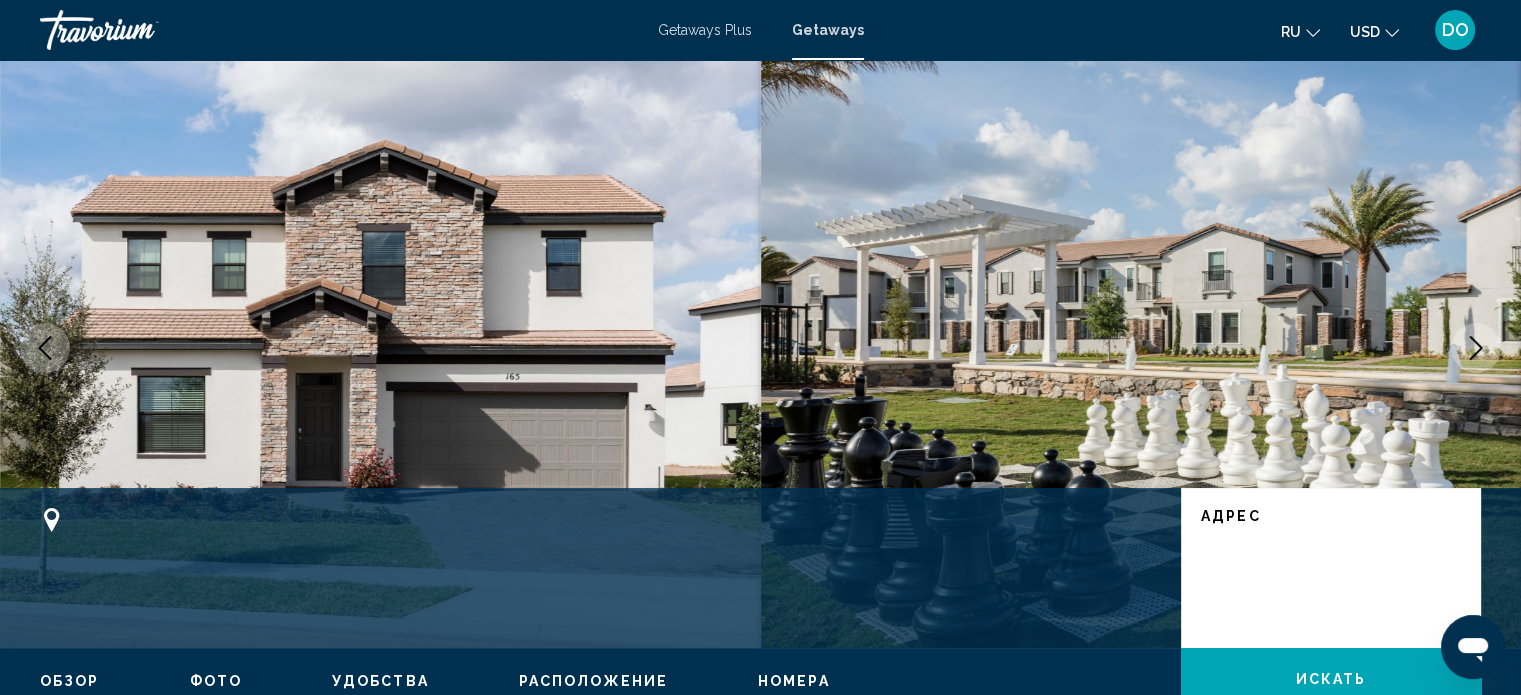 click 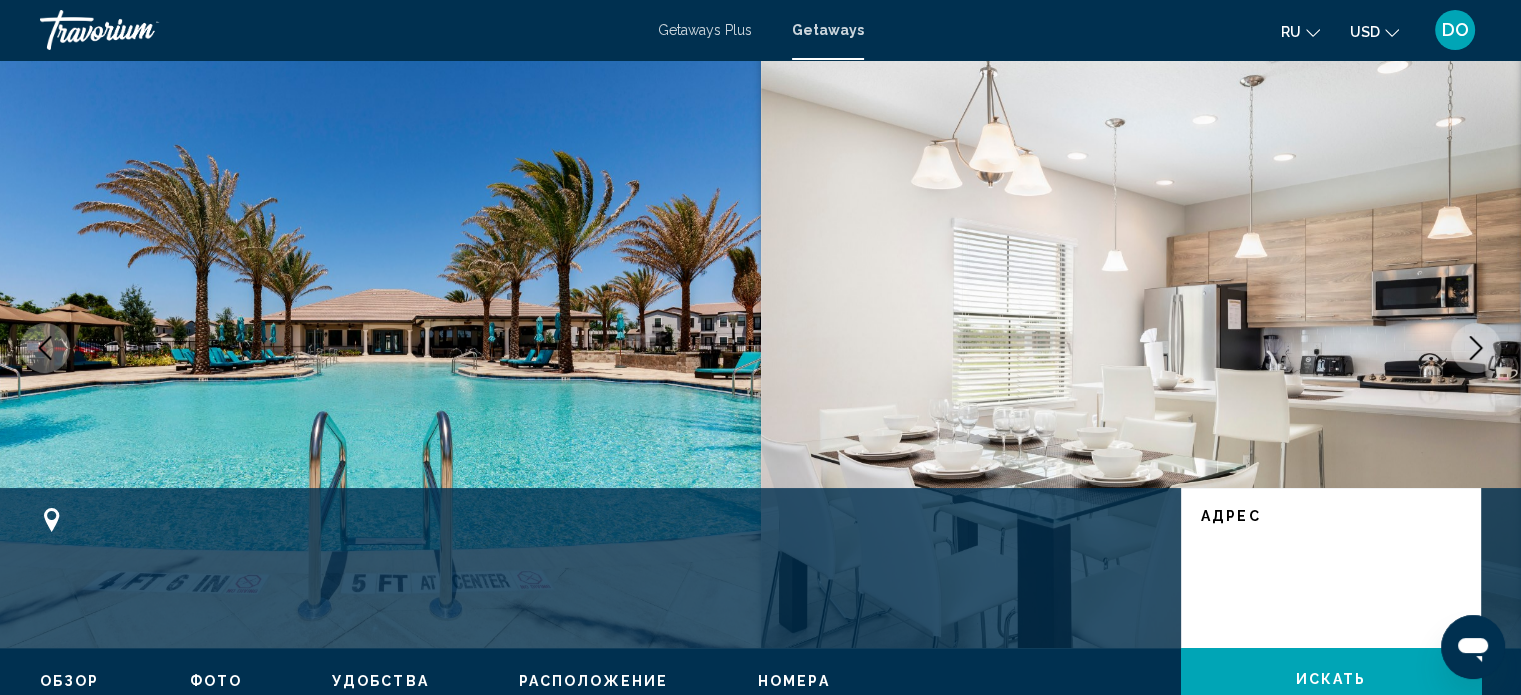click 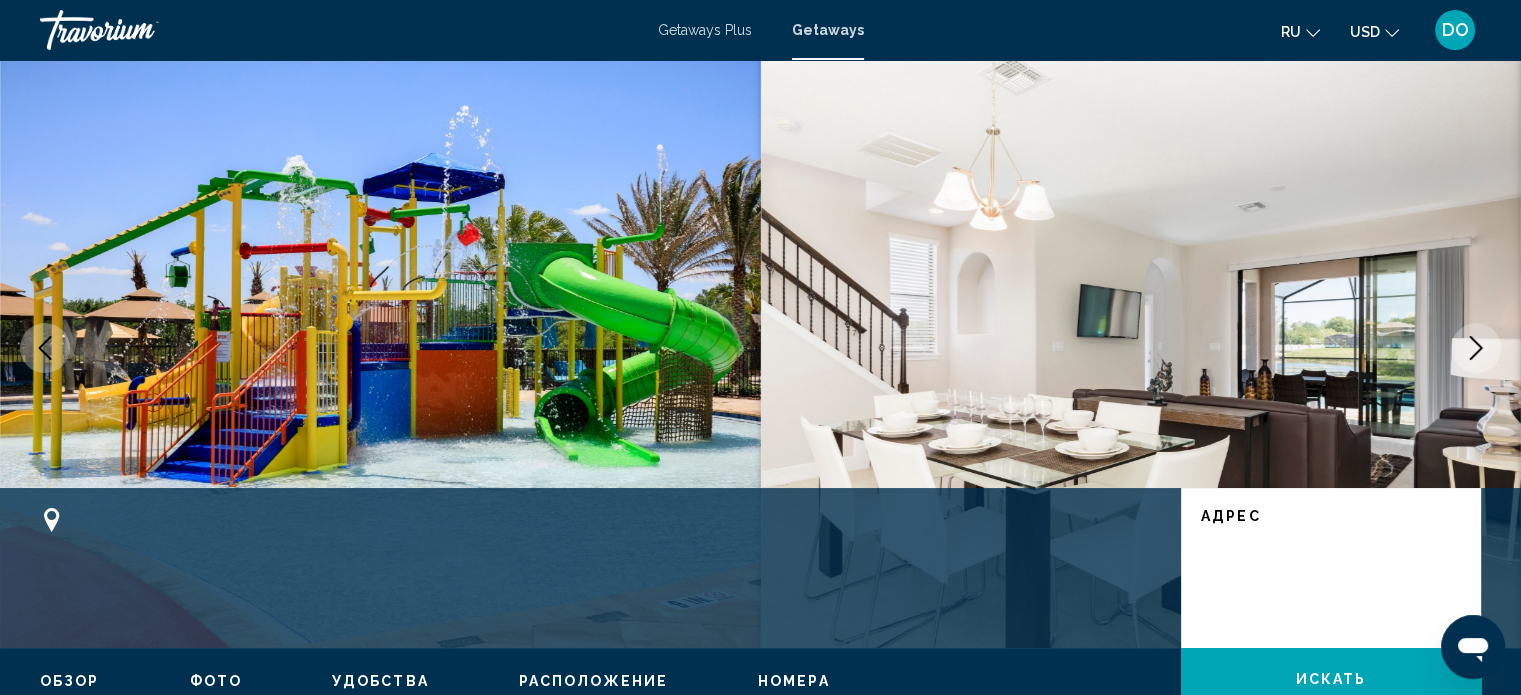 click 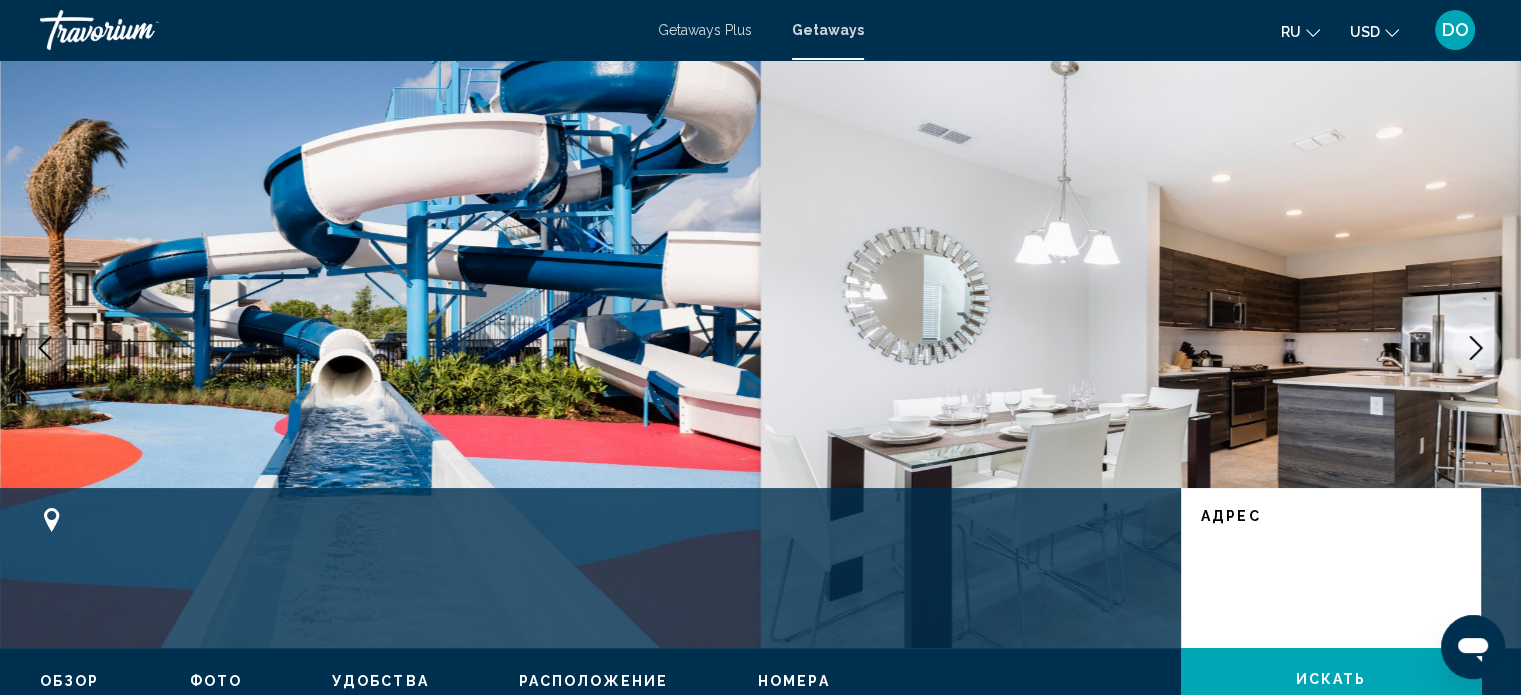 click 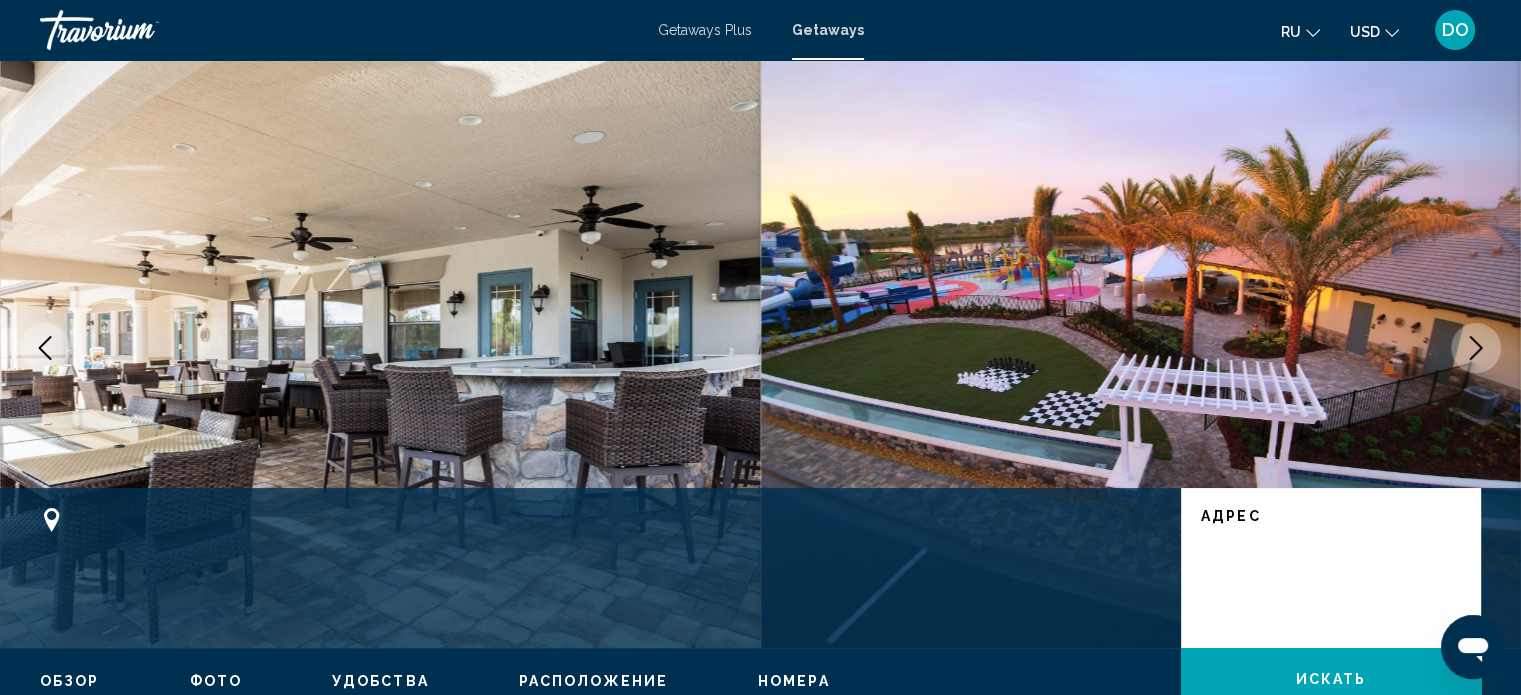 click 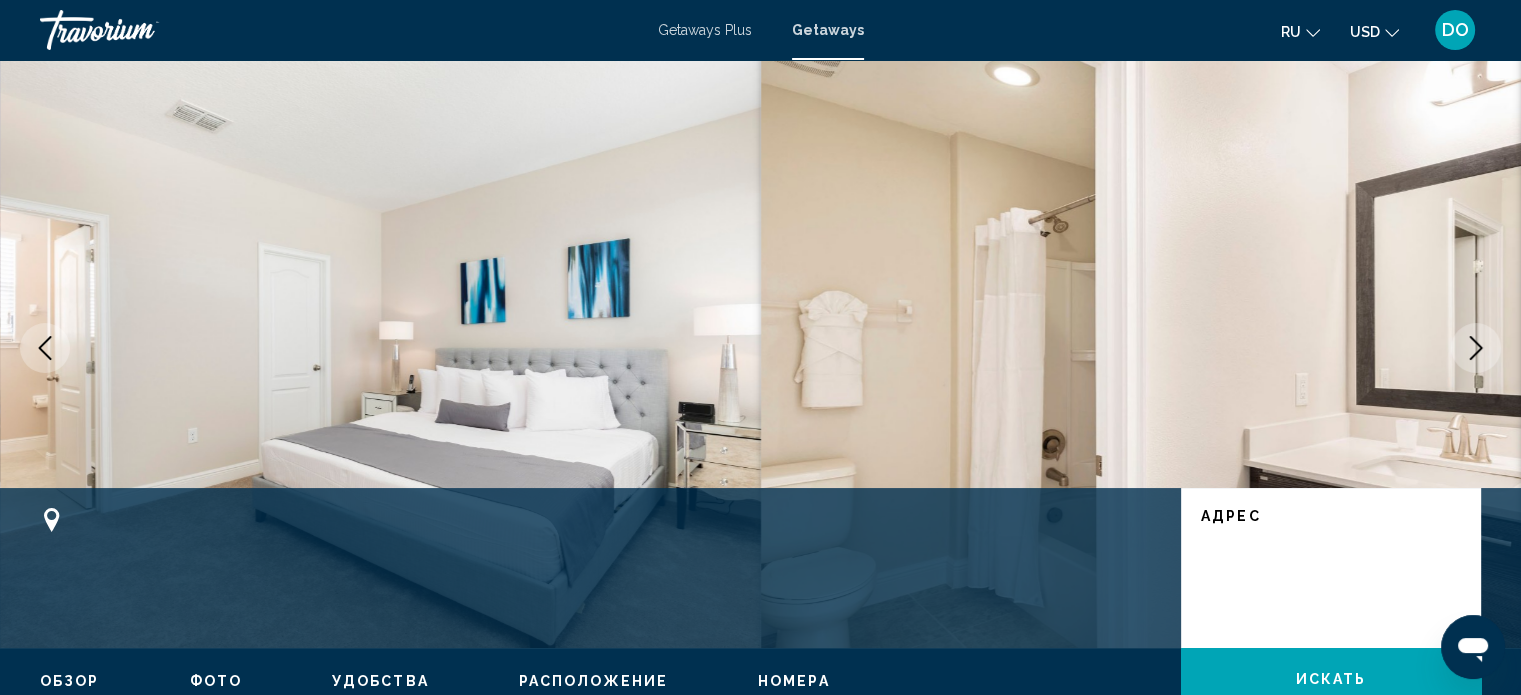 click 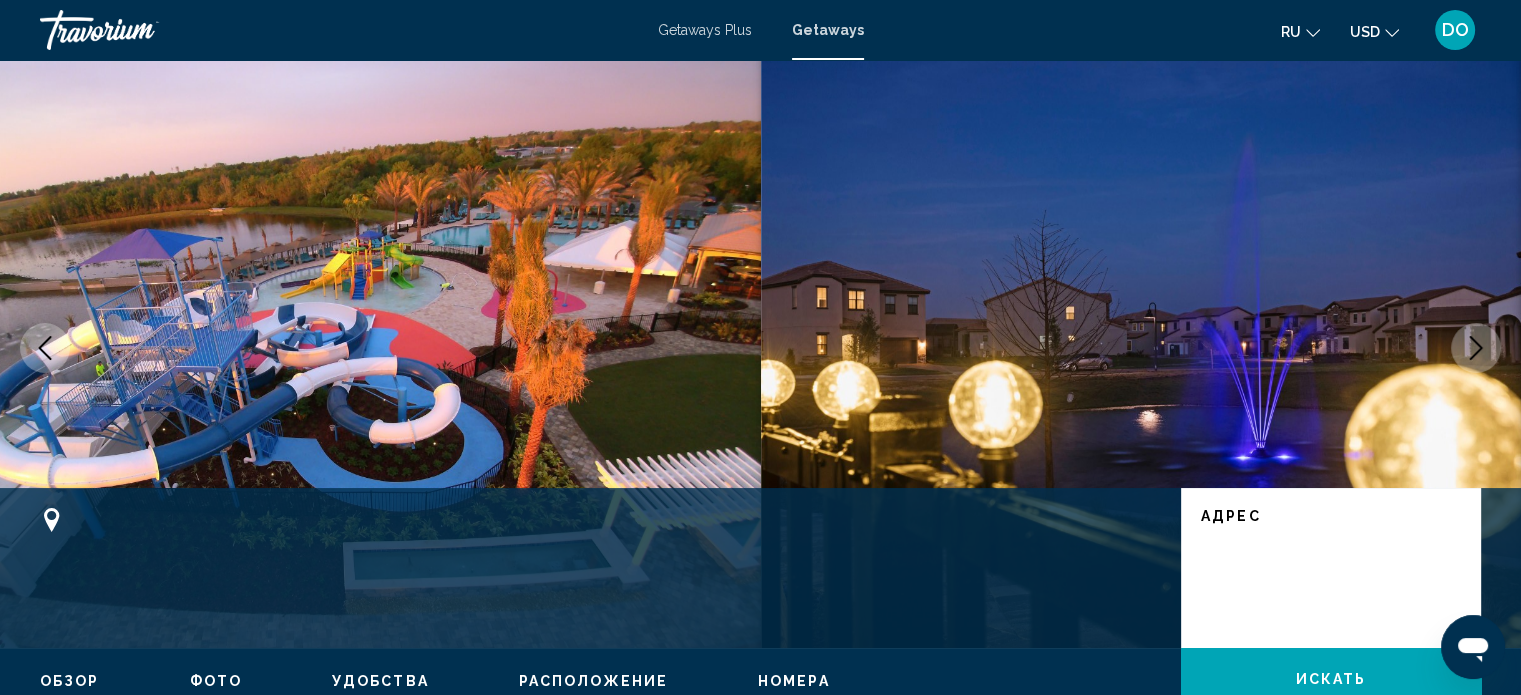 click 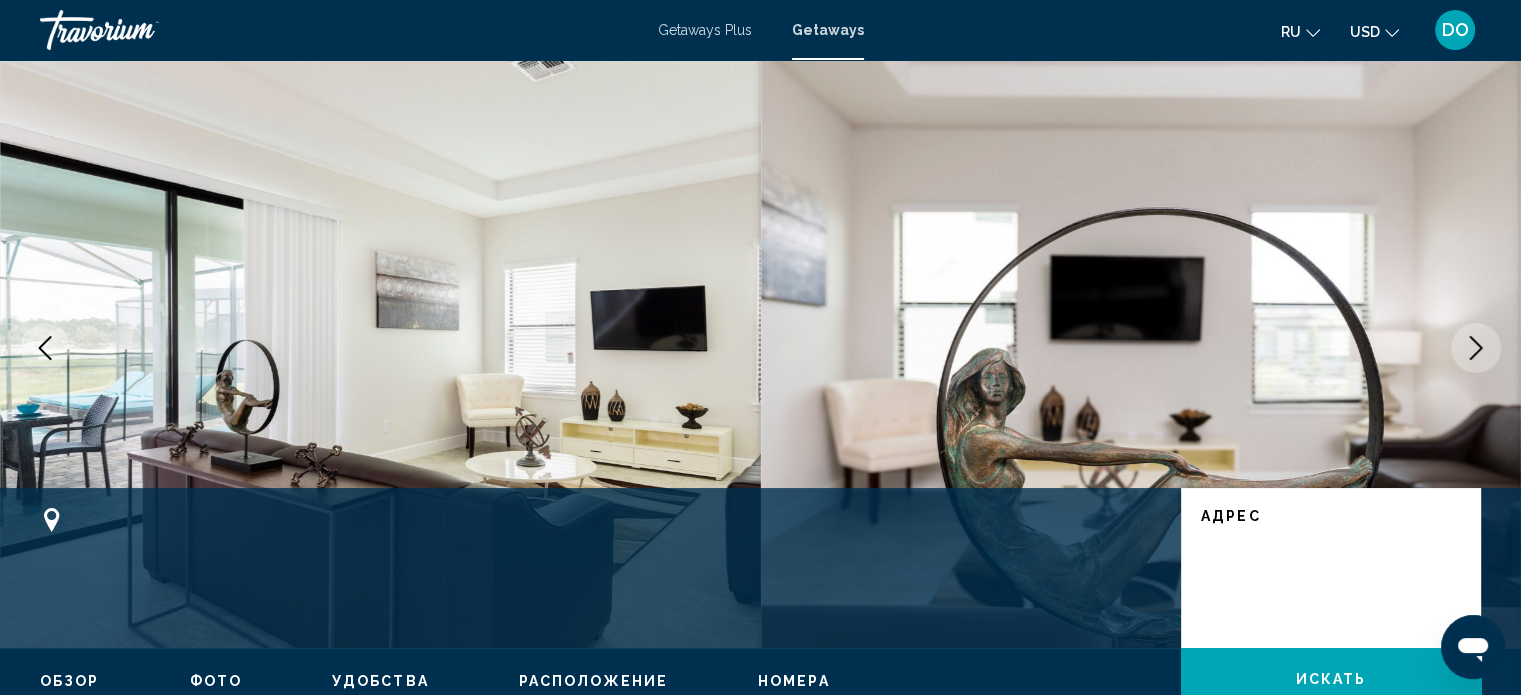 click 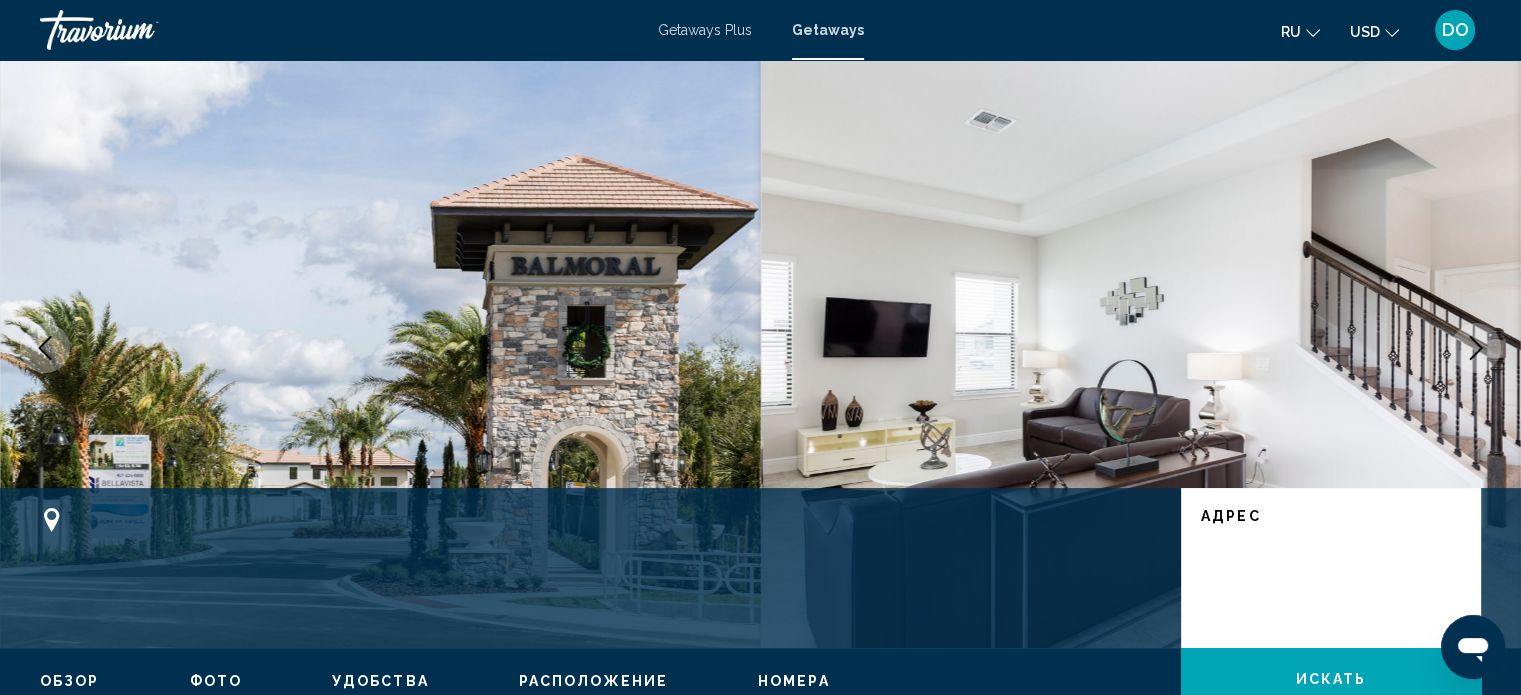 click 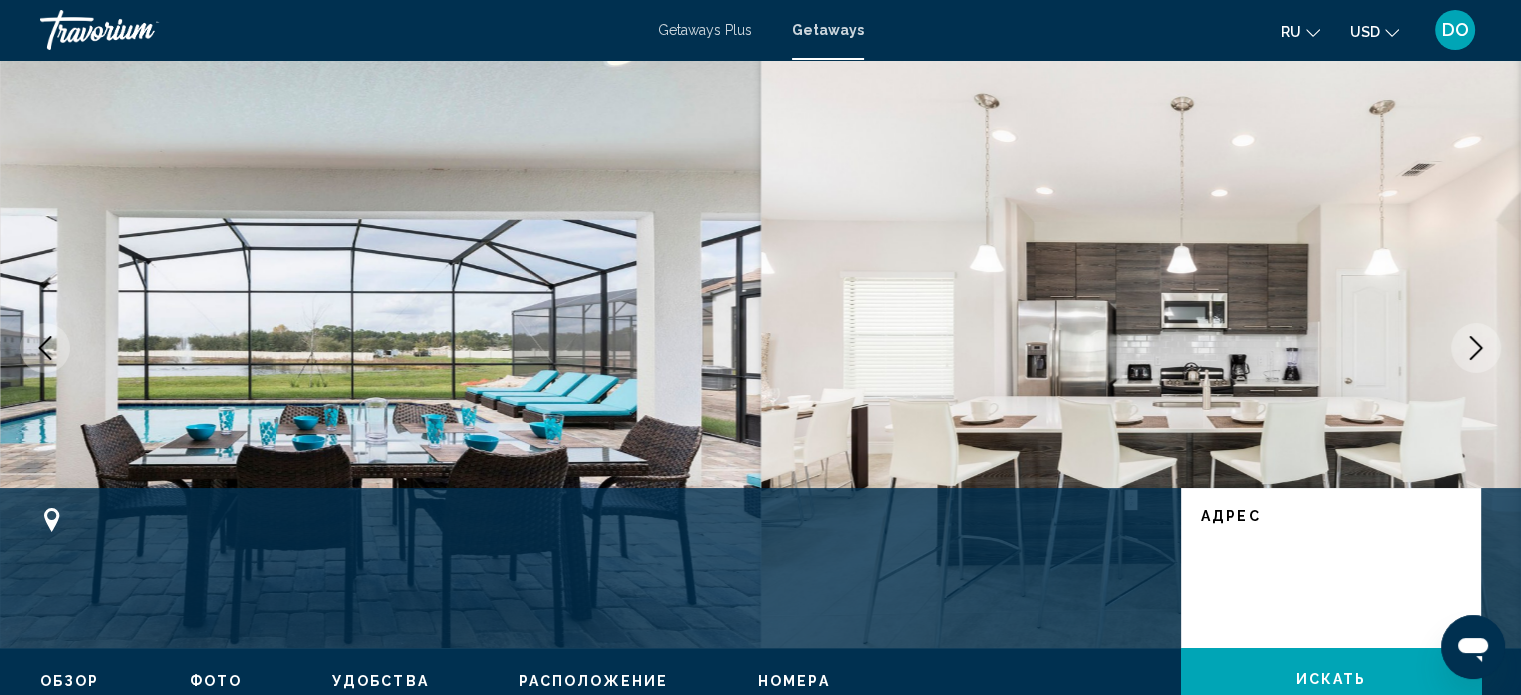 click 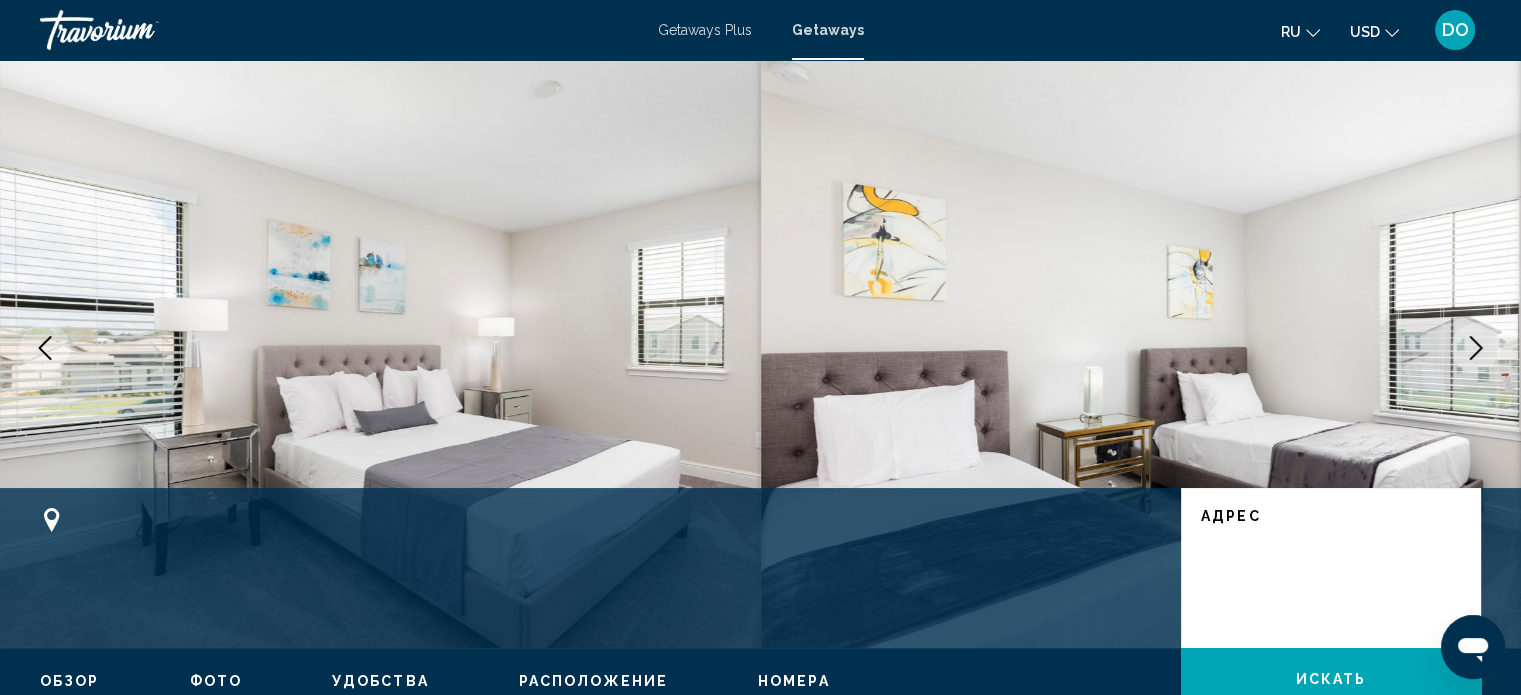 click 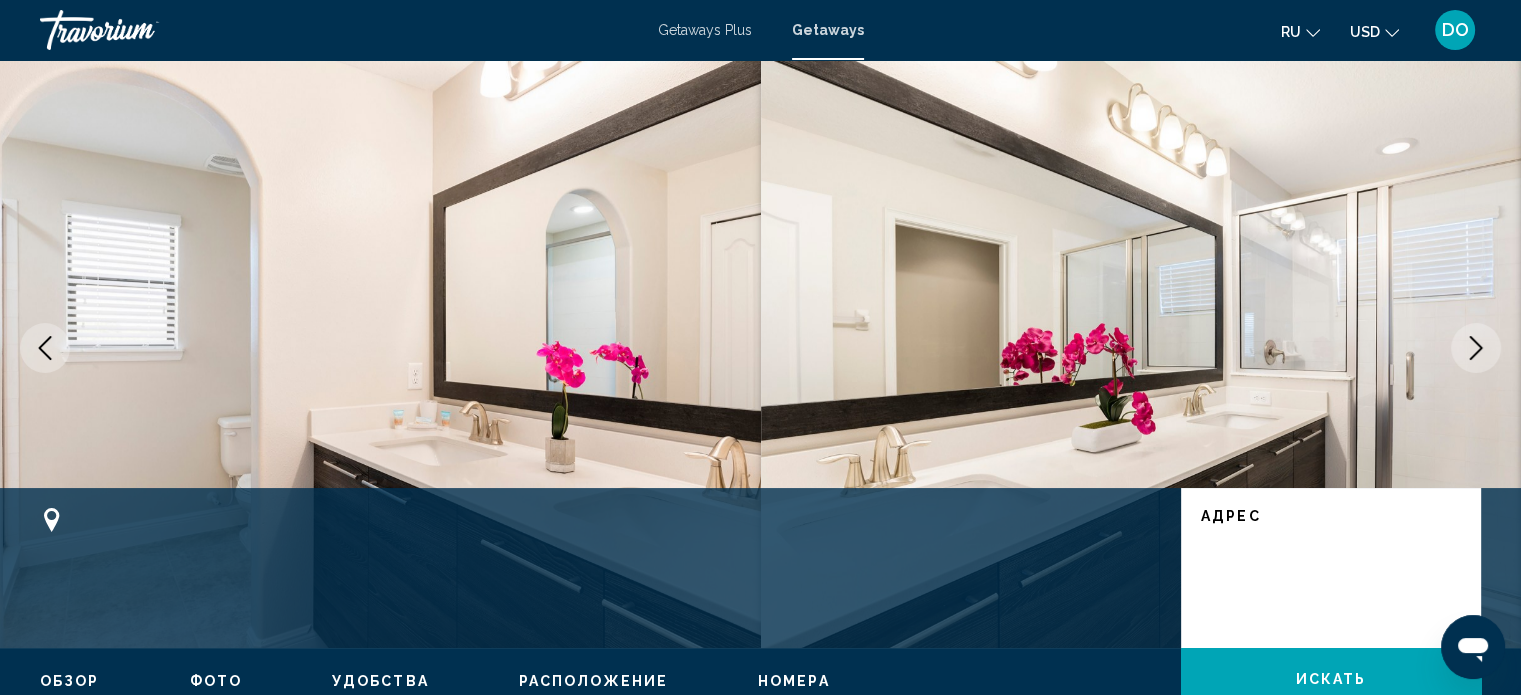 click 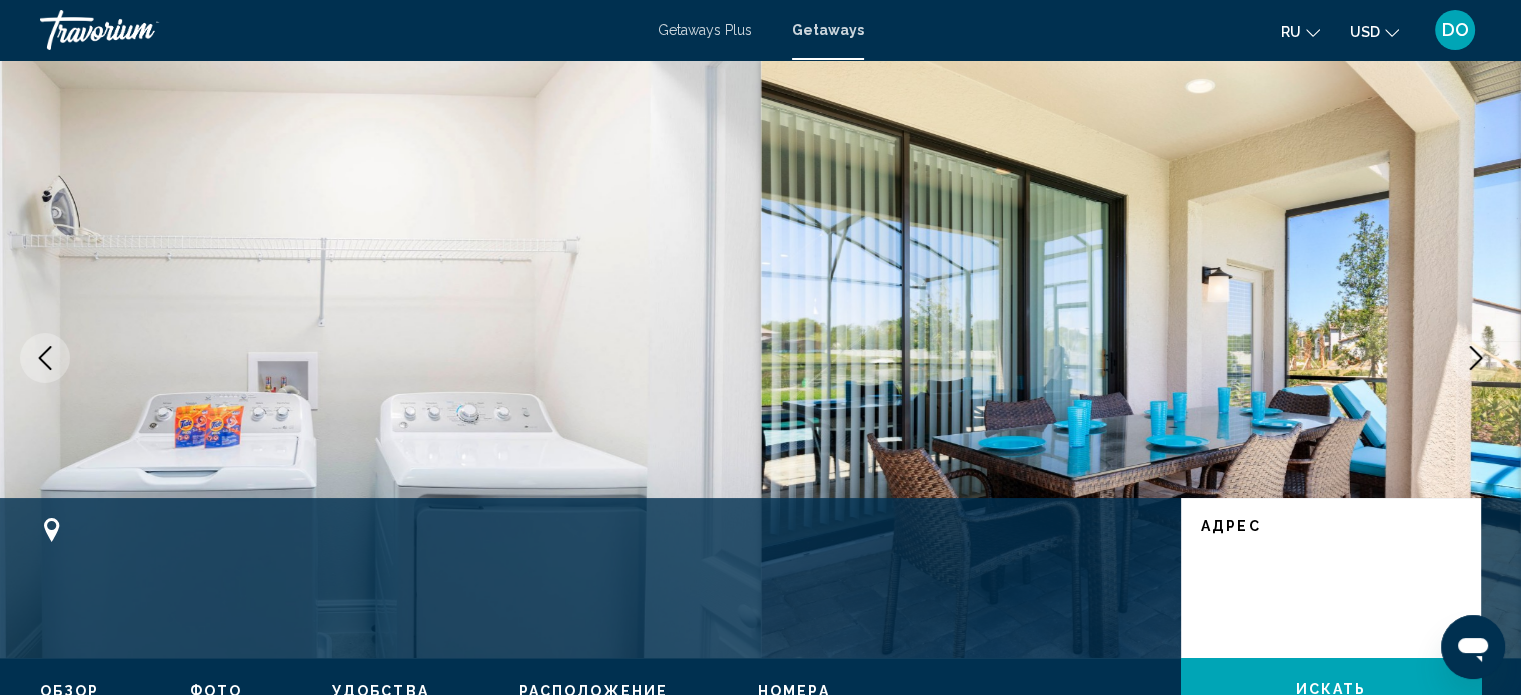 scroll, scrollTop: 0, scrollLeft: 0, axis: both 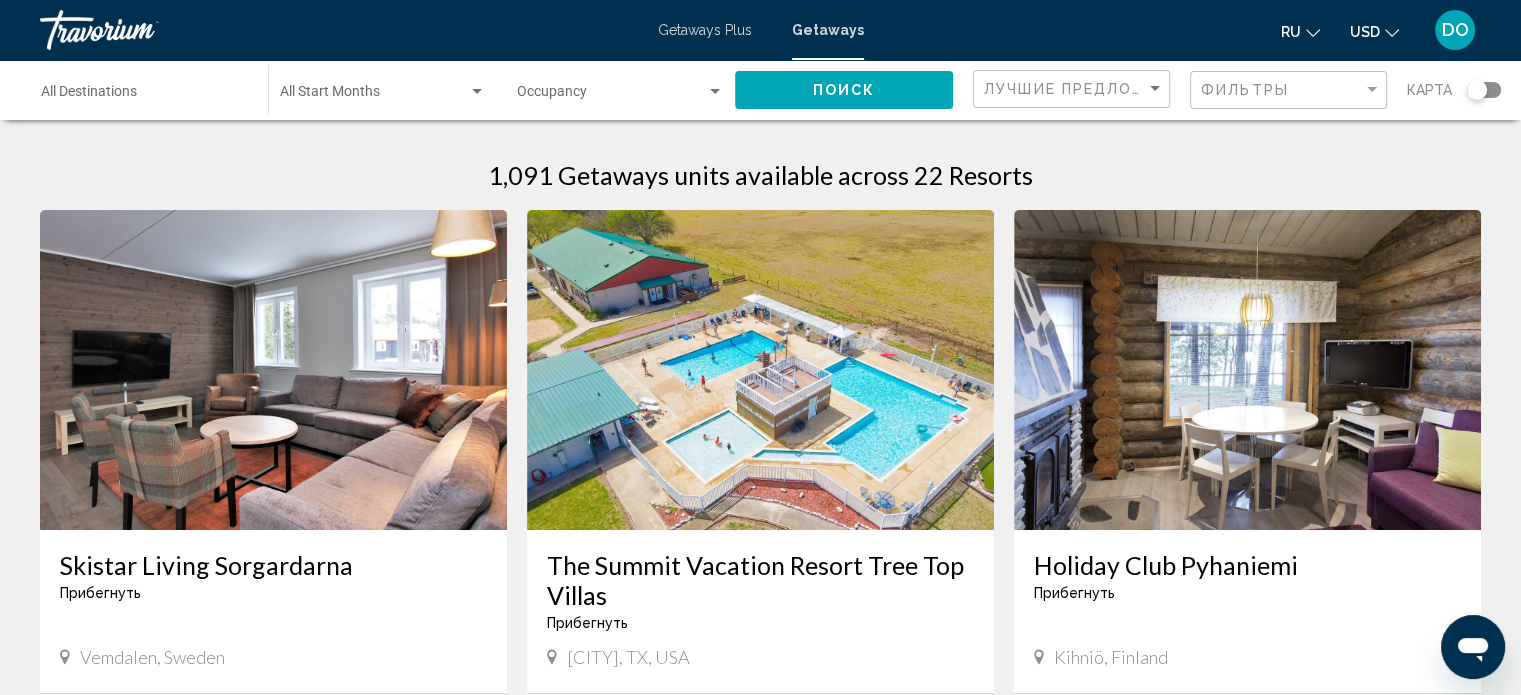 click at bounding box center [1247, 370] 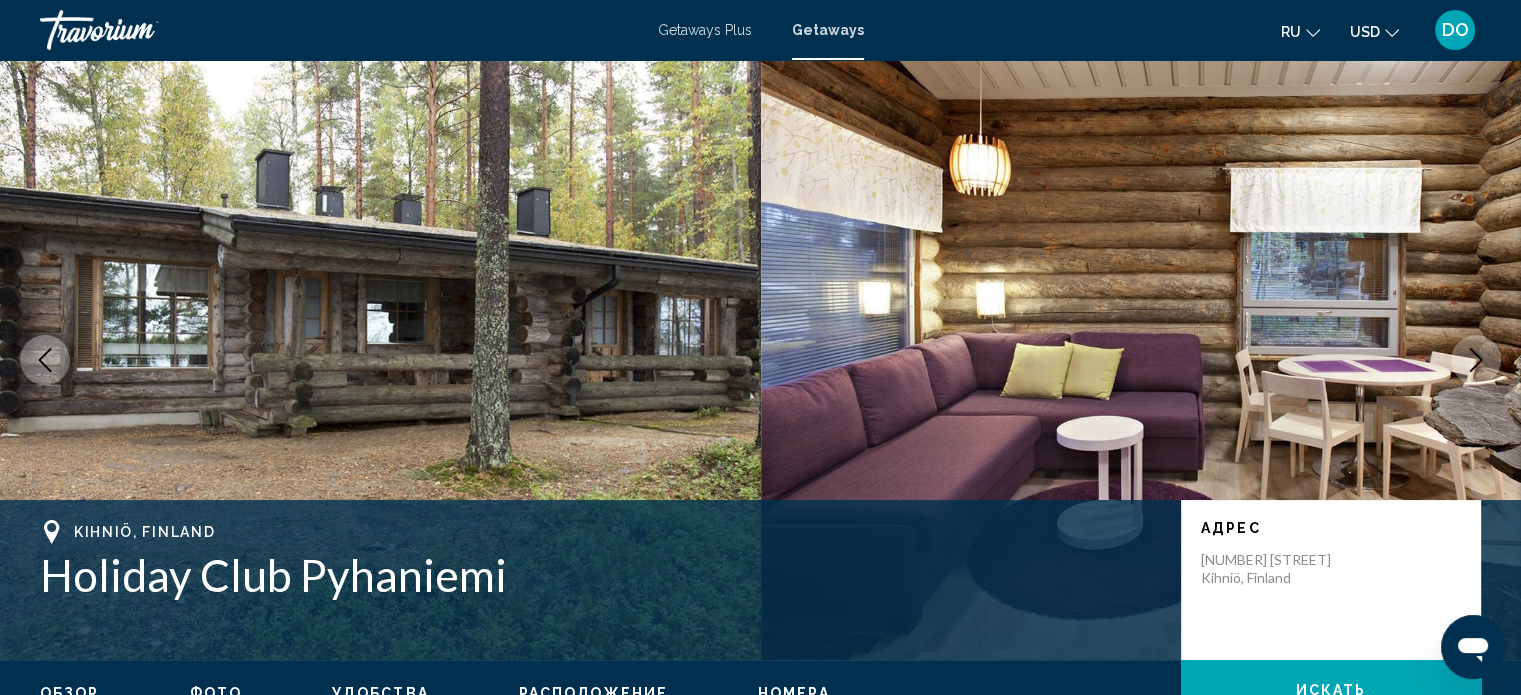 scroll, scrollTop: 12, scrollLeft: 0, axis: vertical 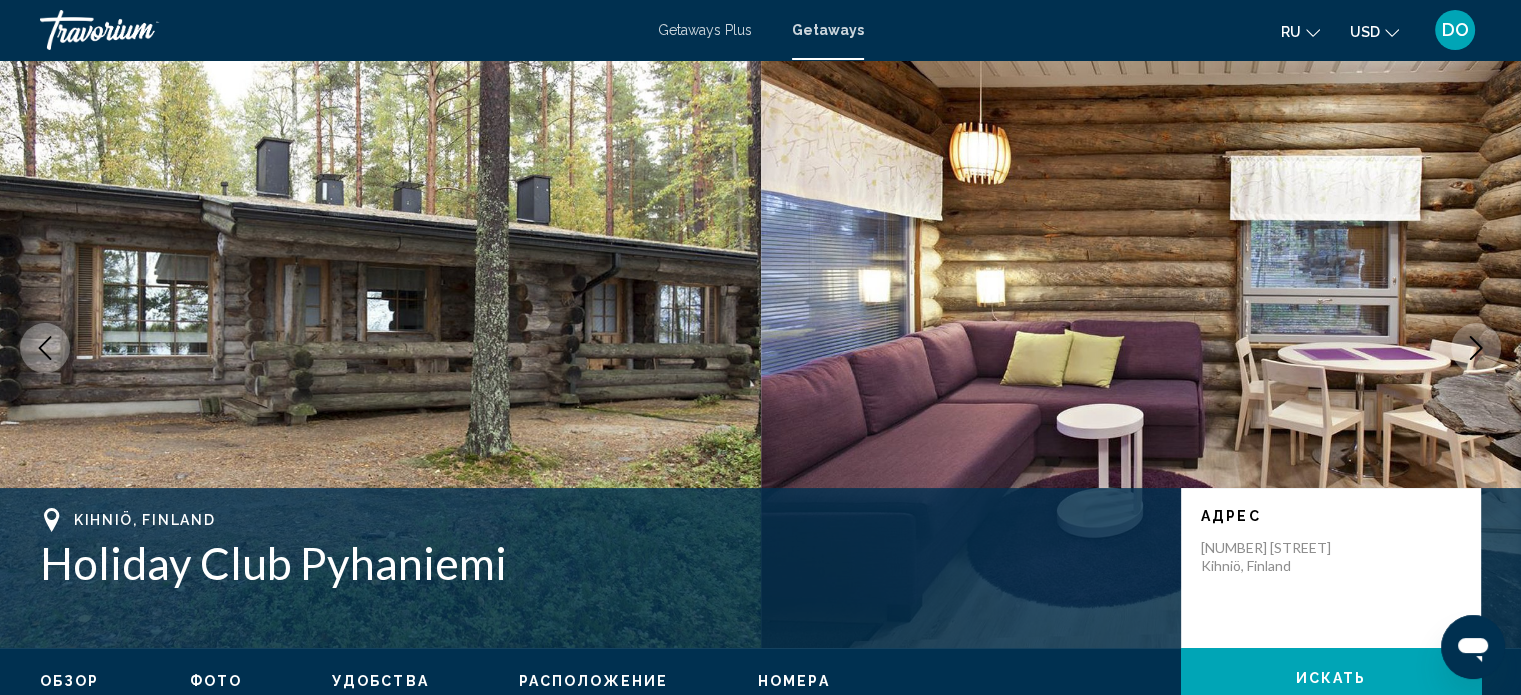 click 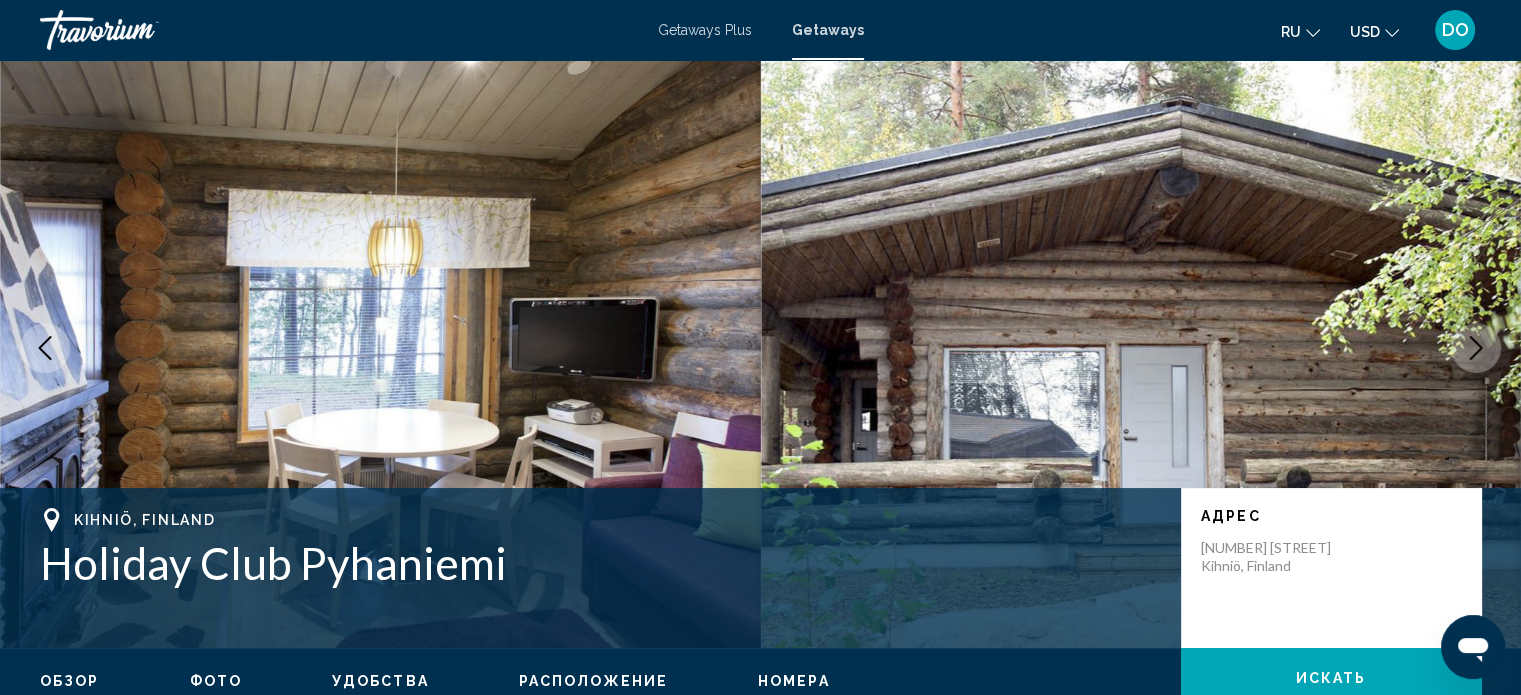 click 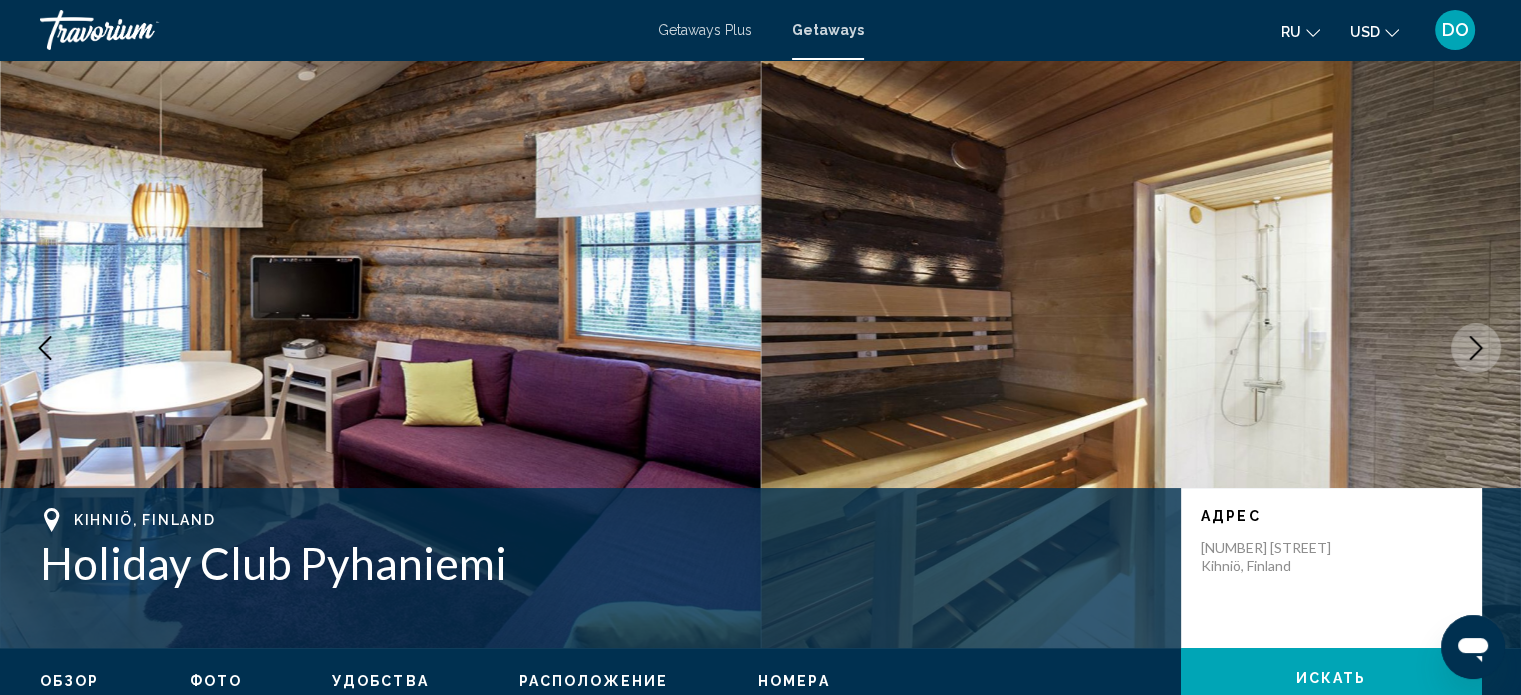 click 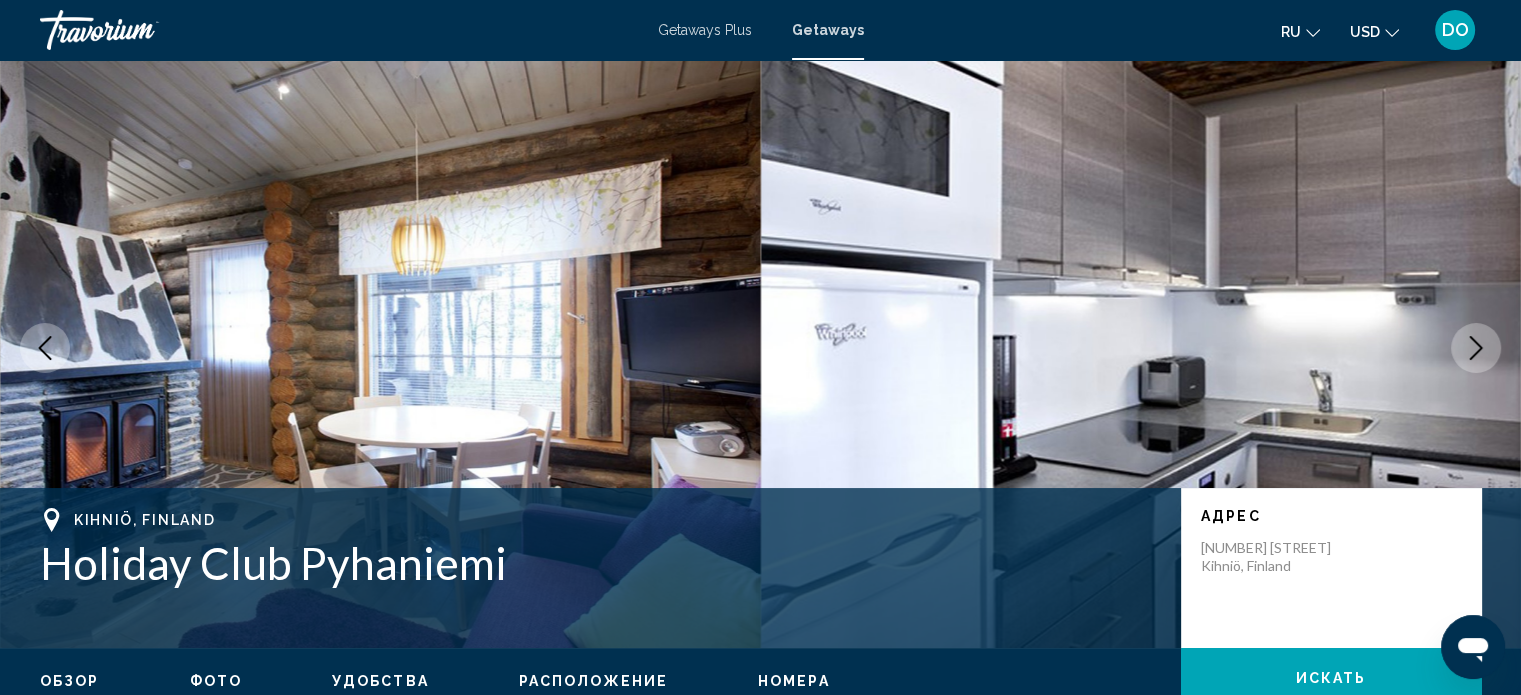 click 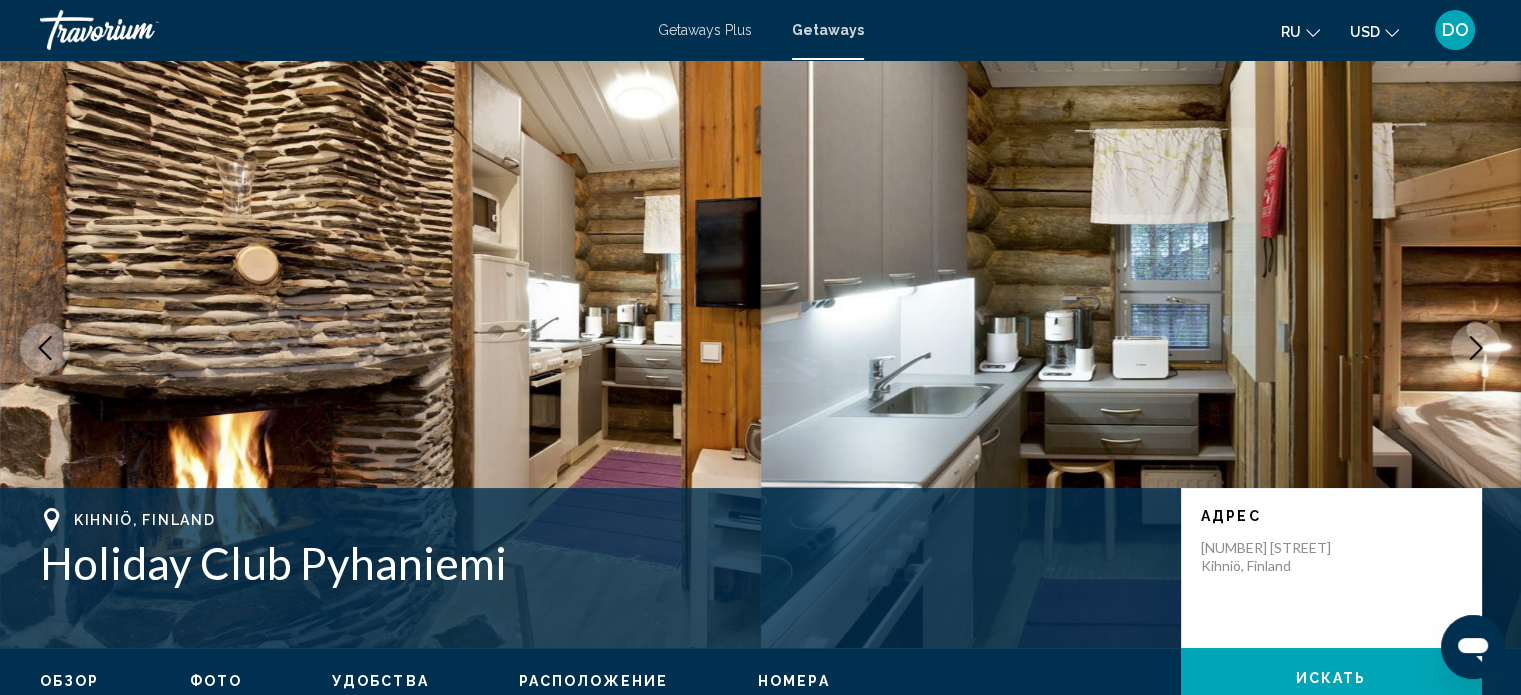 click 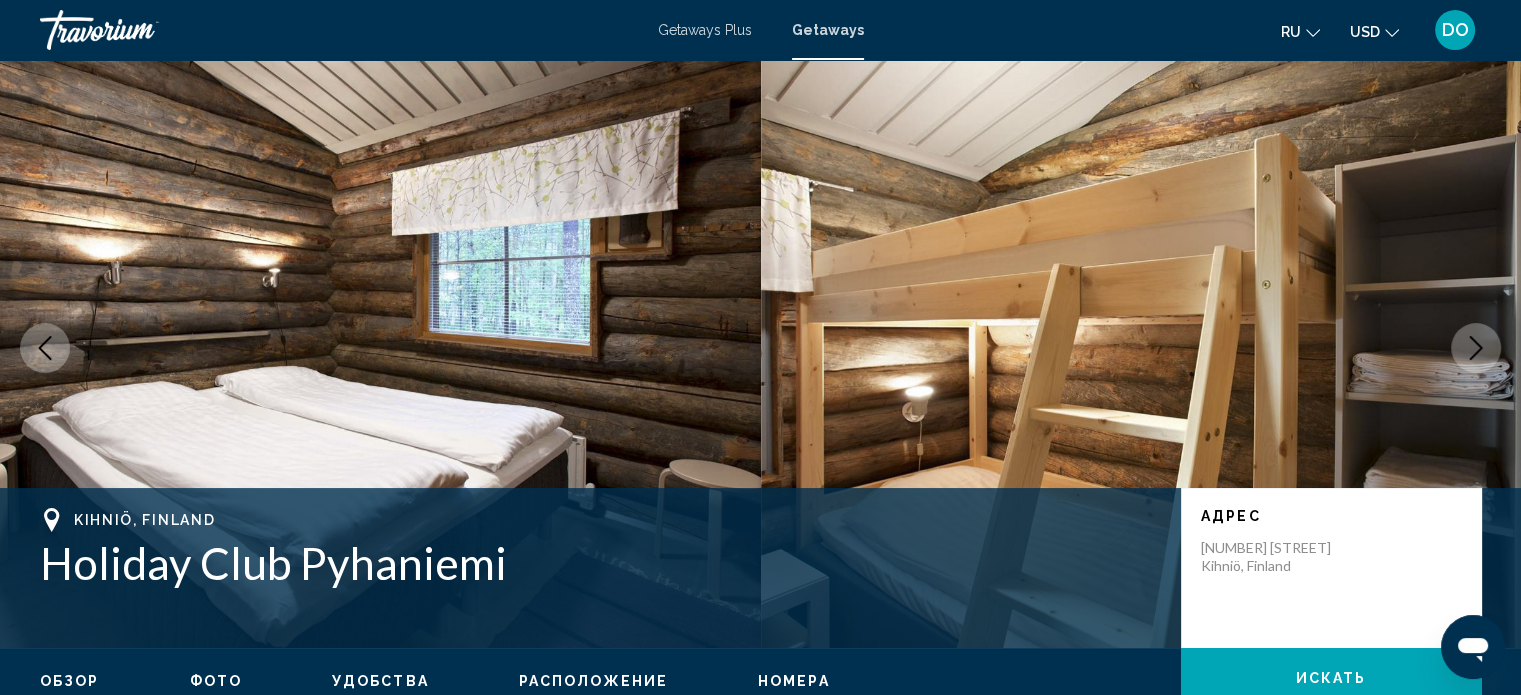 click 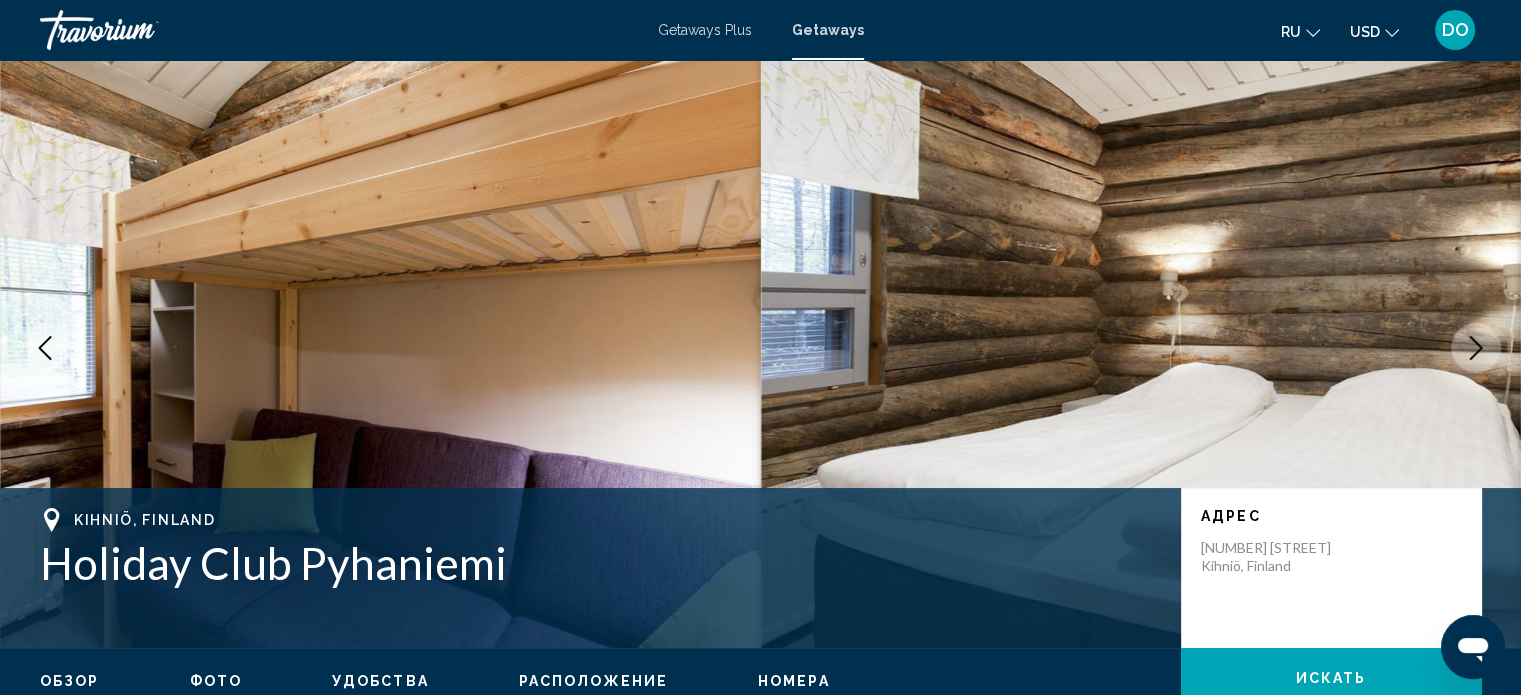 click 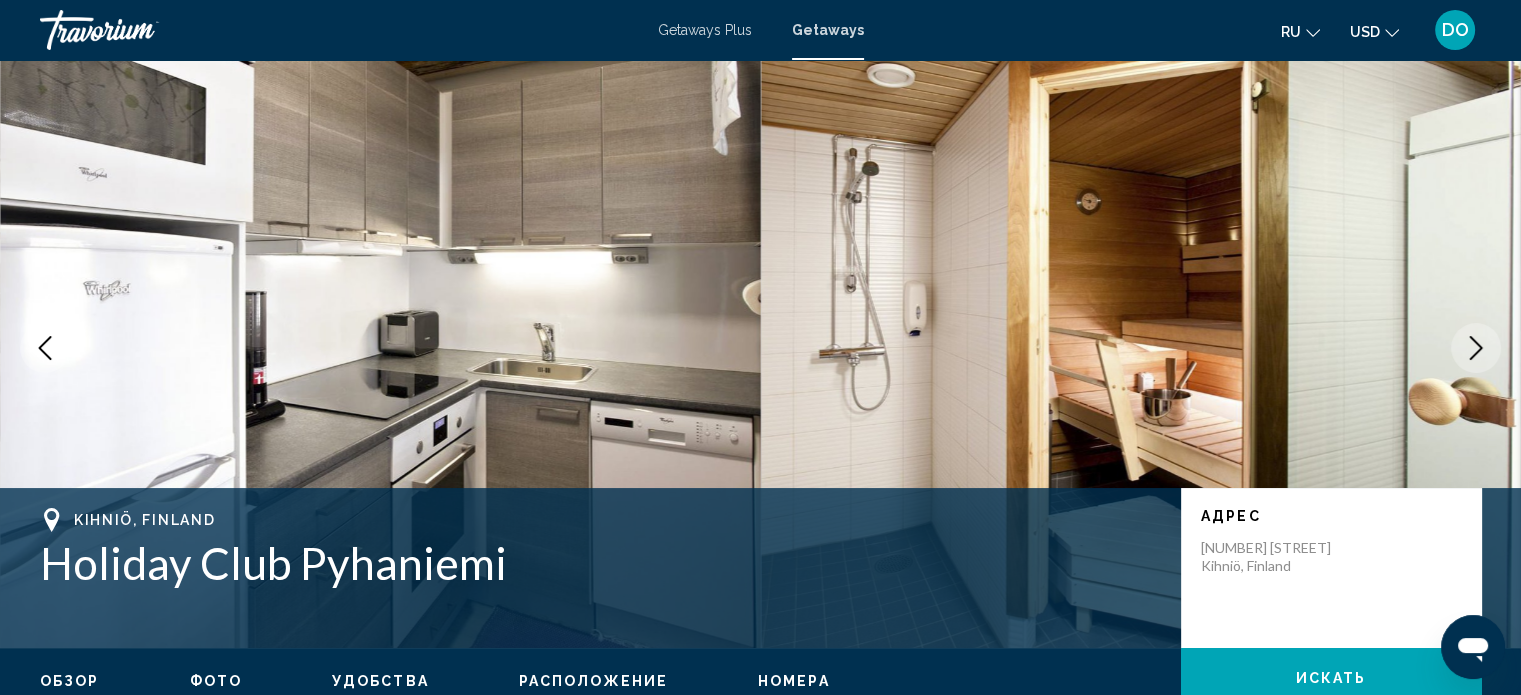 click 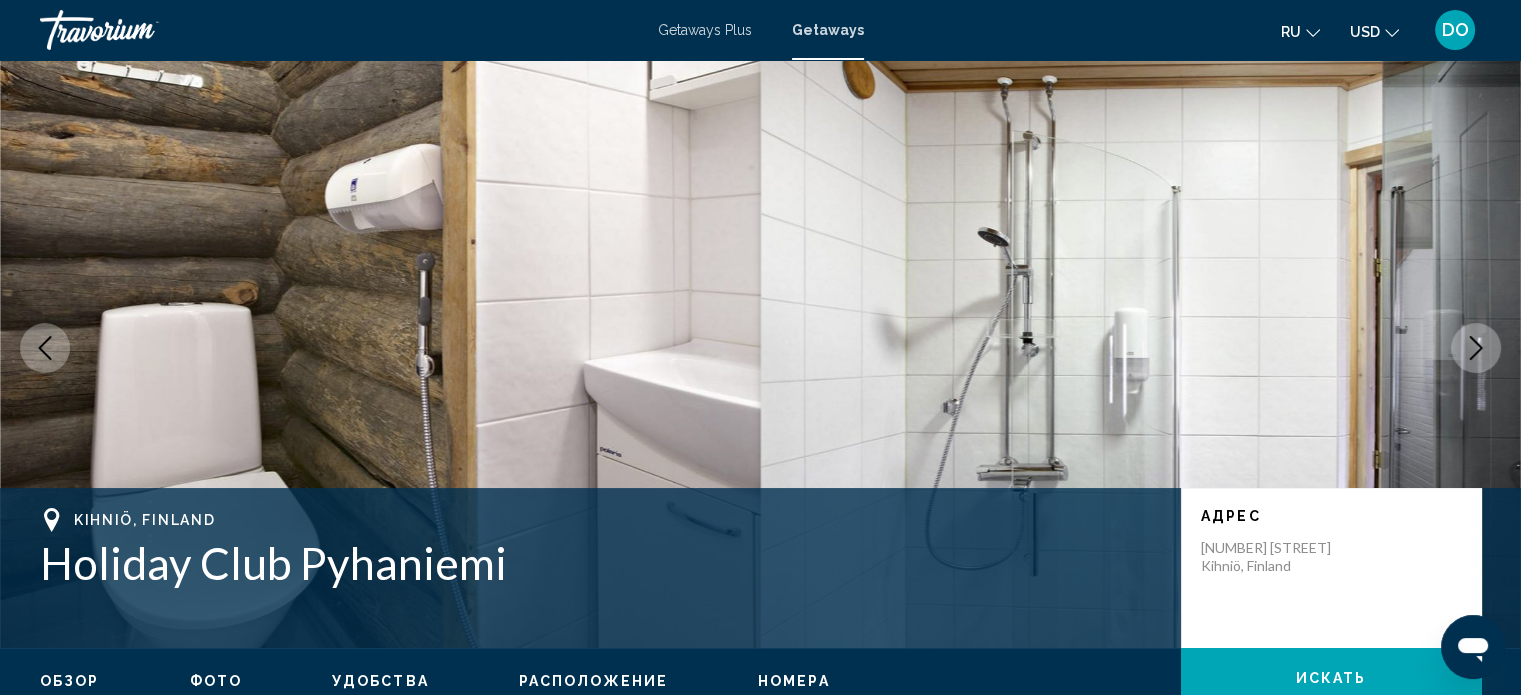 click 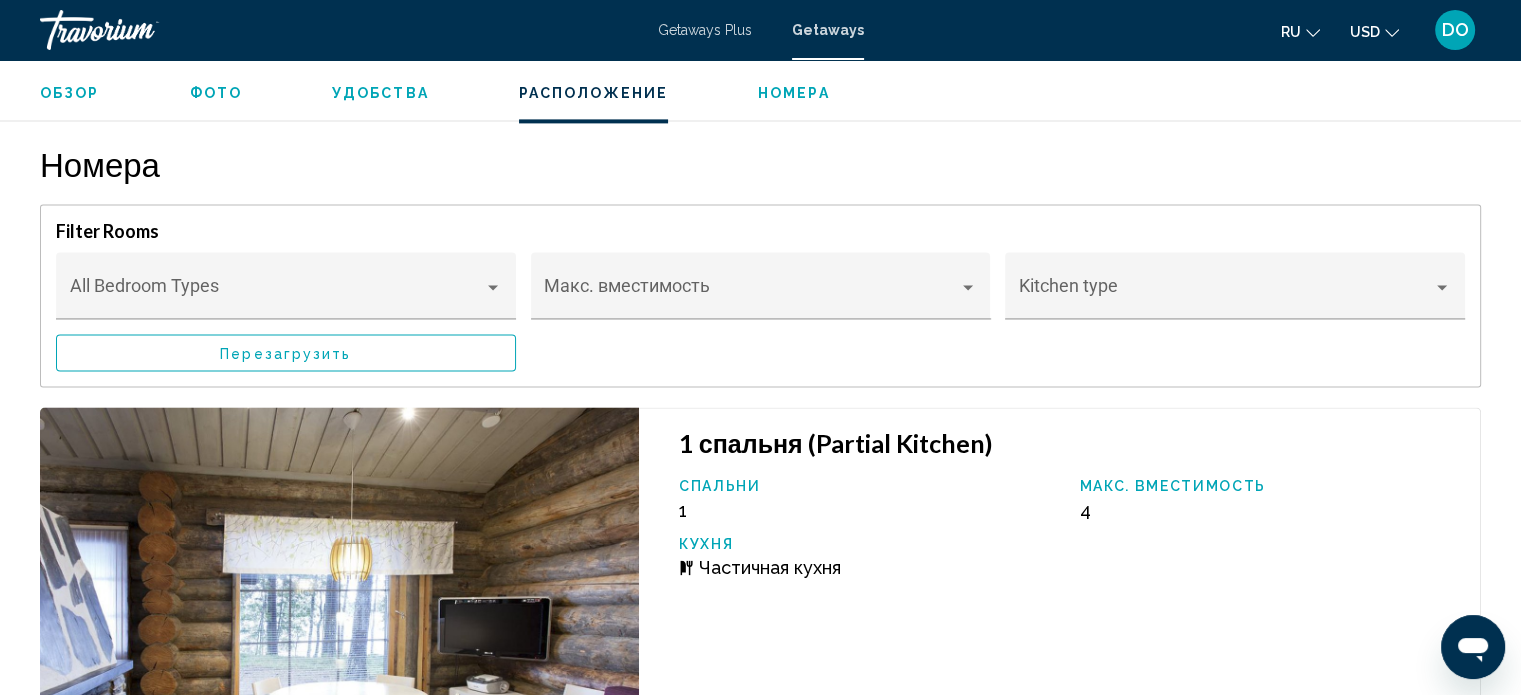 scroll, scrollTop: 3012, scrollLeft: 0, axis: vertical 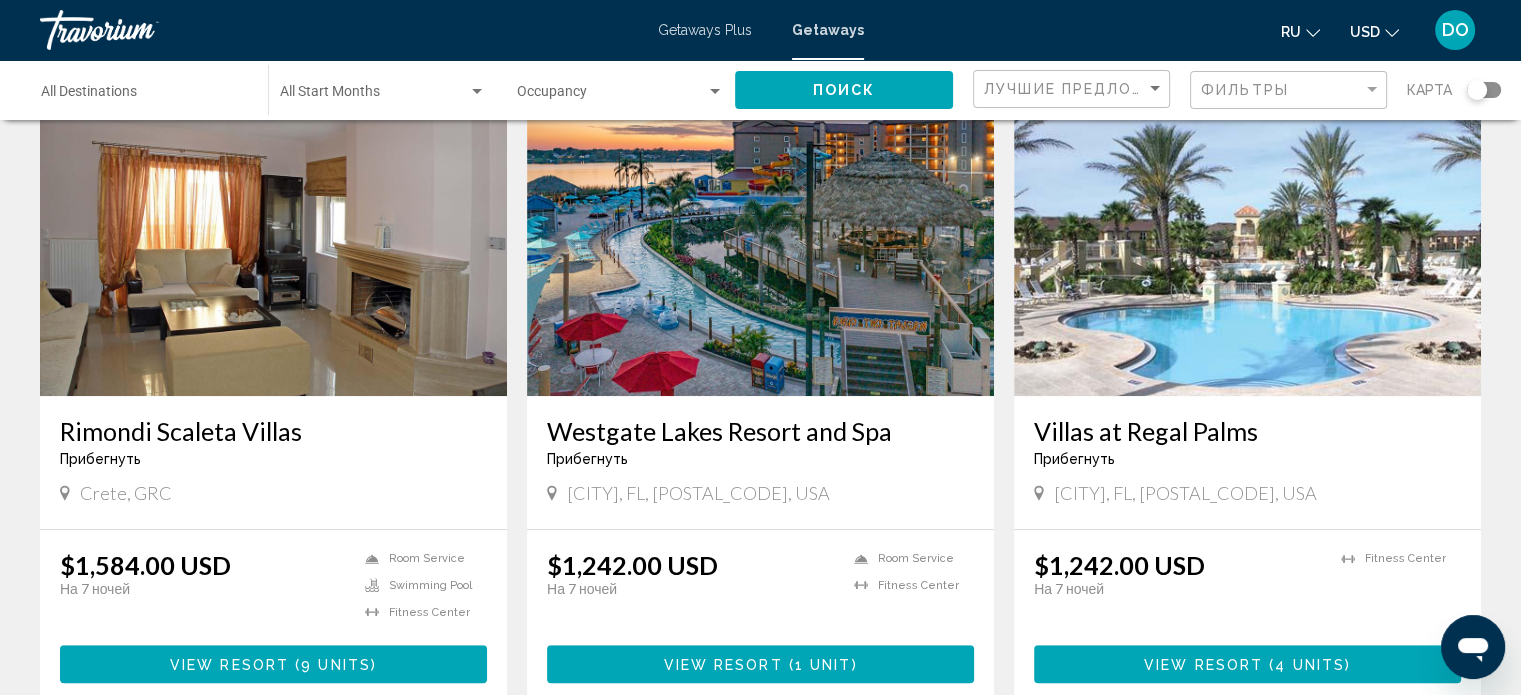 click at bounding box center [273, 236] 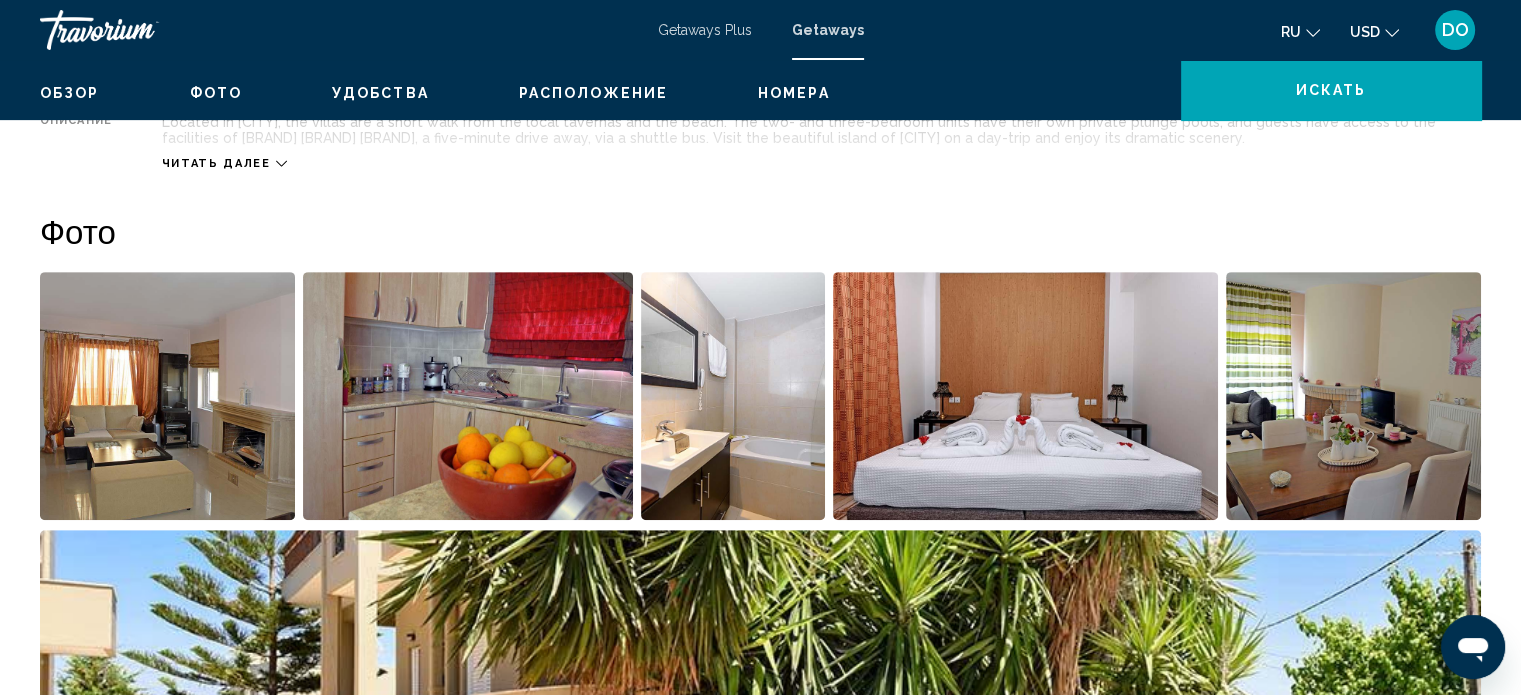 scroll, scrollTop: 12, scrollLeft: 0, axis: vertical 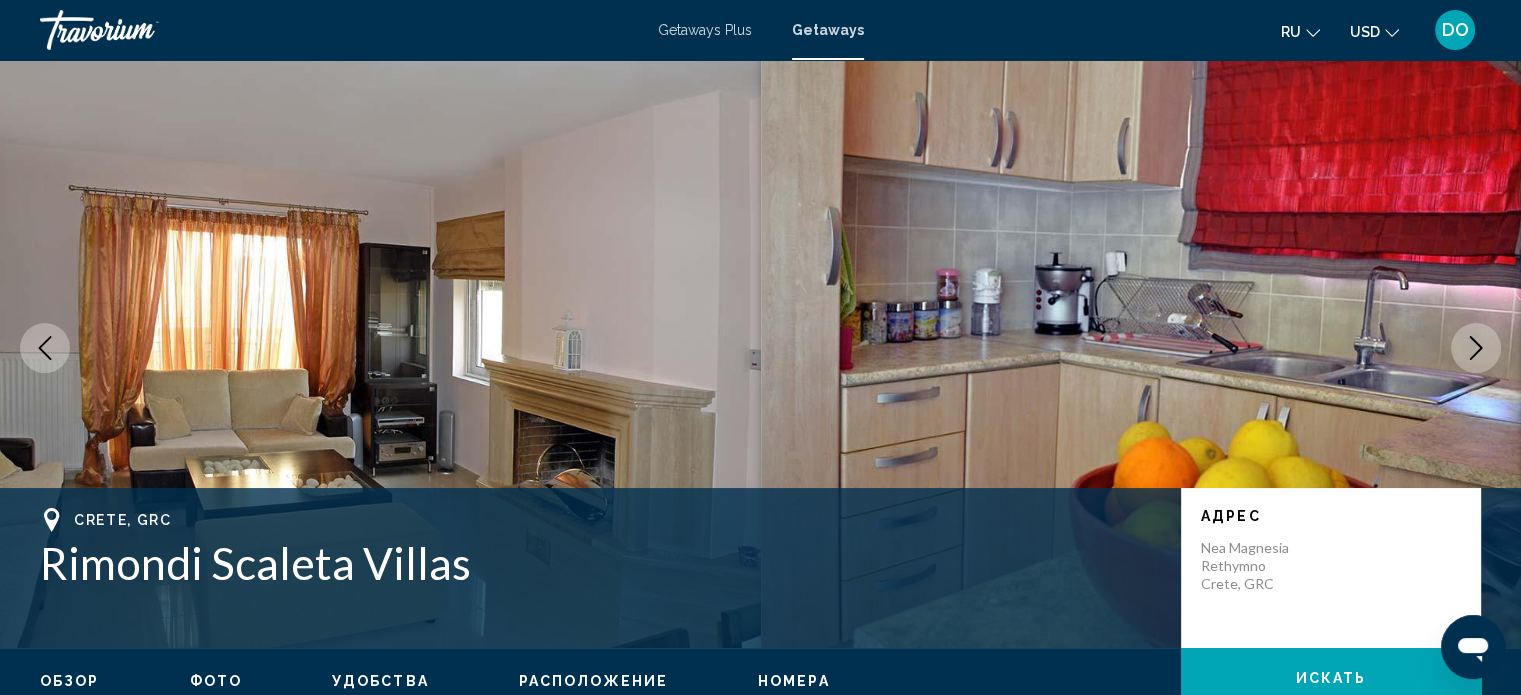 click 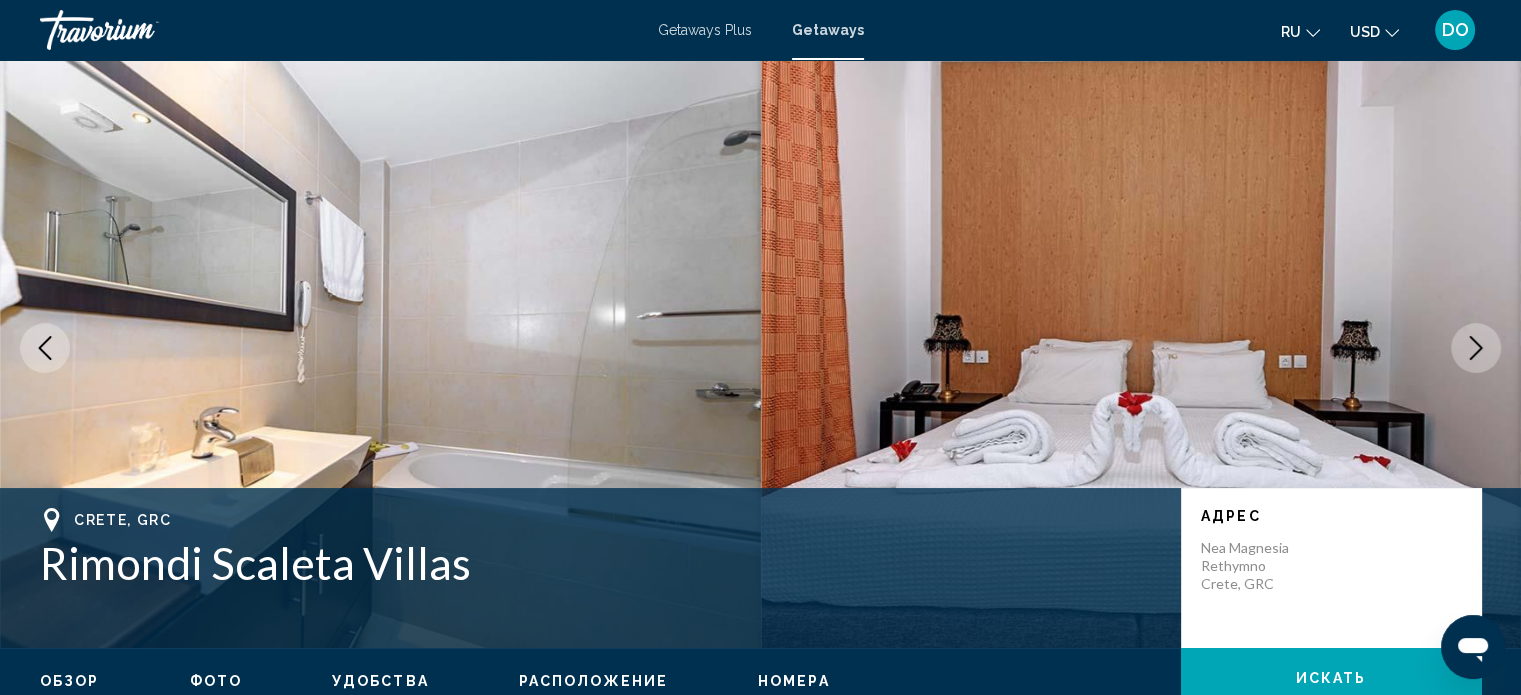 click 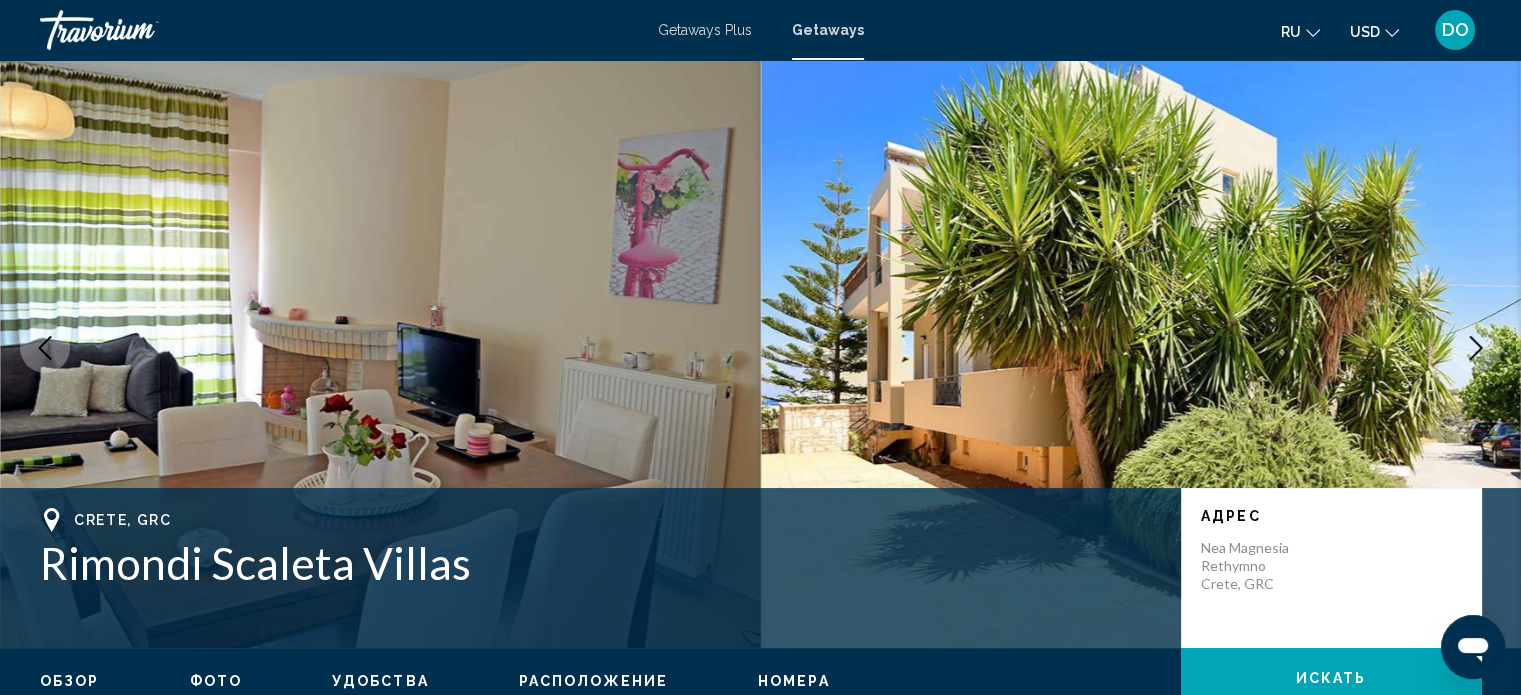 click 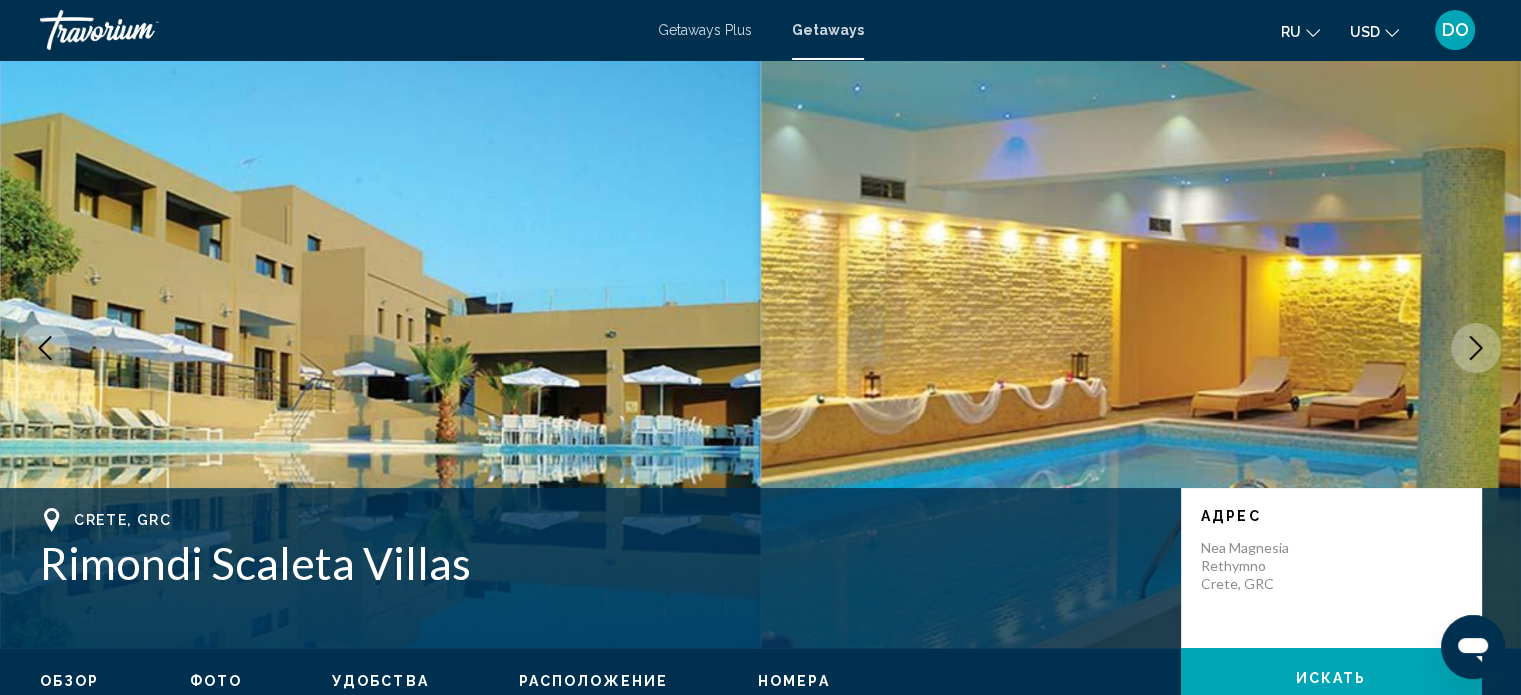 click 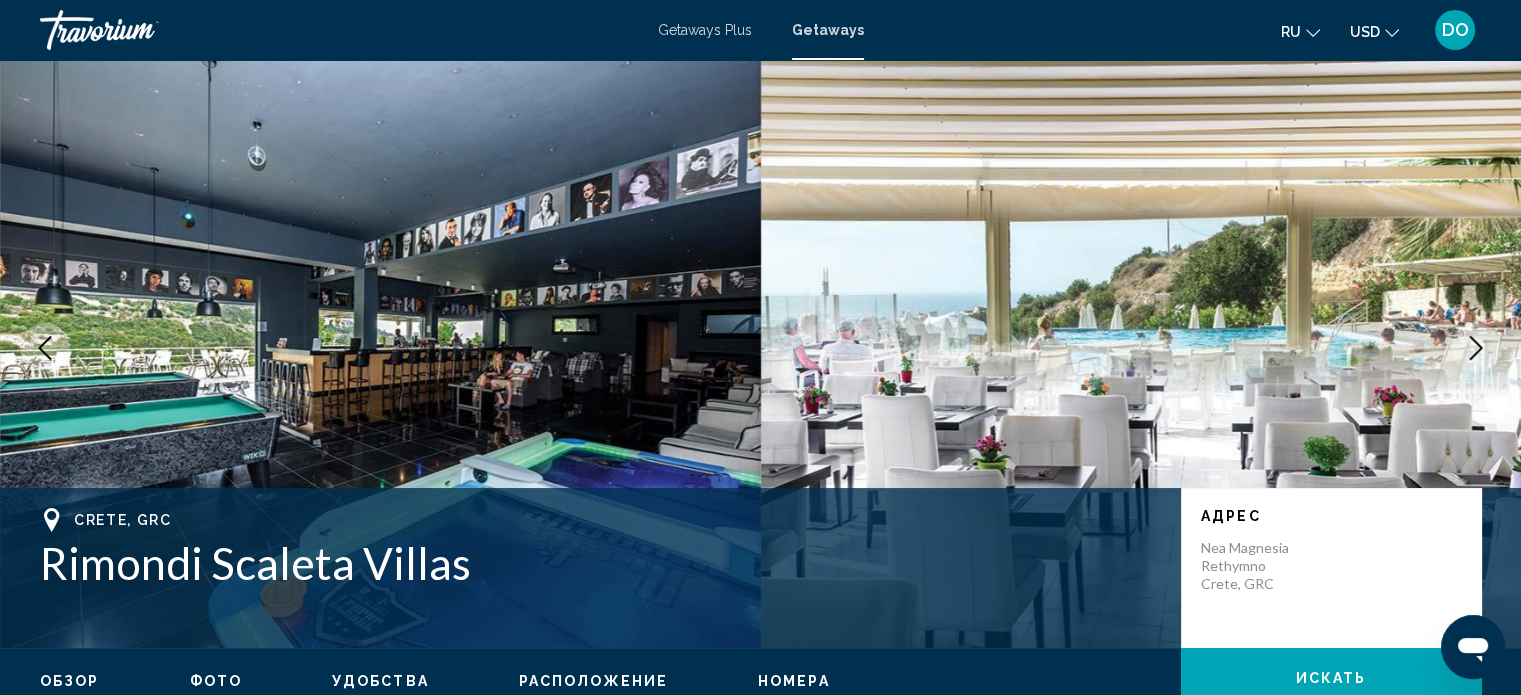 click 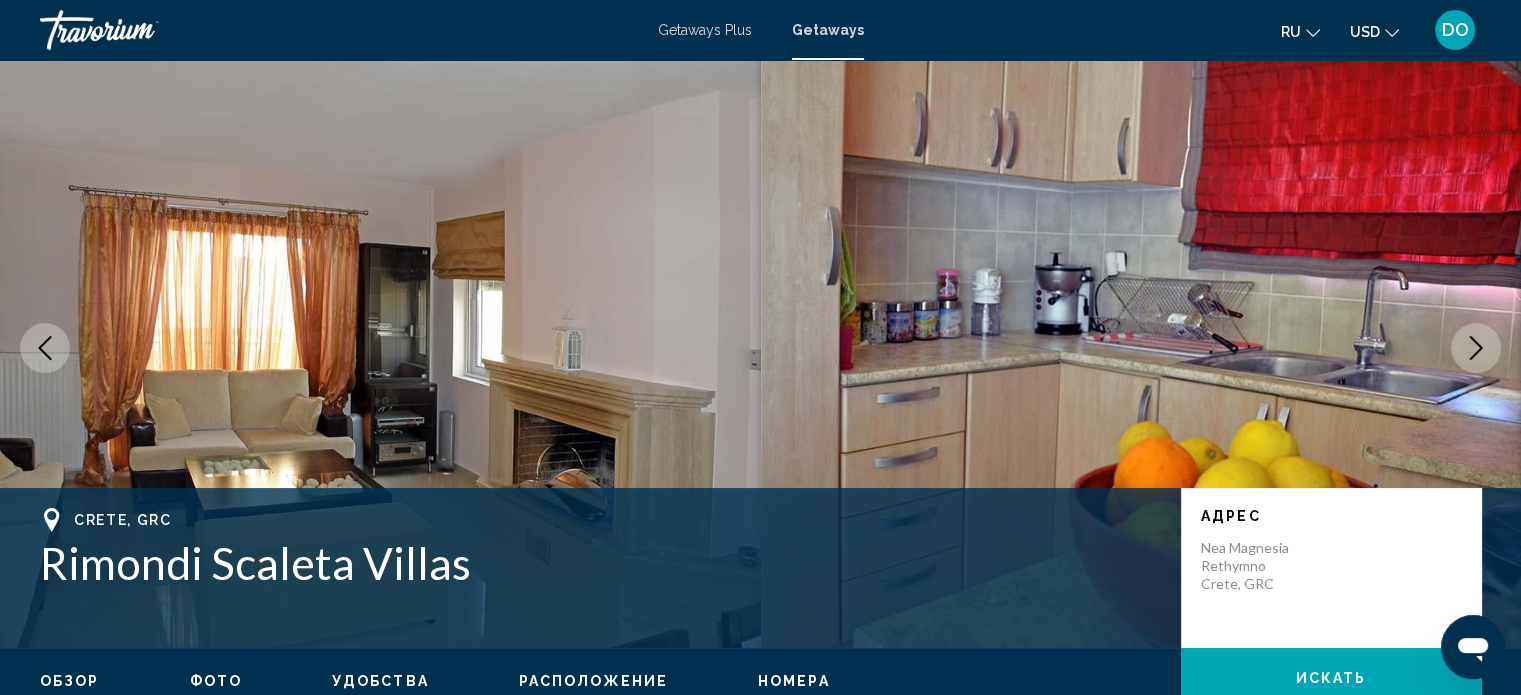 click 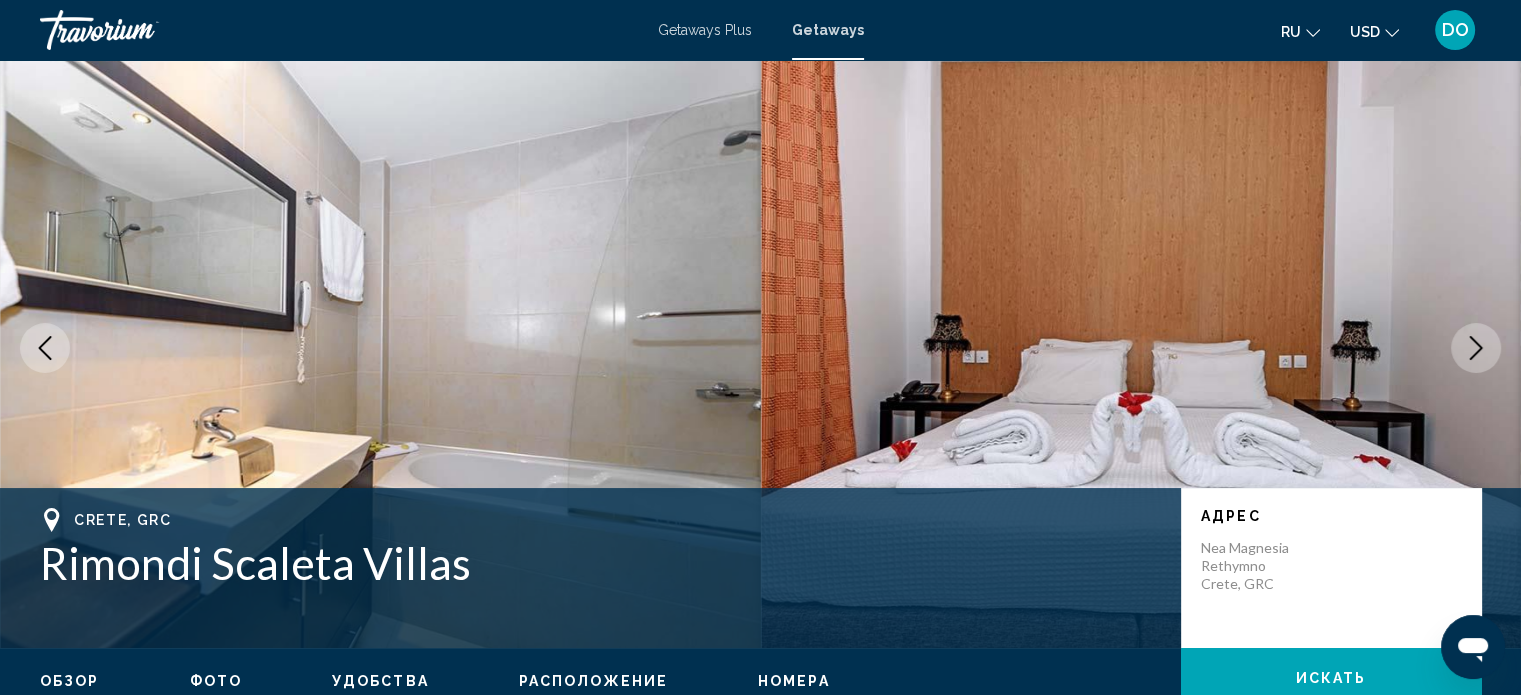 click 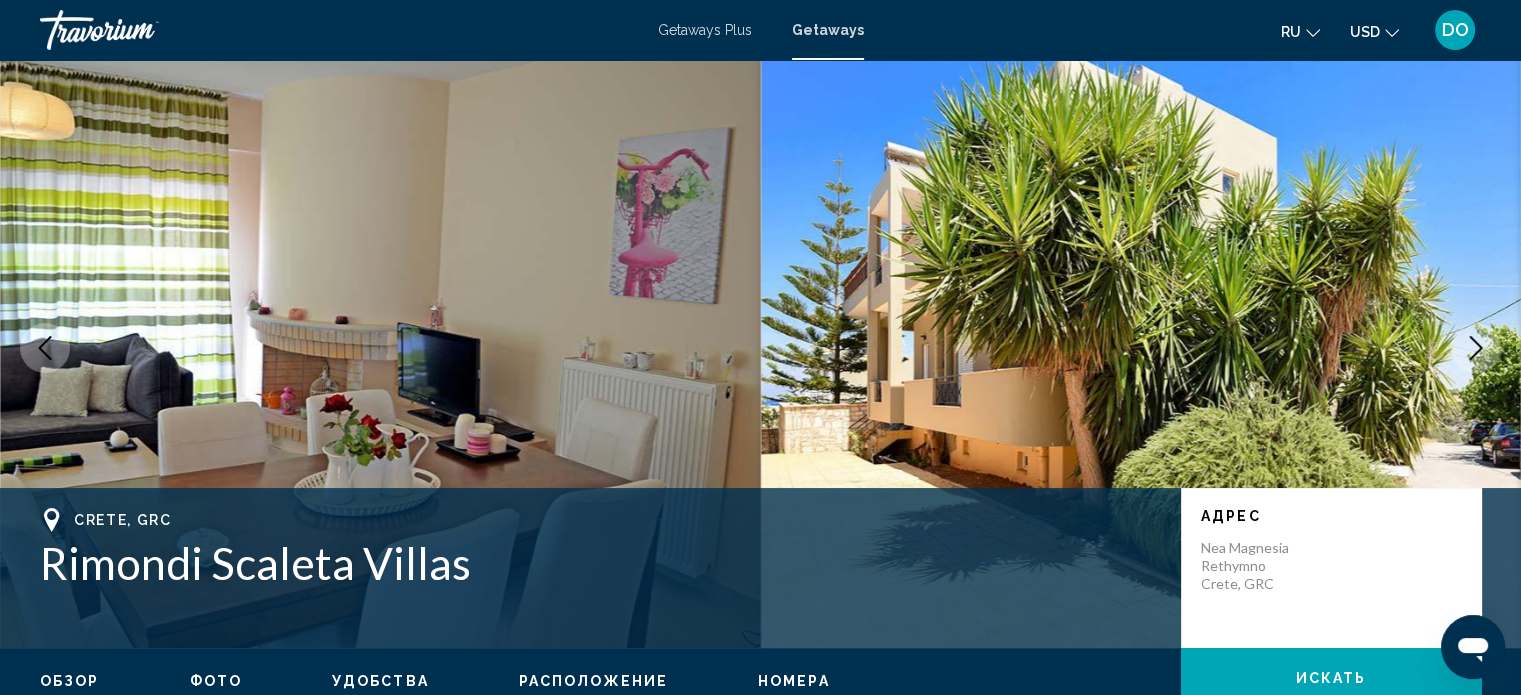 click 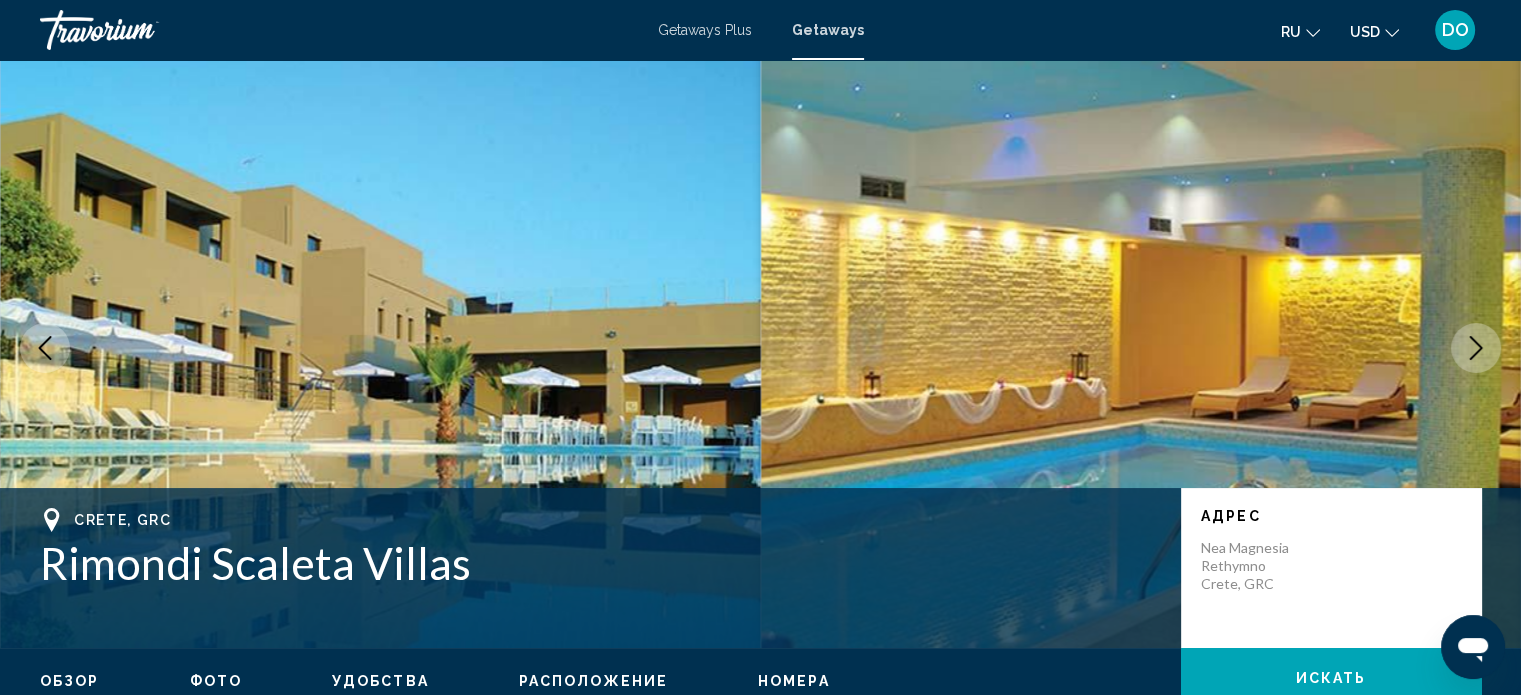 click 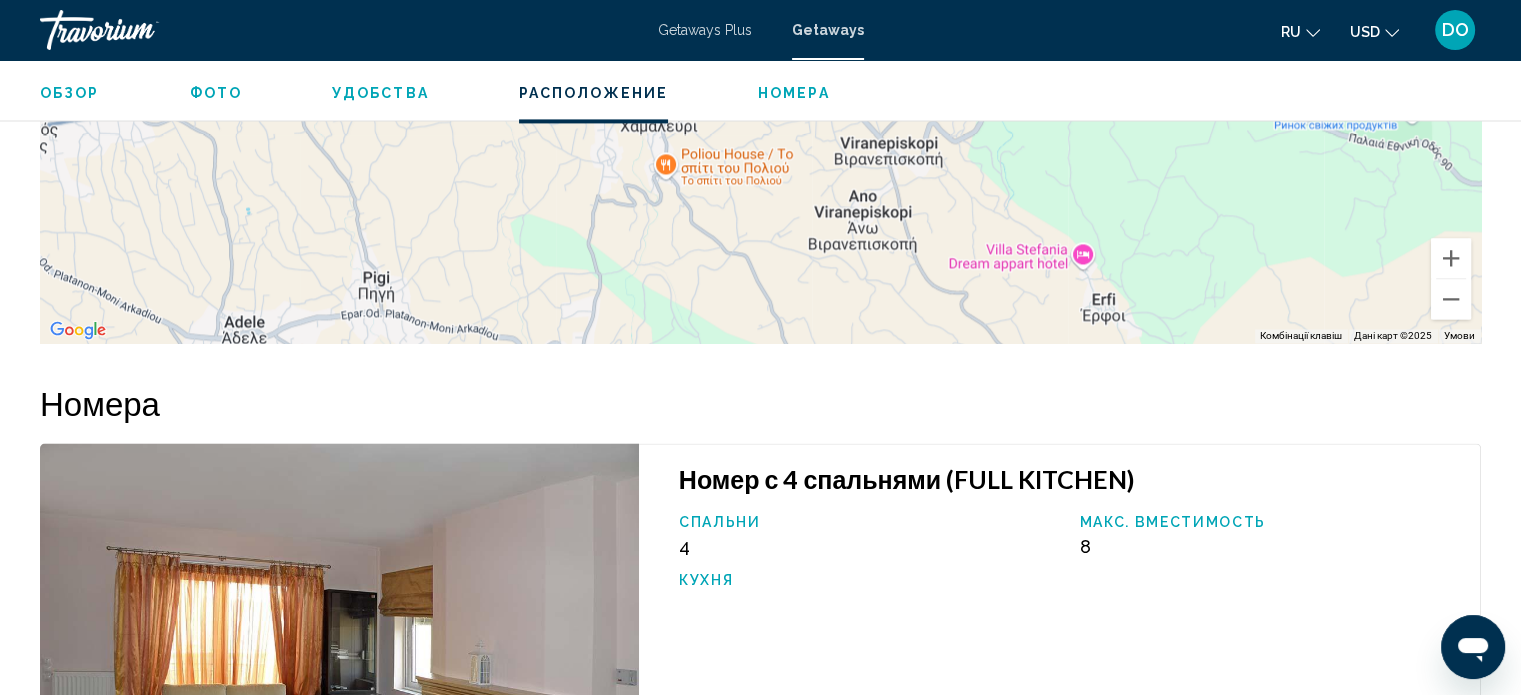 scroll, scrollTop: 3312, scrollLeft: 0, axis: vertical 